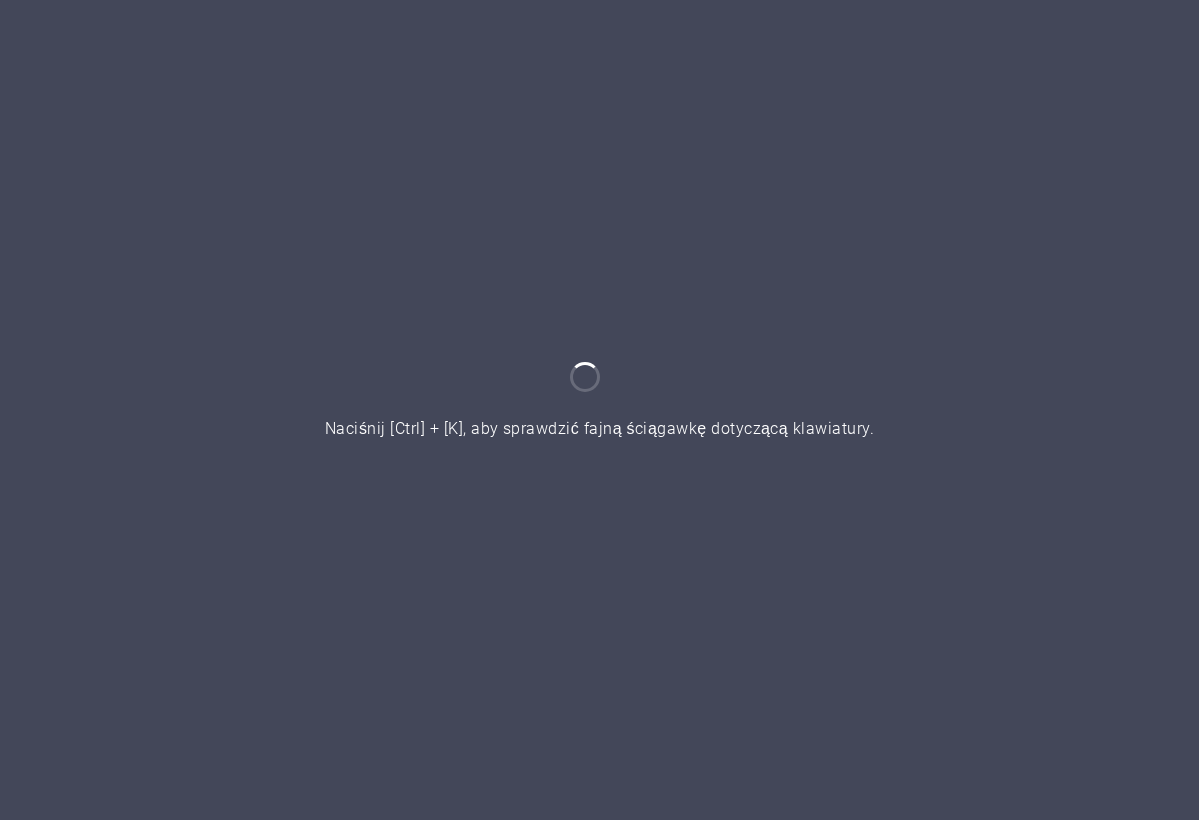 scroll, scrollTop: 0, scrollLeft: 0, axis: both 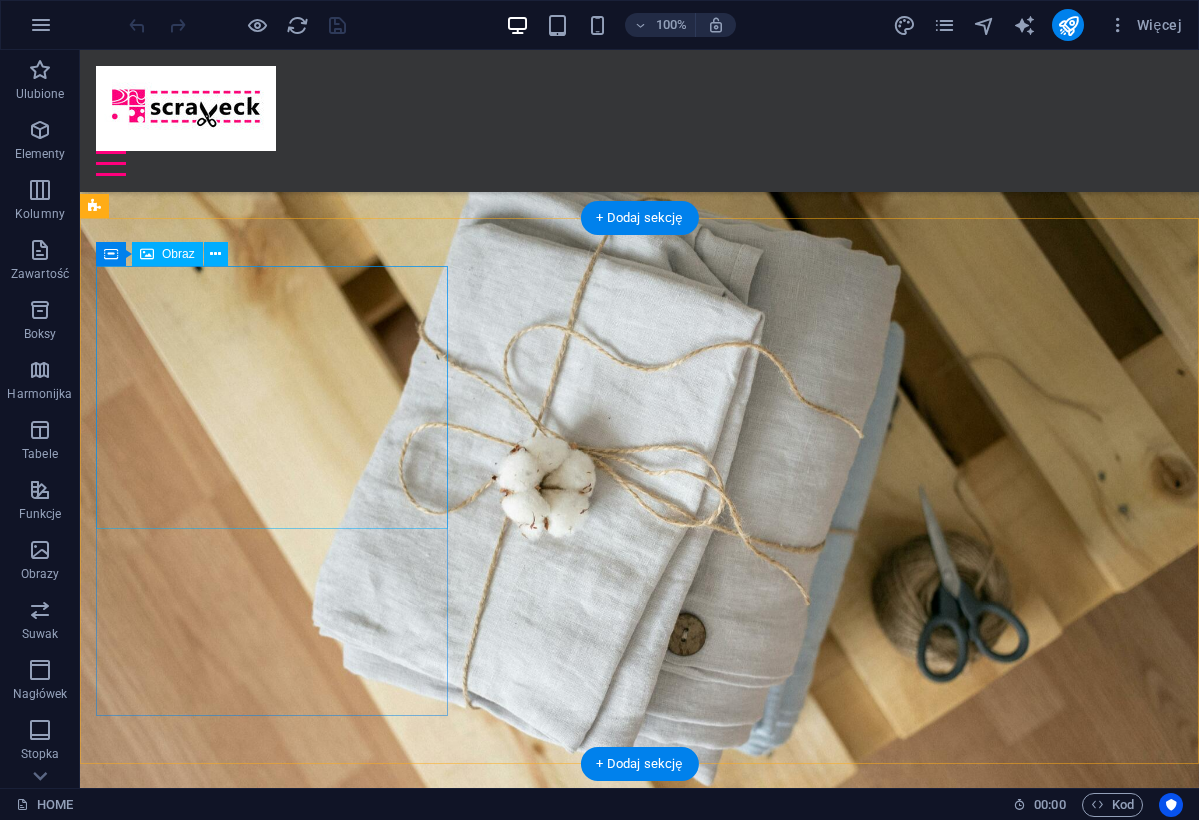 click at bounding box center (639, 1924) 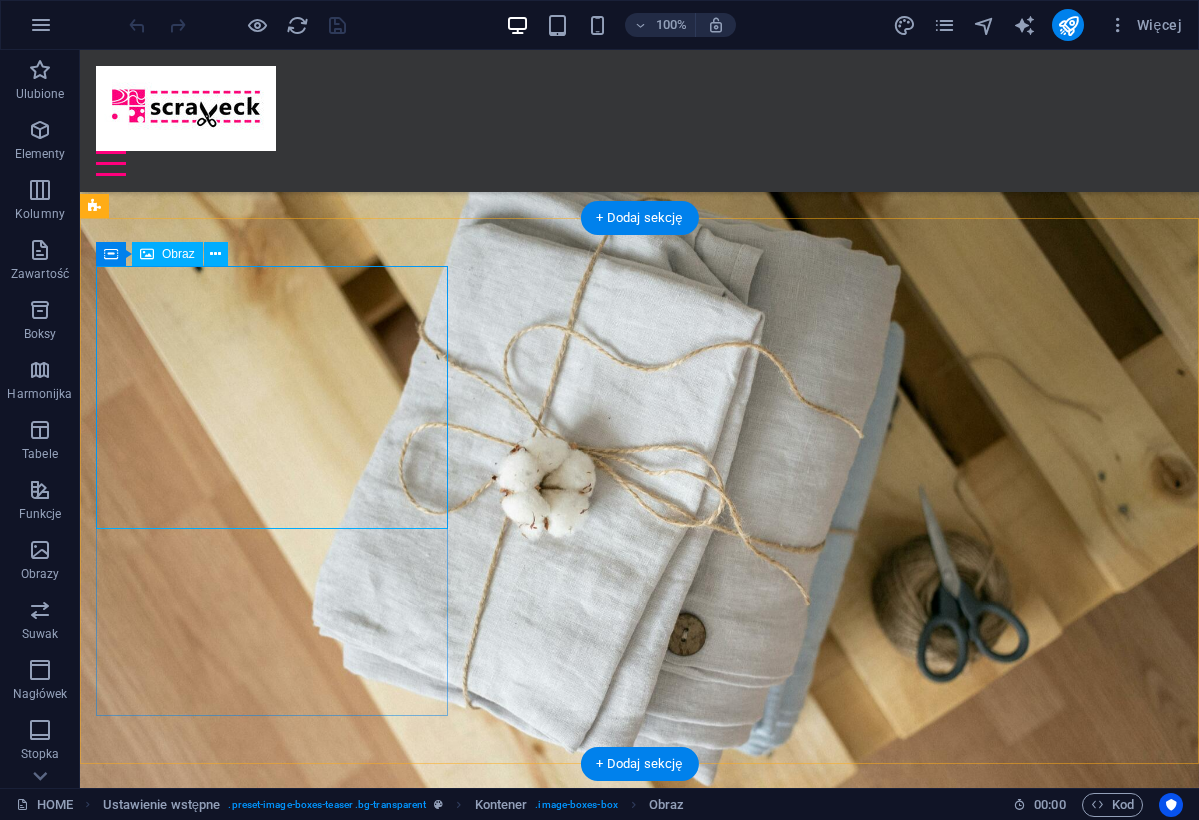 click on "Obraz" at bounding box center (167, 254) 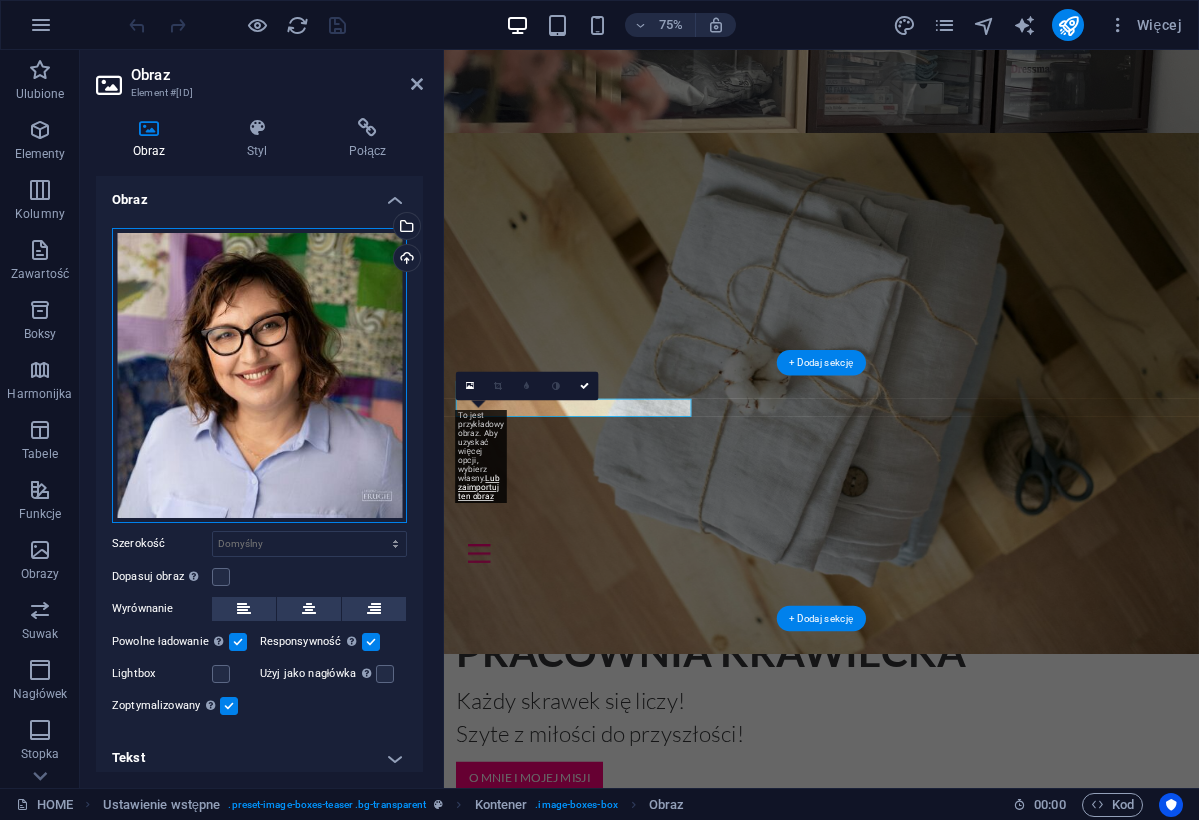 click on "Przeciągnij pliki tutaj, kliknij, aby wybrać pliki lub wybierz pliki z Plików lub naszych bezpłatnych zdjęć i filmów" at bounding box center (259, 375) 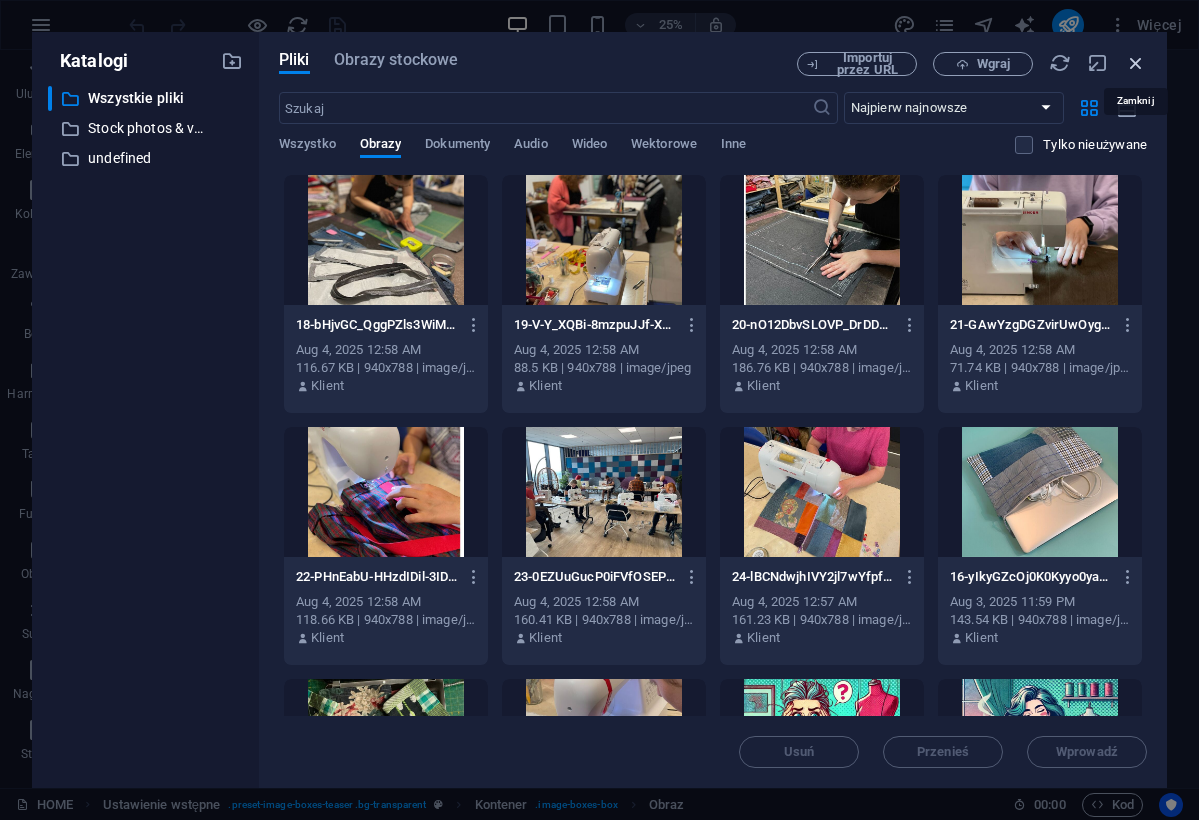 click at bounding box center (1136, 63) 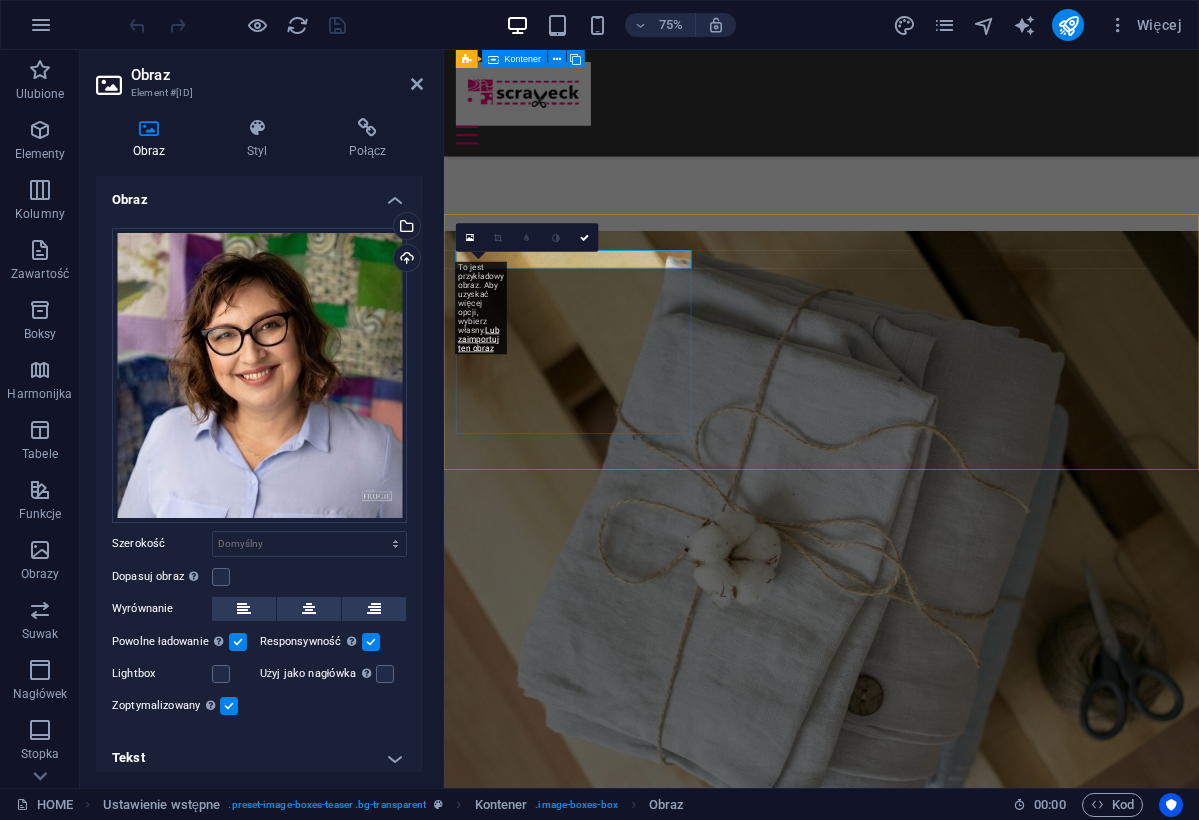 scroll, scrollTop: 947, scrollLeft: 0, axis: vertical 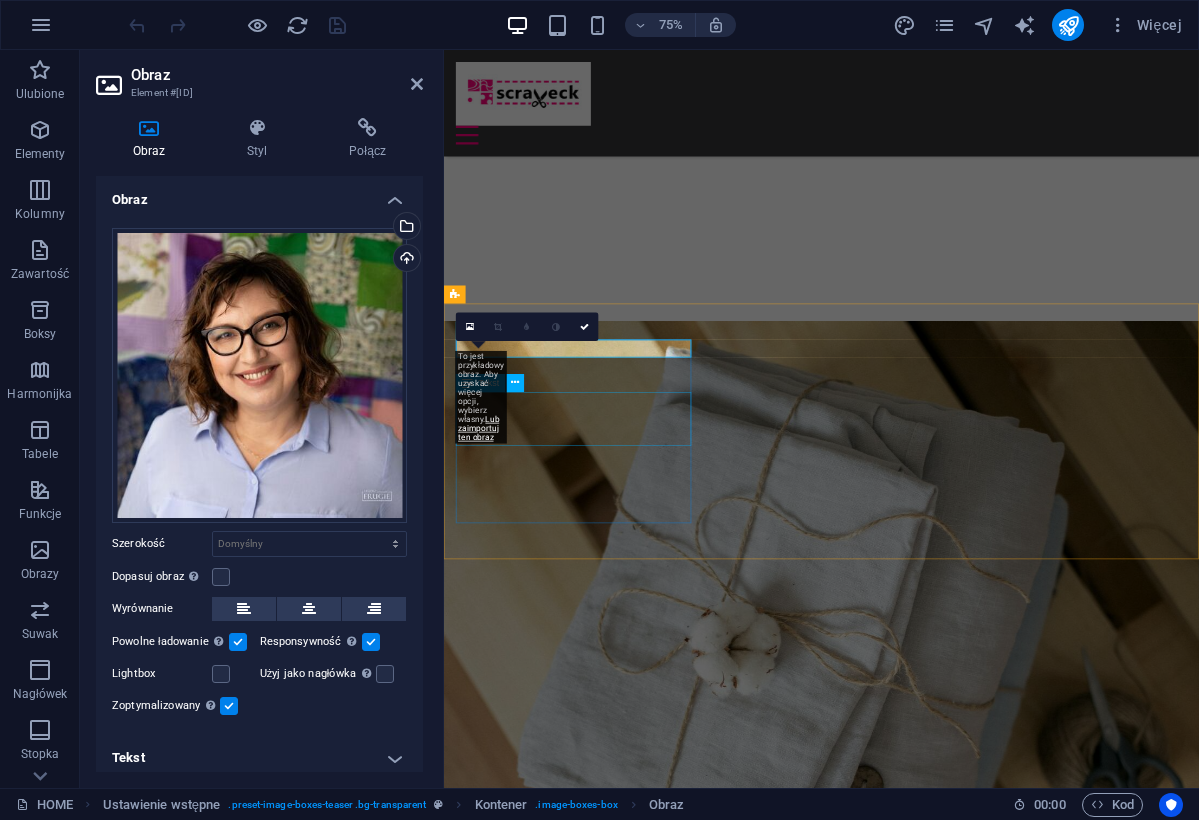 click on "Poznaj moją historię i podejście do szycia - radosnego i ekologicznego" at bounding box center (947, 2795) 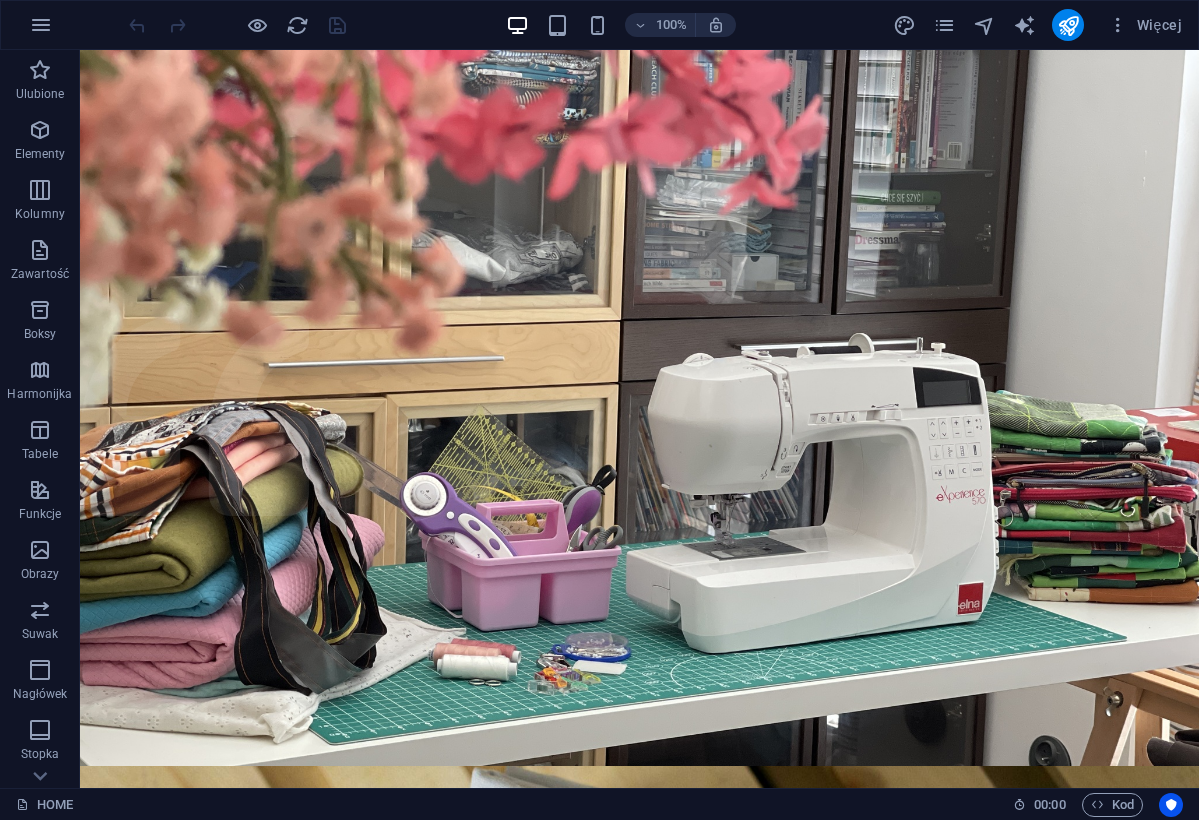 scroll, scrollTop: 0, scrollLeft: 0, axis: both 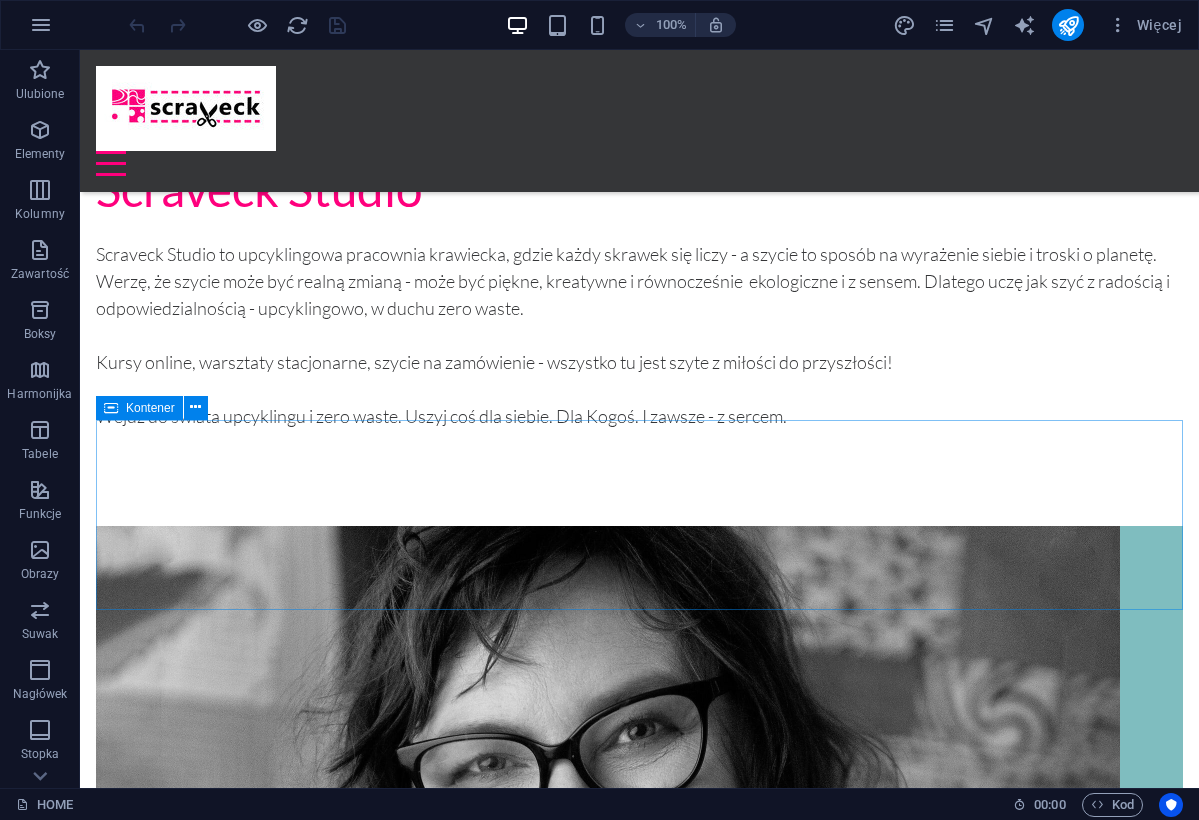 click at bounding box center [237, 25] 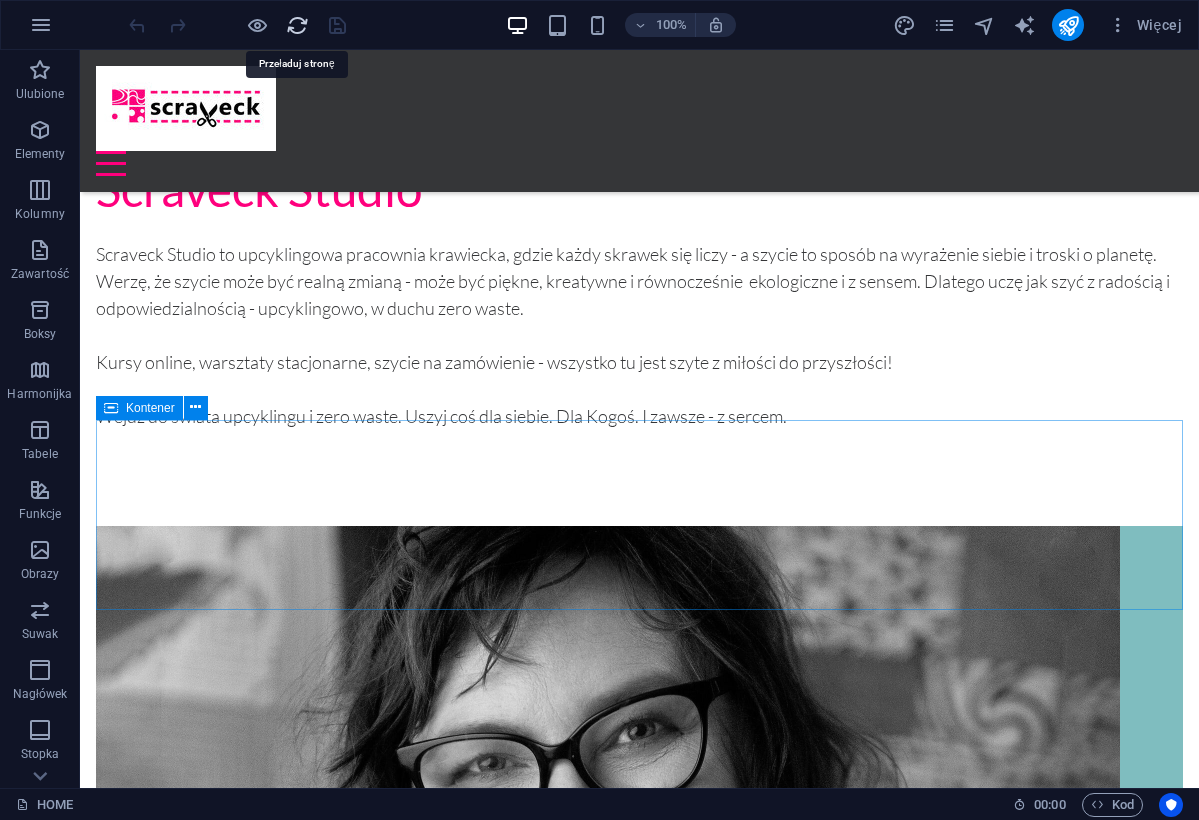click at bounding box center [297, 25] 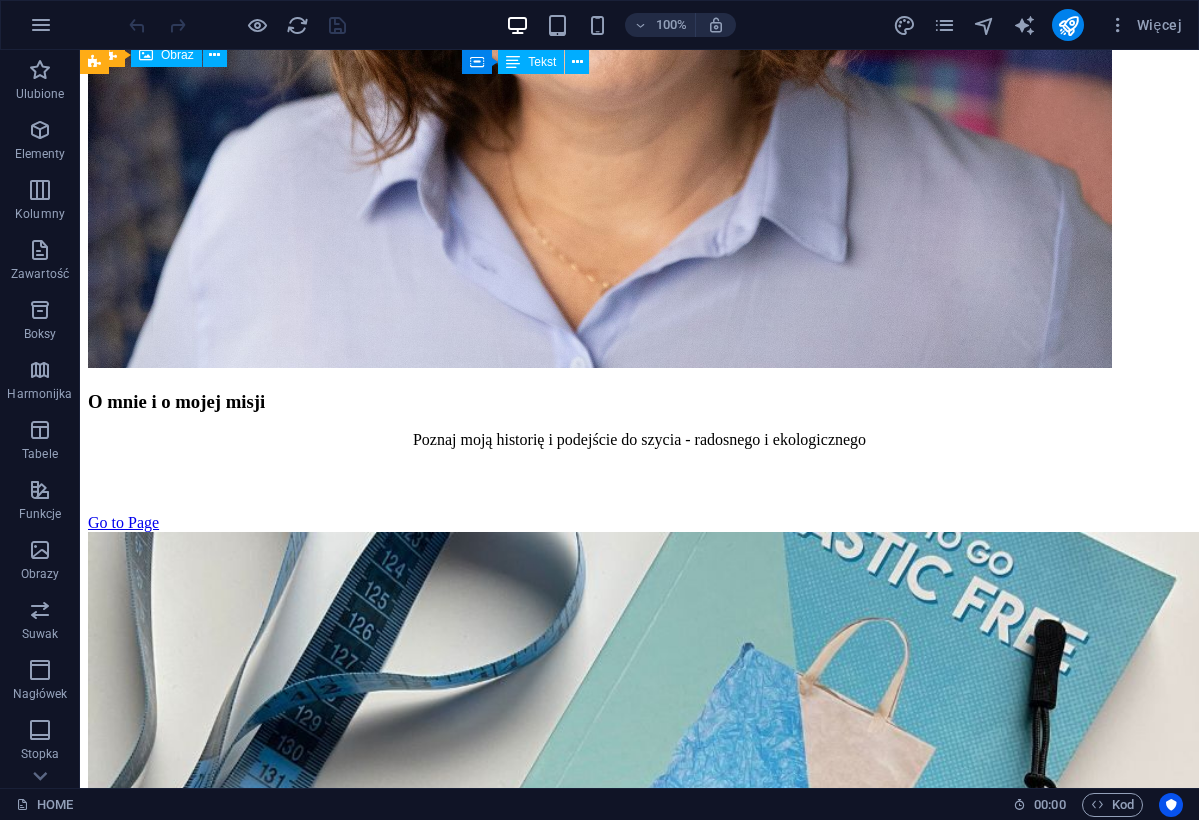scroll, scrollTop: 2858, scrollLeft: 0, axis: vertical 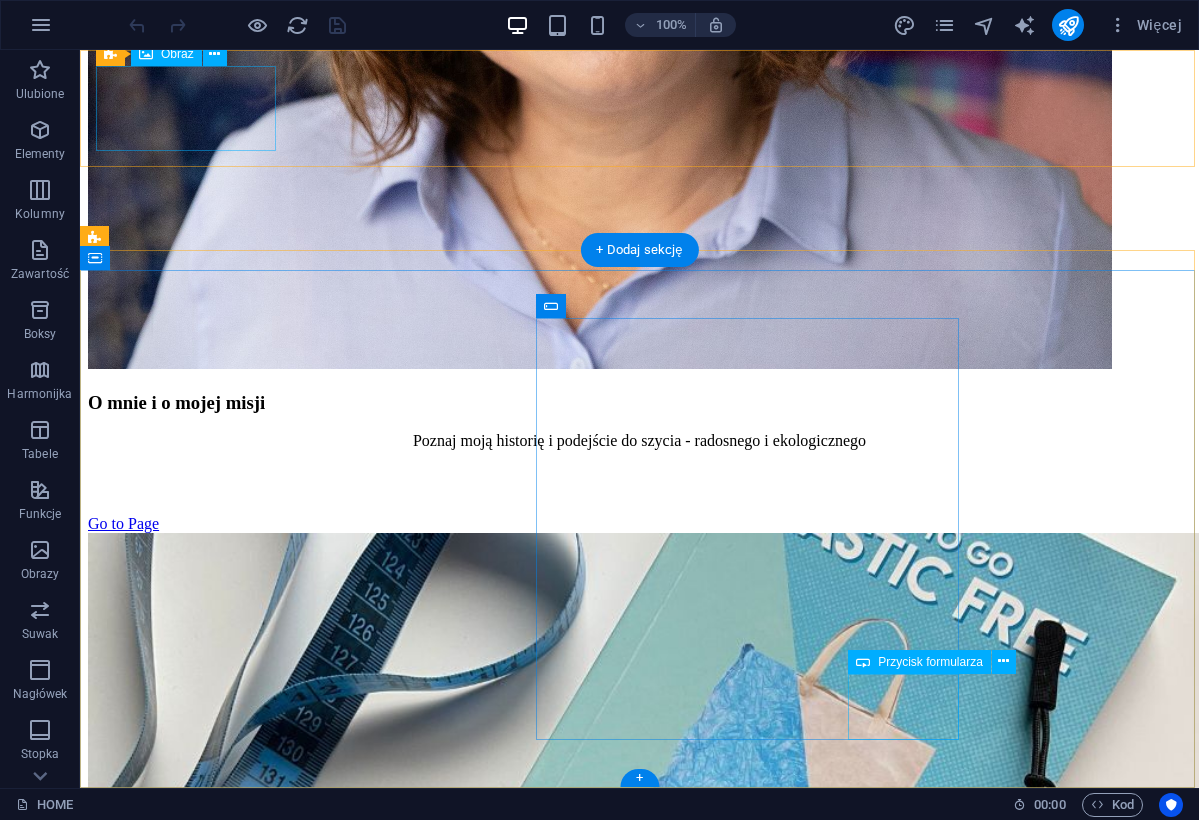 click on "Send" 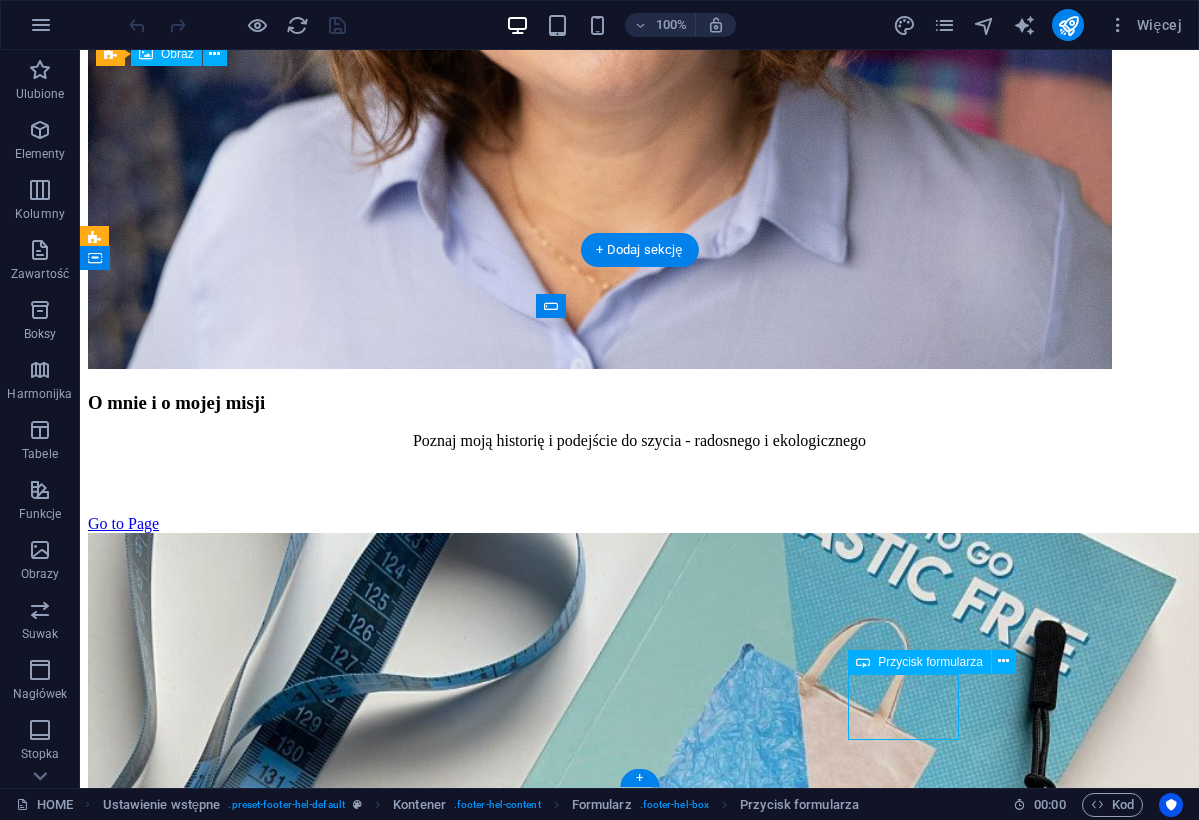 click on "Send" 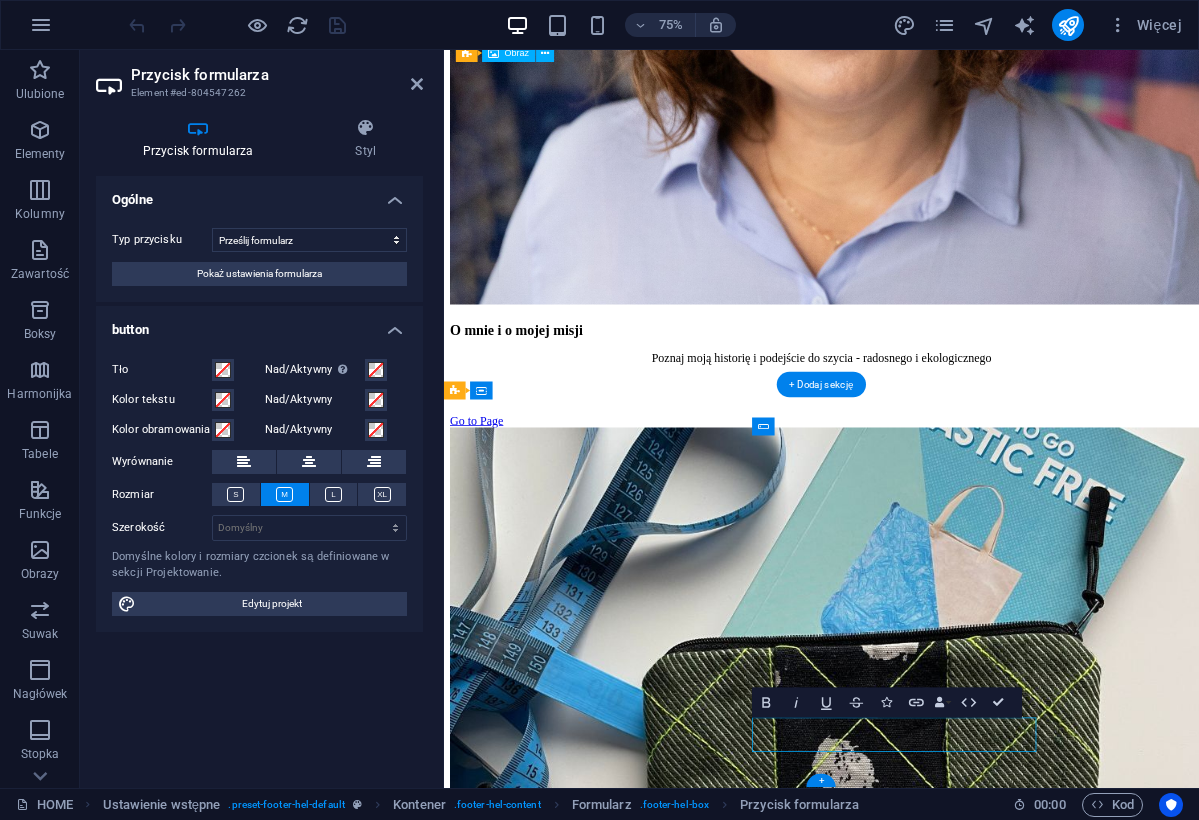 scroll, scrollTop: 2815, scrollLeft: 0, axis: vertical 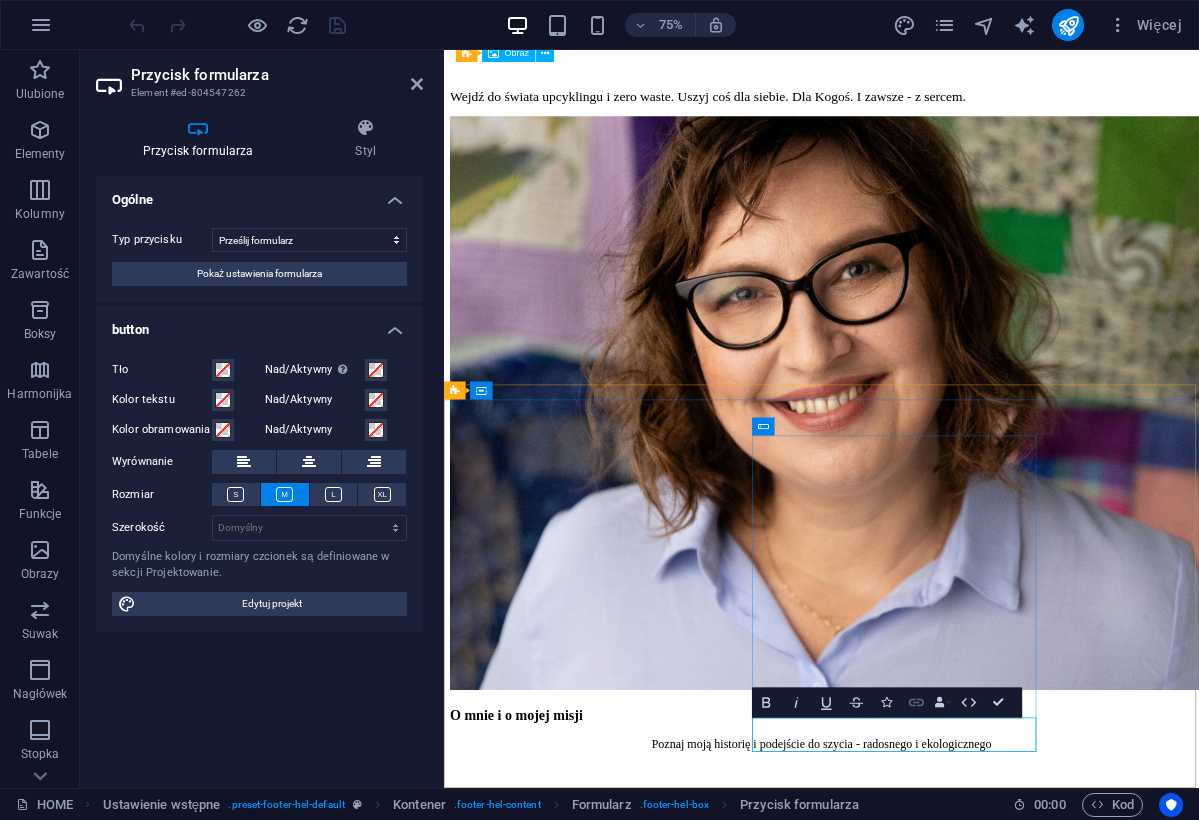 click 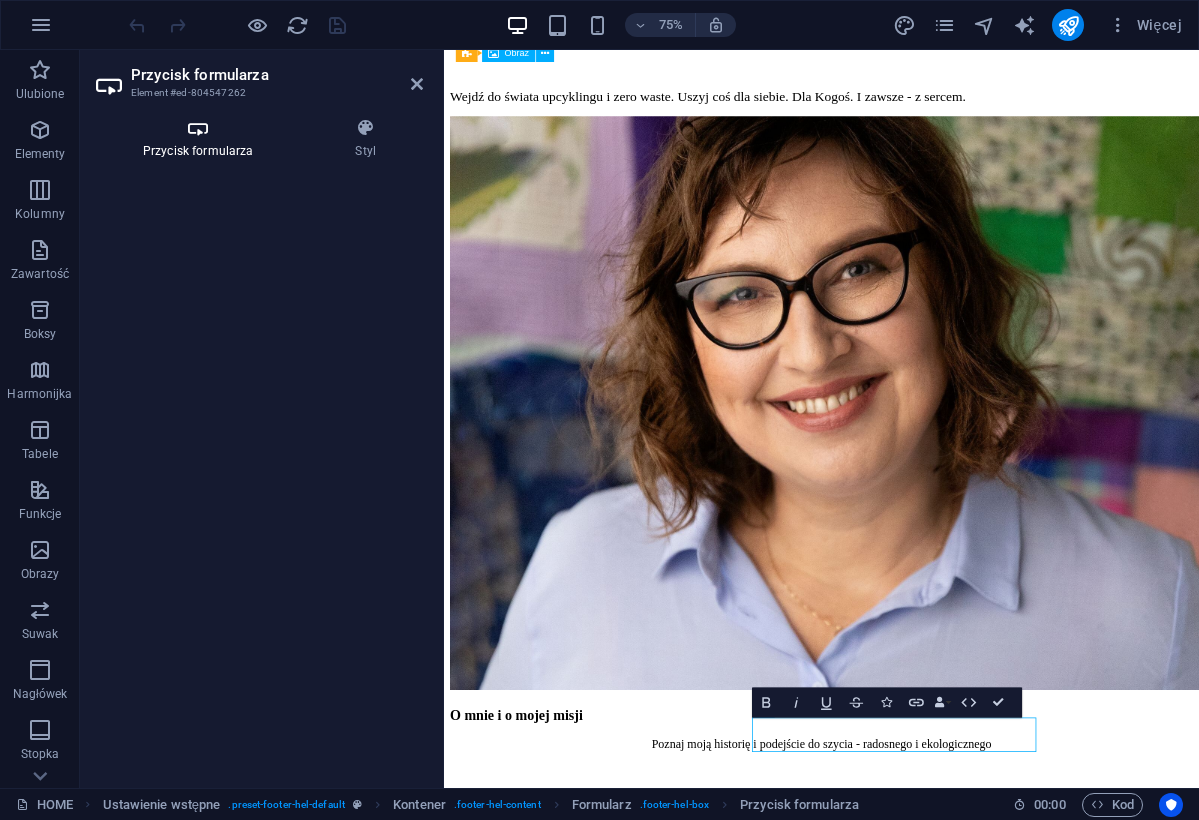 click on "Przycisk formularza" at bounding box center [202, 139] 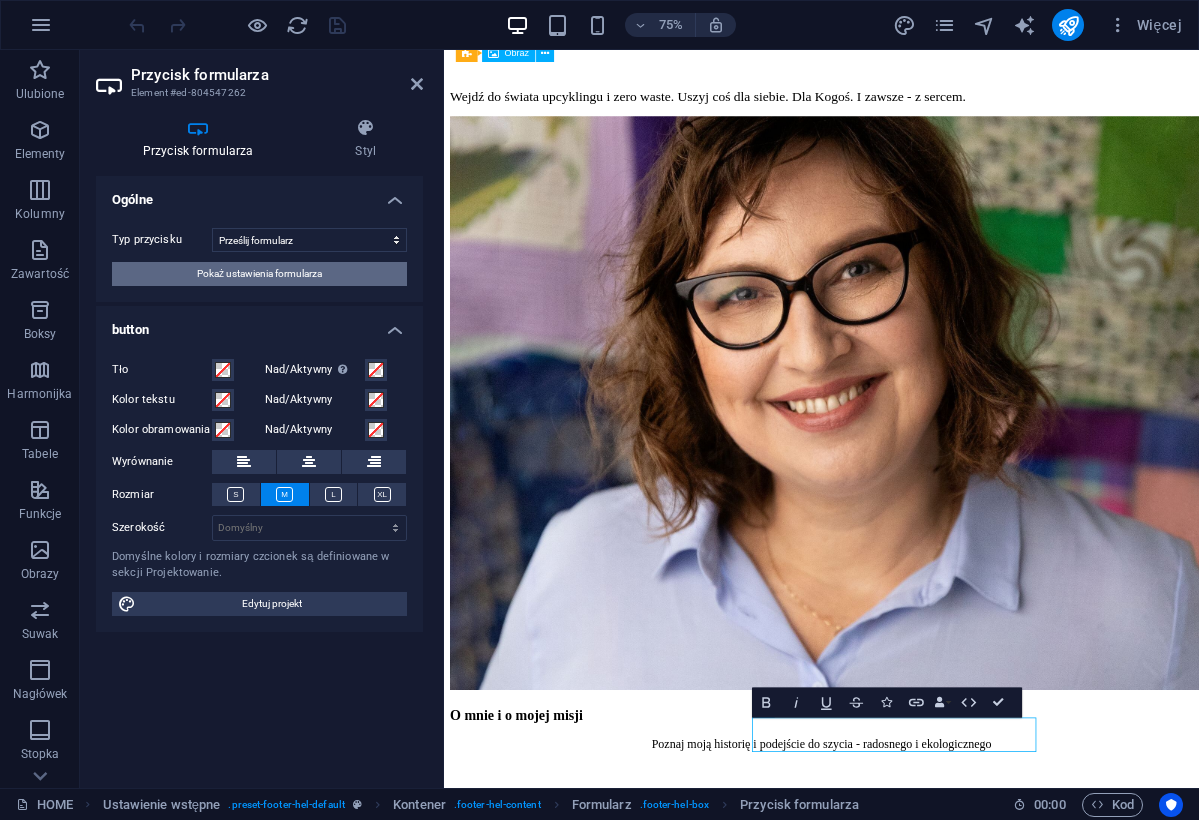 click on "Pokaż ustawienia formularza" at bounding box center [259, 274] 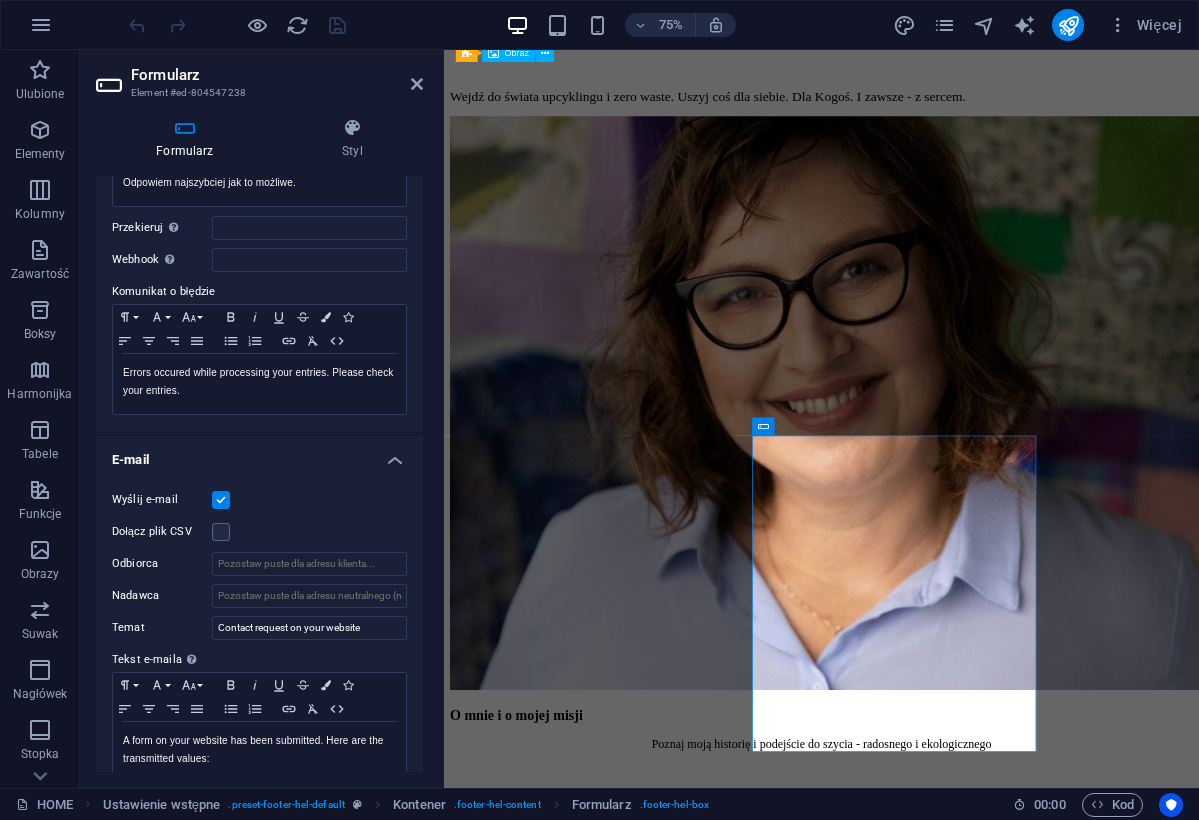 scroll, scrollTop: 376, scrollLeft: 0, axis: vertical 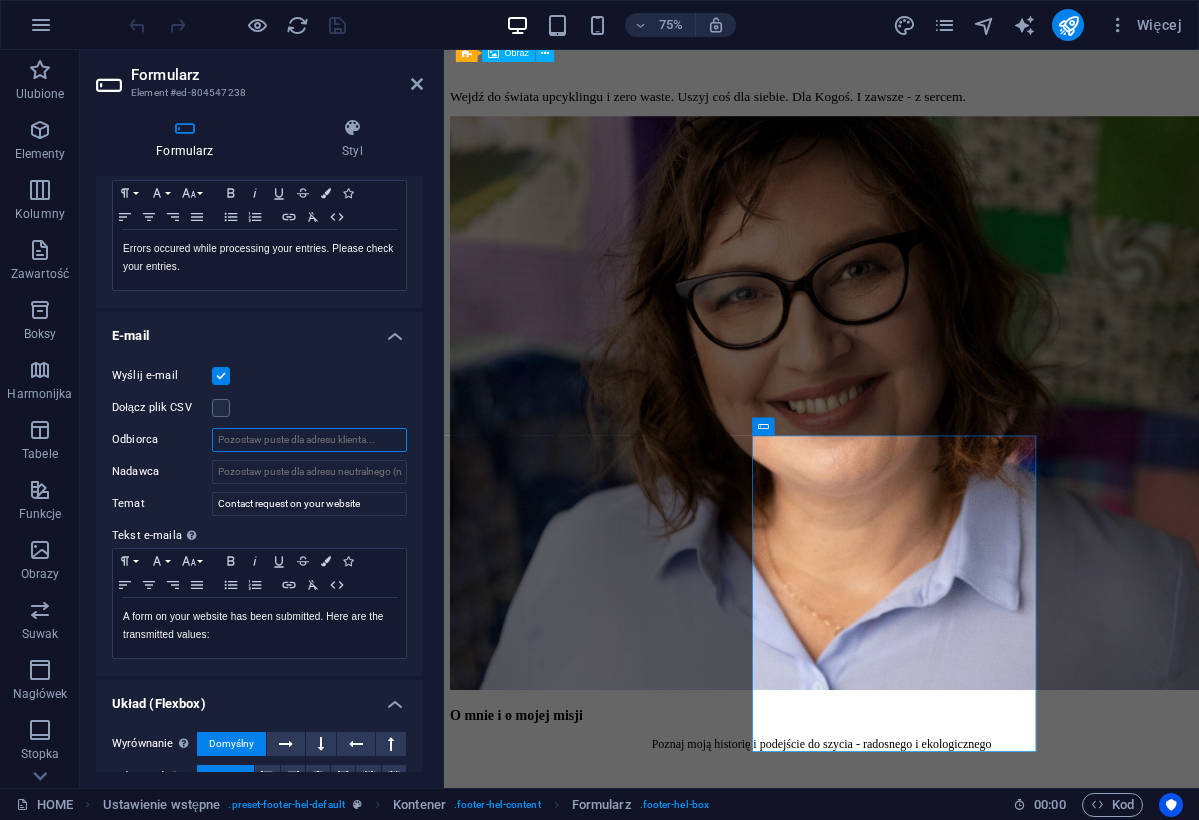 click on "Odbiorca" at bounding box center (309, 440) 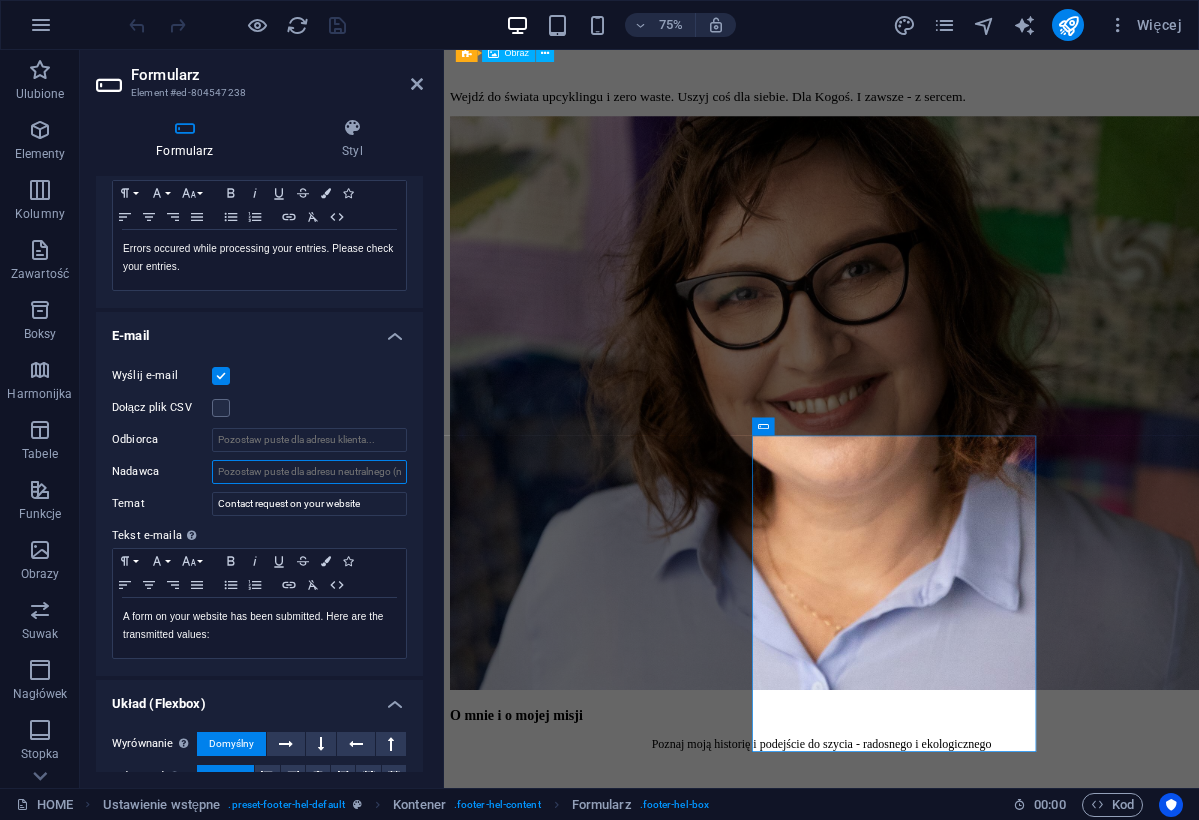 click on "Nadawca" at bounding box center (309, 472) 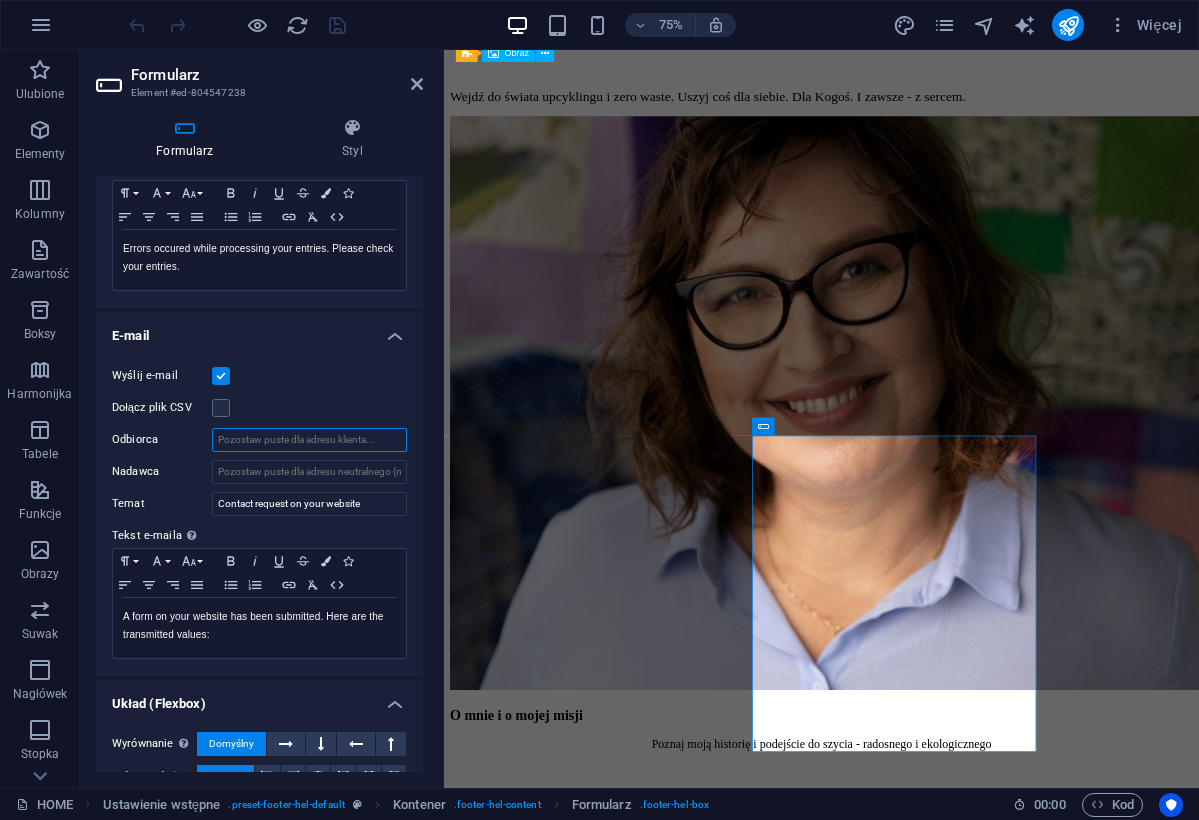 click on "Odbiorca" at bounding box center (309, 440) 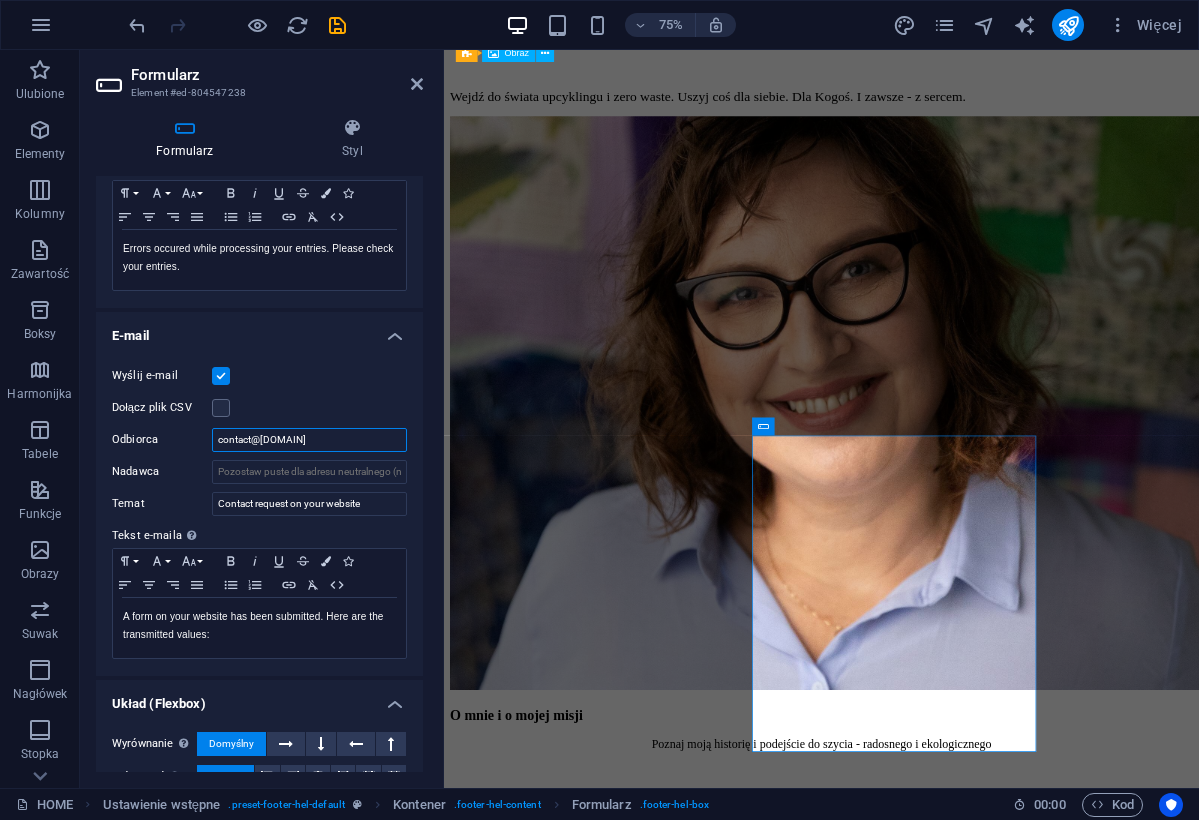 type on "contact@[DOMAIN]" 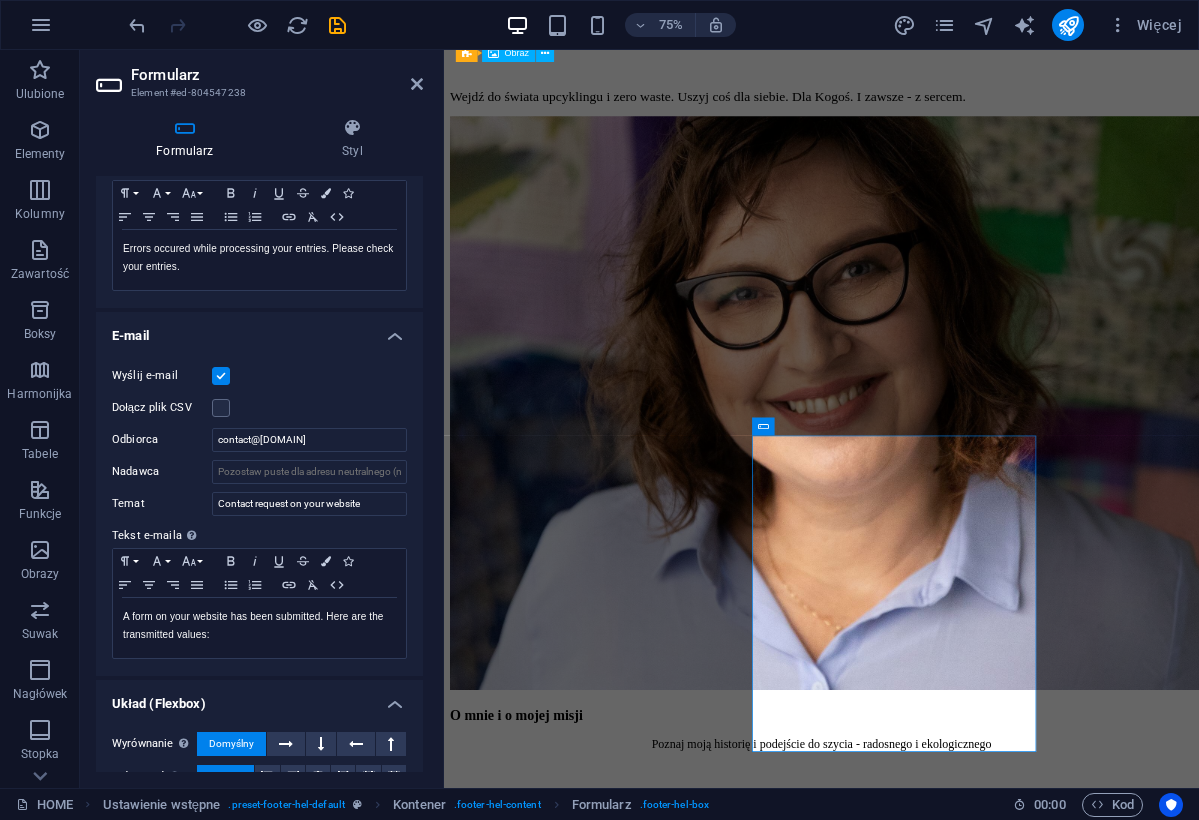 click on "Wyślij e-mail Dołącz plik CSV Odbiorca contact@[DOMAIN] Nadawca Temat Contact request on your website Tekst e-maila Zdefiniuj tekst do wysłania, jeśli dane wejściowe z formularza mają być wysyłane e-mailem. Paragraph Format Normal Heading 1 Heading 2 Heading 3 Heading 4 Heading 5 Heading 6 Code Font Family Arial Georgia Impact Tahoma Times New Roman Verdana Font Size 8 9 10 11 12 14 18 24 30 36 48 60 72 96 Bold Italic Underline Strikethrough Colors Icons Align Left Align Center Align Right Align Justify Unordered List Ordered List Insert Link Clear Formatting HTML A form on your website has been submitted. Here are the transmitted values: Tekst e-maila..." at bounding box center [259, 512] 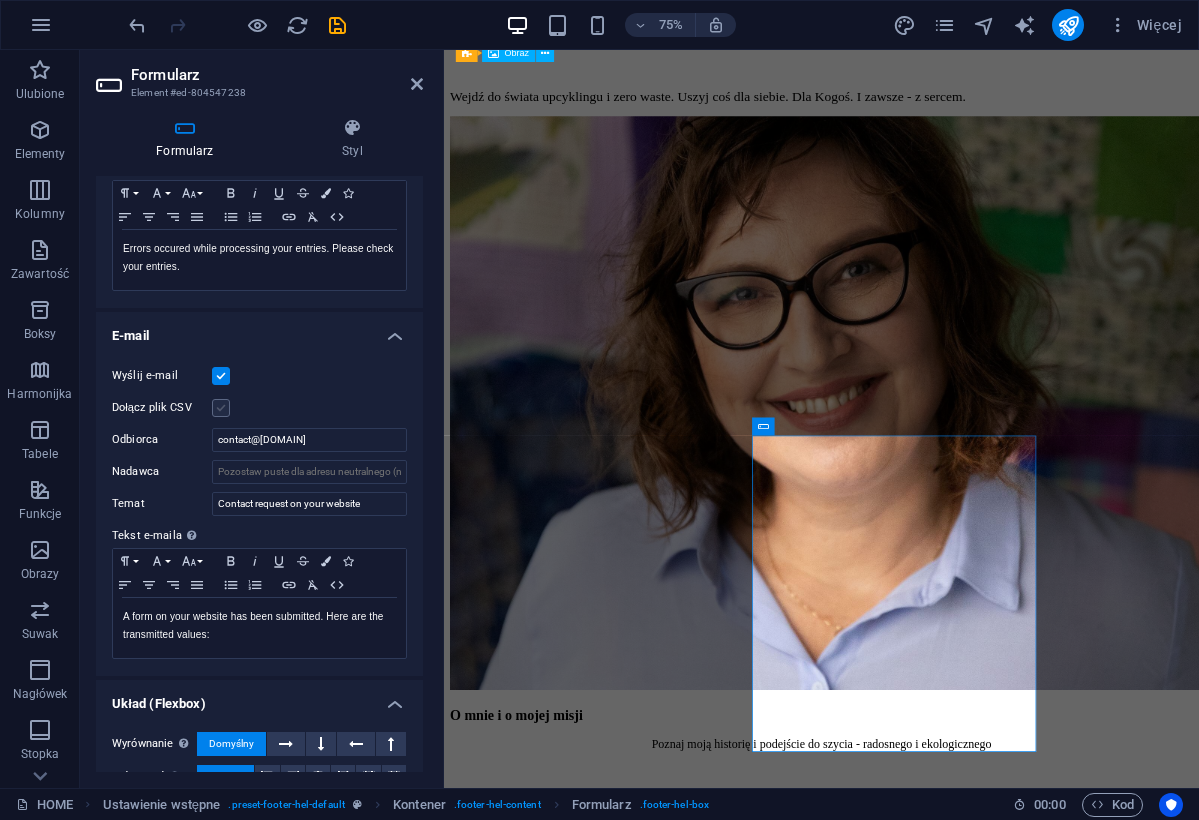 click at bounding box center [221, 408] 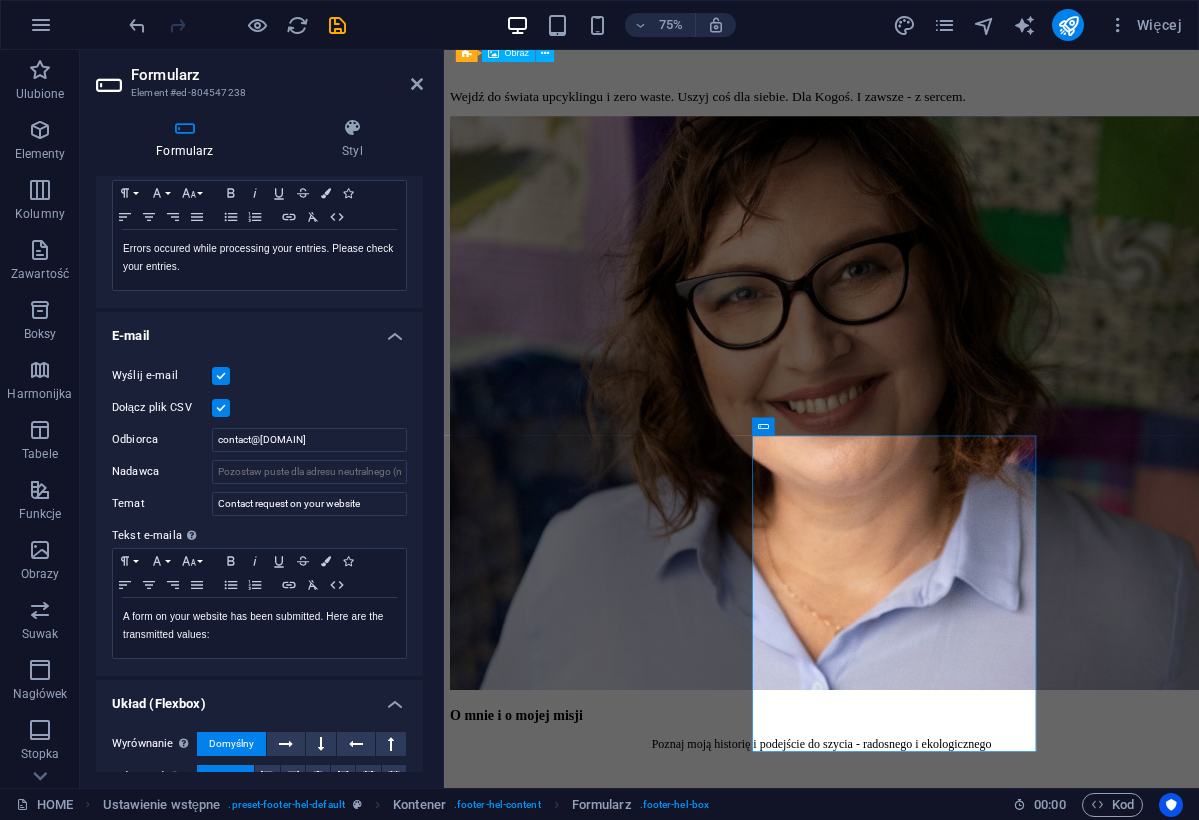 click on "Dołącz plik CSV" at bounding box center [259, 408] 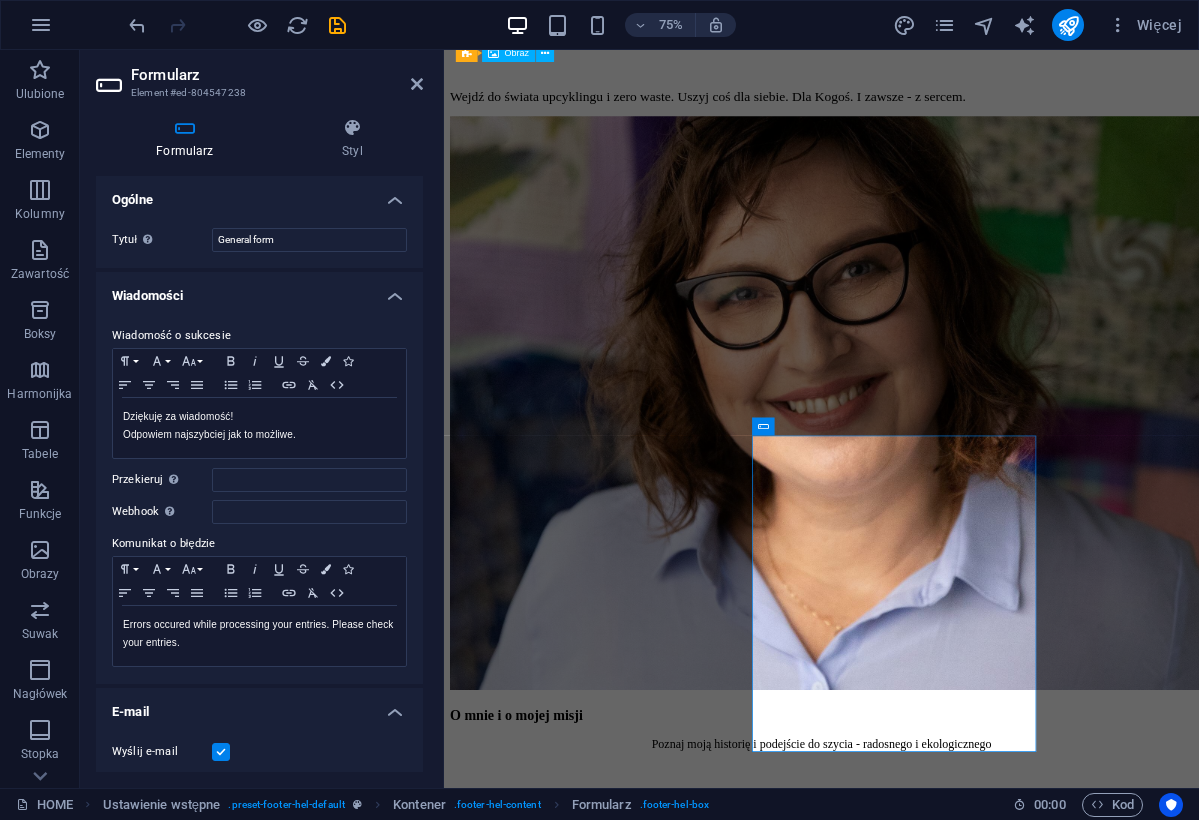 scroll, scrollTop: 0, scrollLeft: 0, axis: both 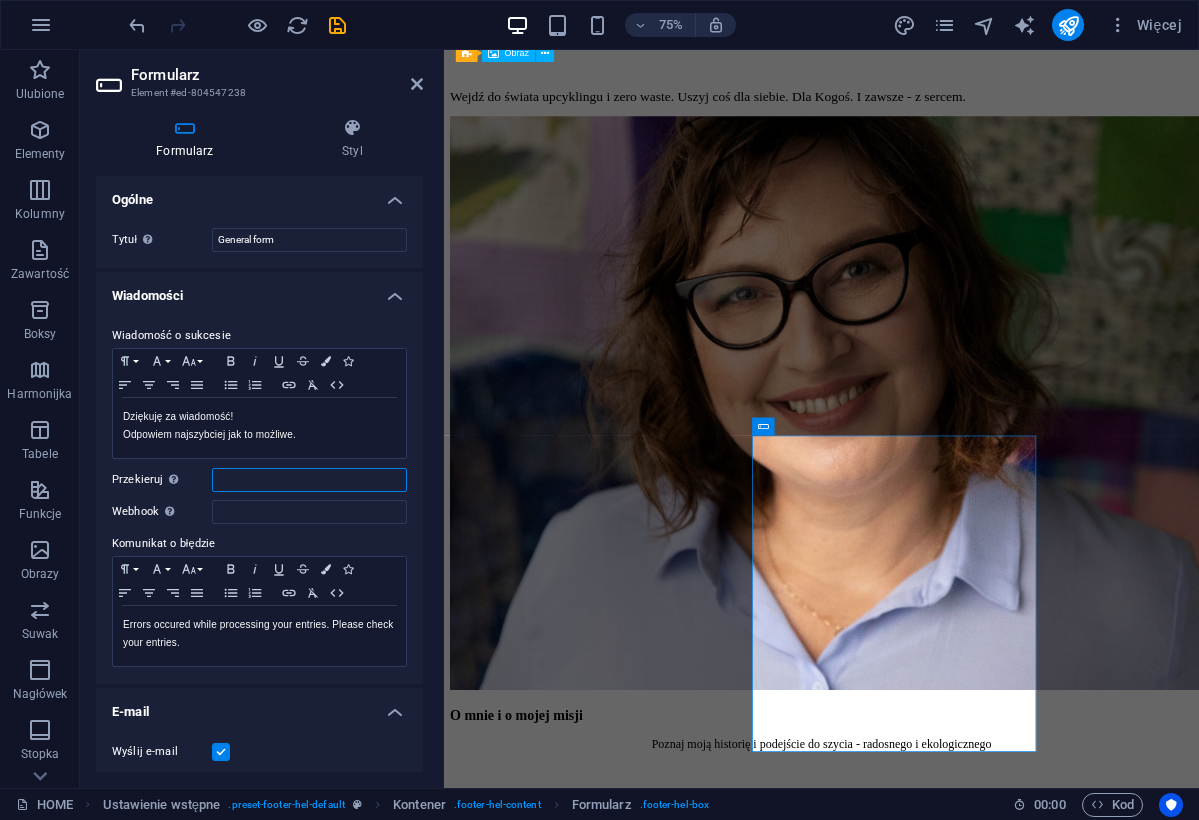 click on "Przekieruj Zdefiniuj cel przekierowania po pomyślnym przesłaniu formularza; na przykład na stronę potwierdzenia." at bounding box center (309, 480) 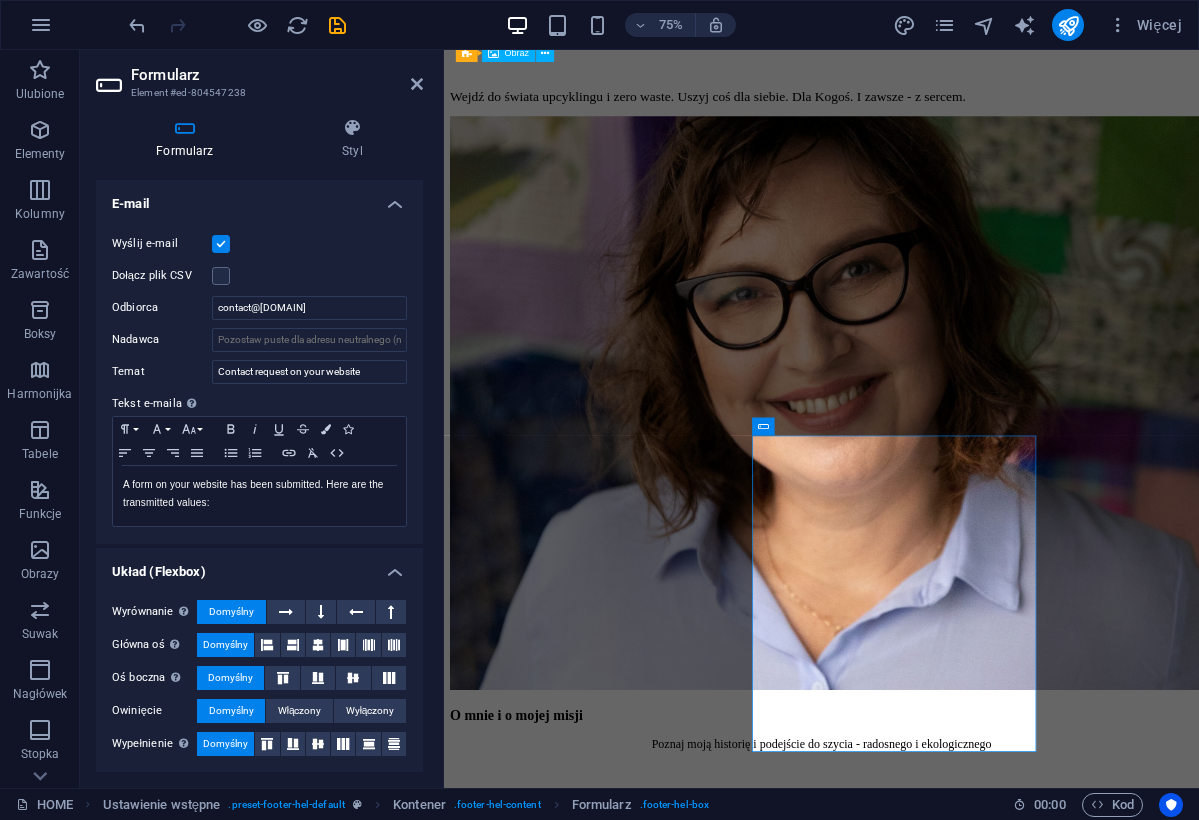 scroll, scrollTop: 505, scrollLeft: 0, axis: vertical 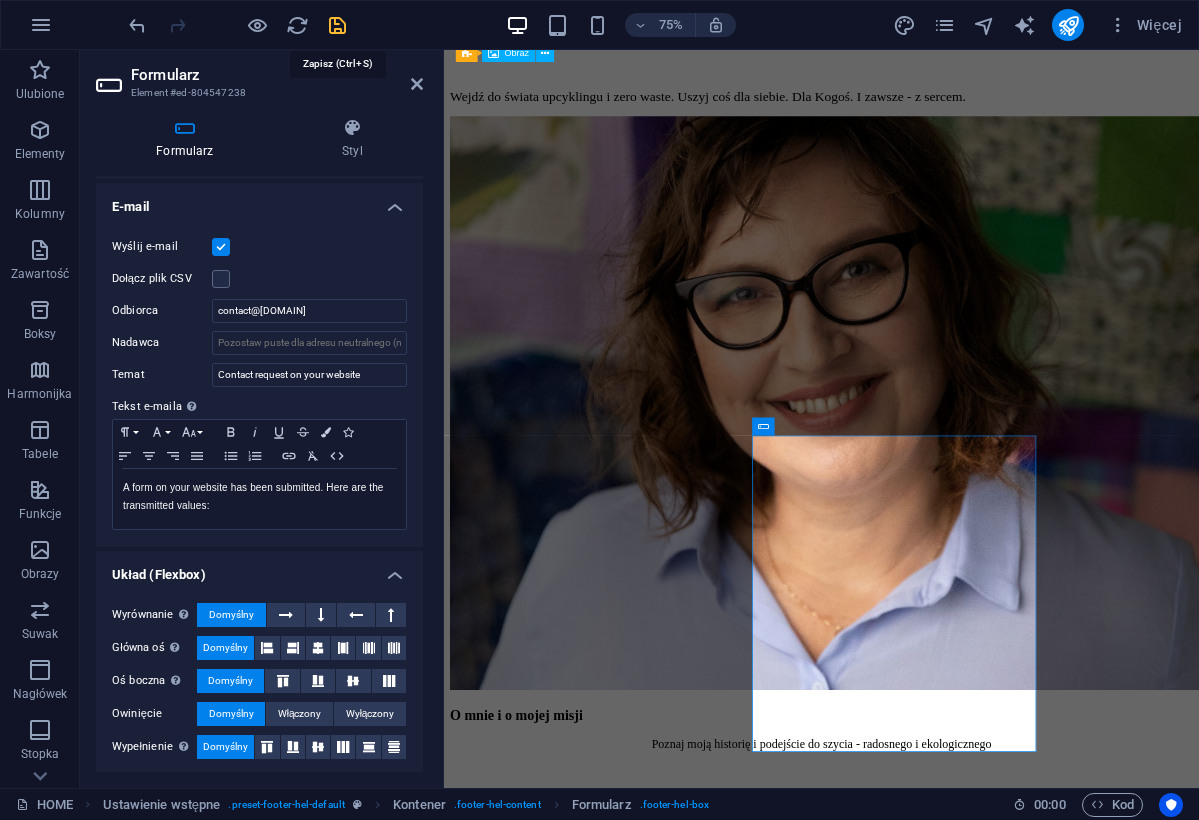 click at bounding box center (337, 25) 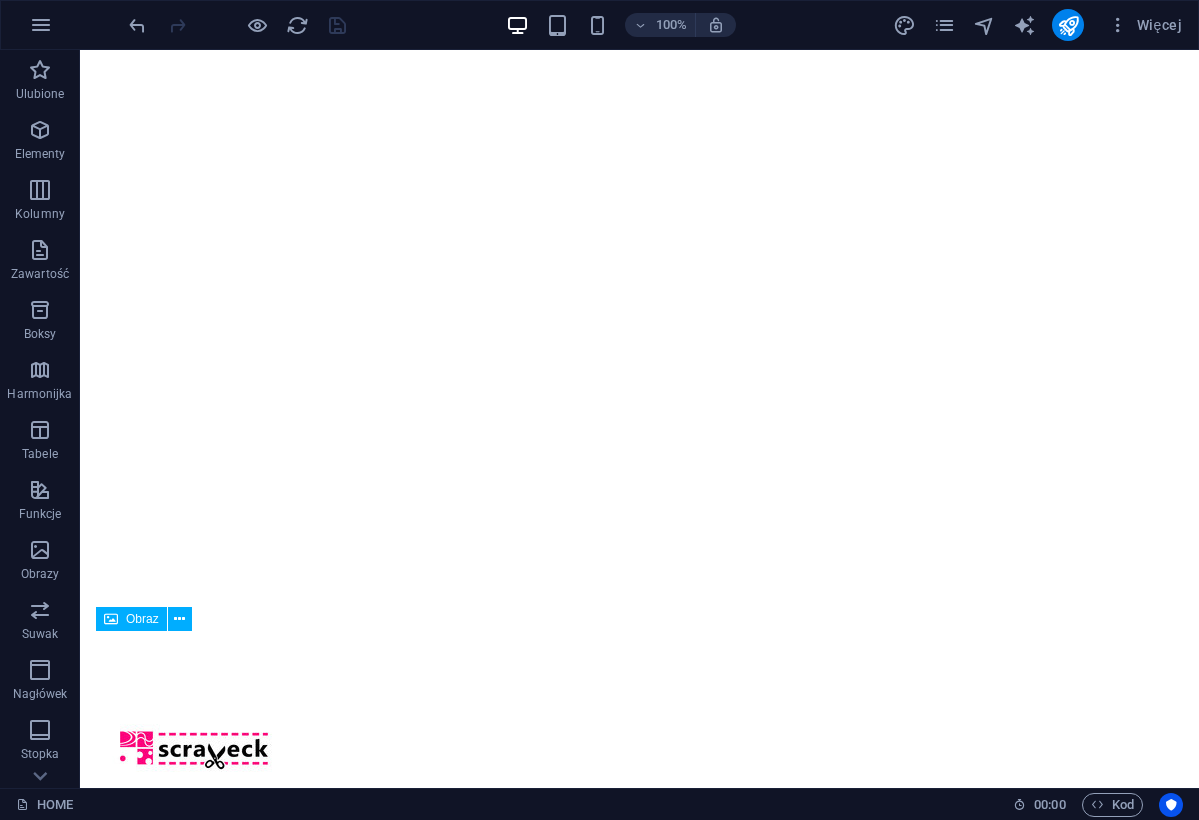 scroll, scrollTop: 790, scrollLeft: 0, axis: vertical 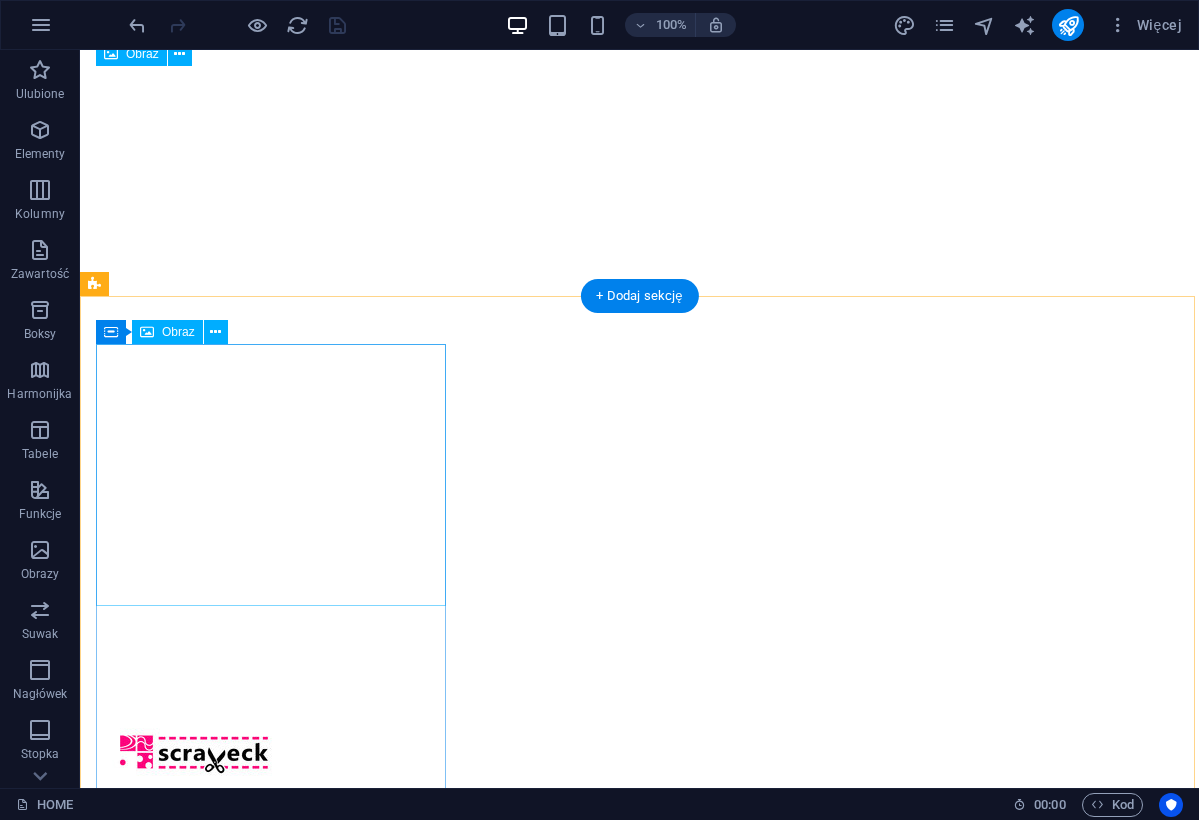 click at bounding box center [639, 2056] 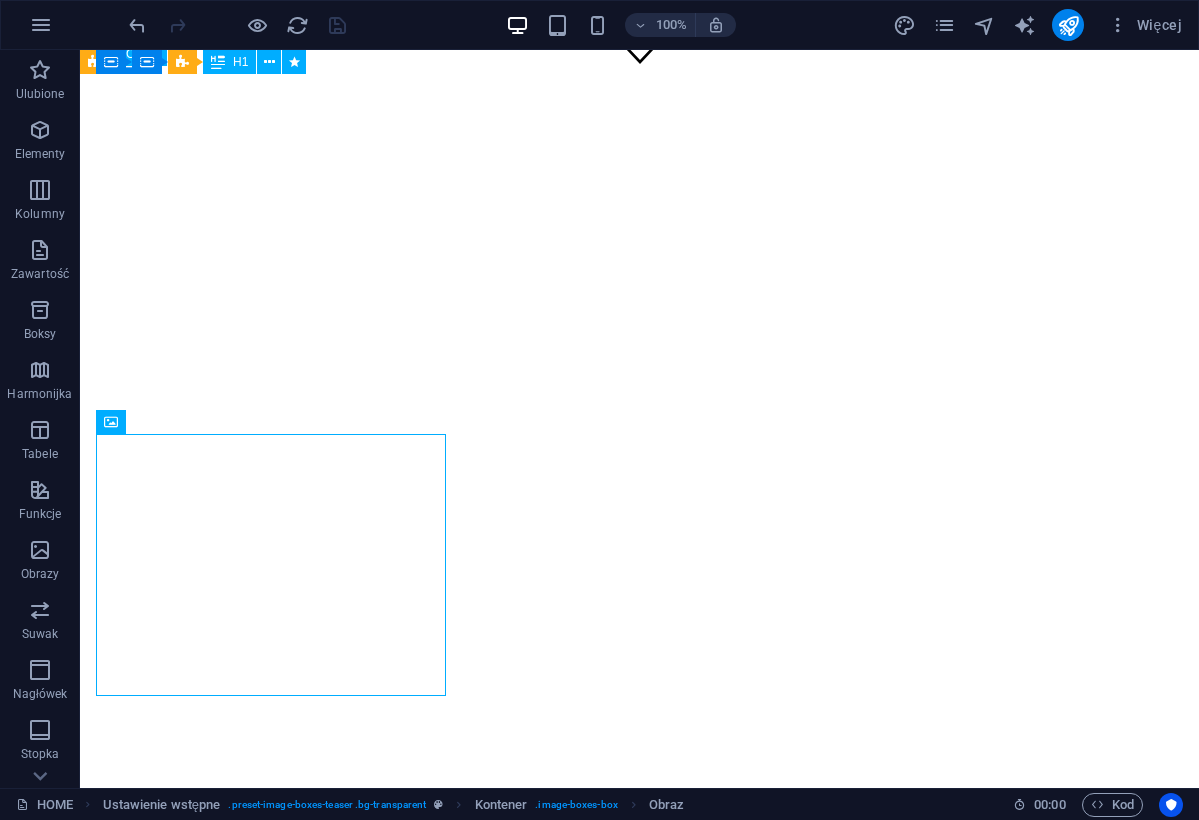 scroll, scrollTop: 700, scrollLeft: 0, axis: vertical 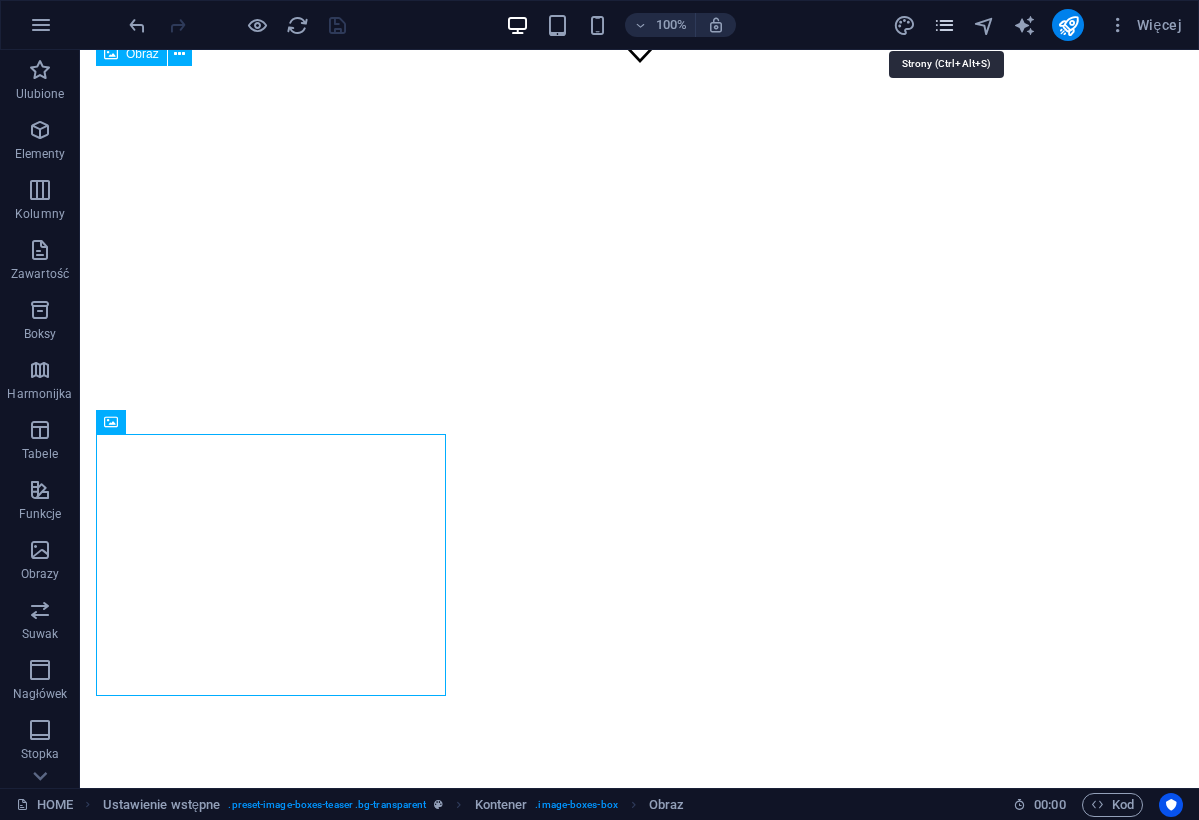 click at bounding box center [944, 25] 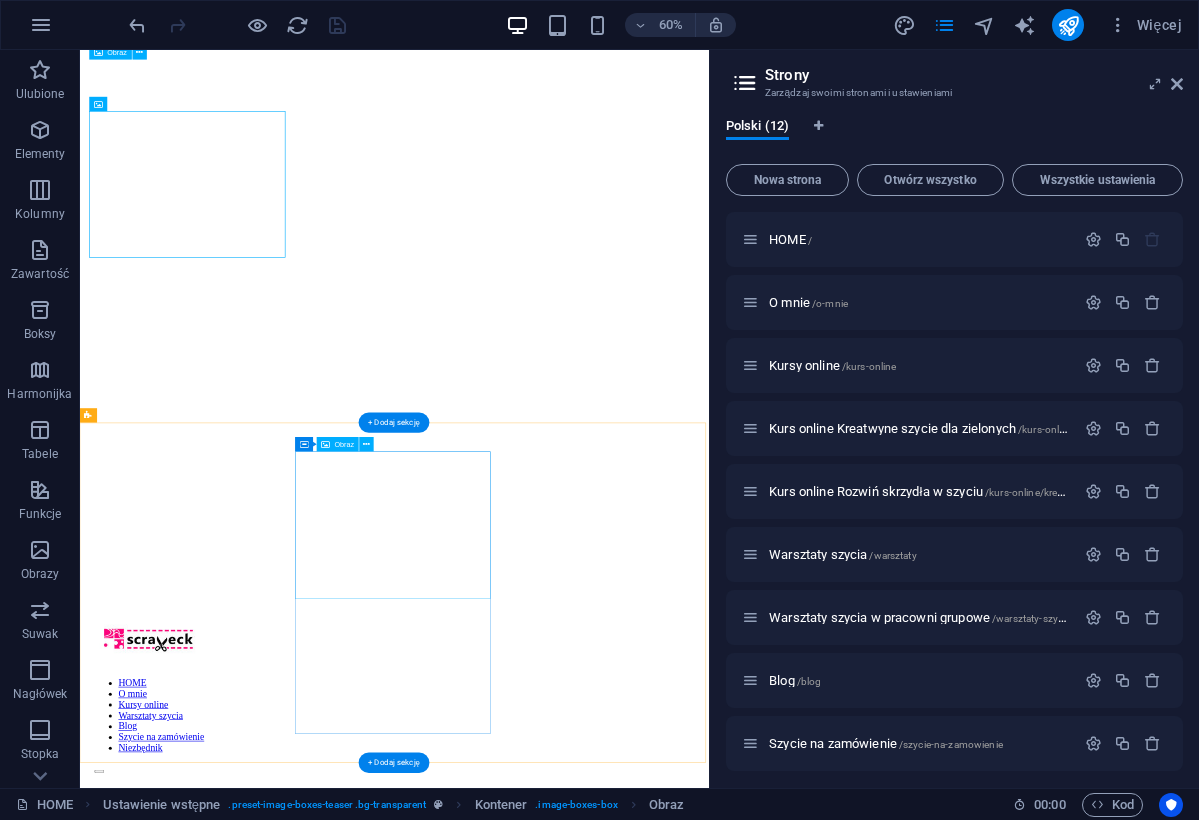 scroll, scrollTop: 1453, scrollLeft: 0, axis: vertical 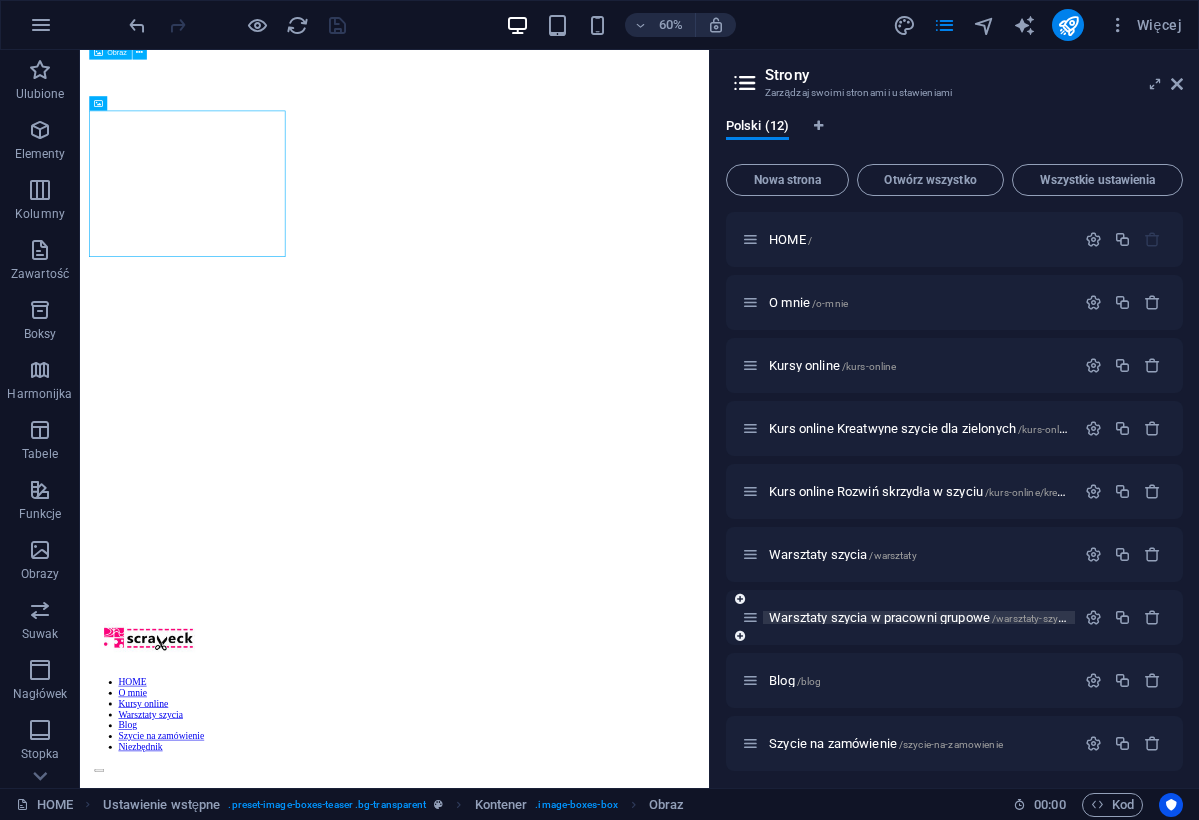 click on "Warsztaty szycia w pracowni grupowe  /warsztaty-szycia/grupowe" at bounding box center [942, 617] 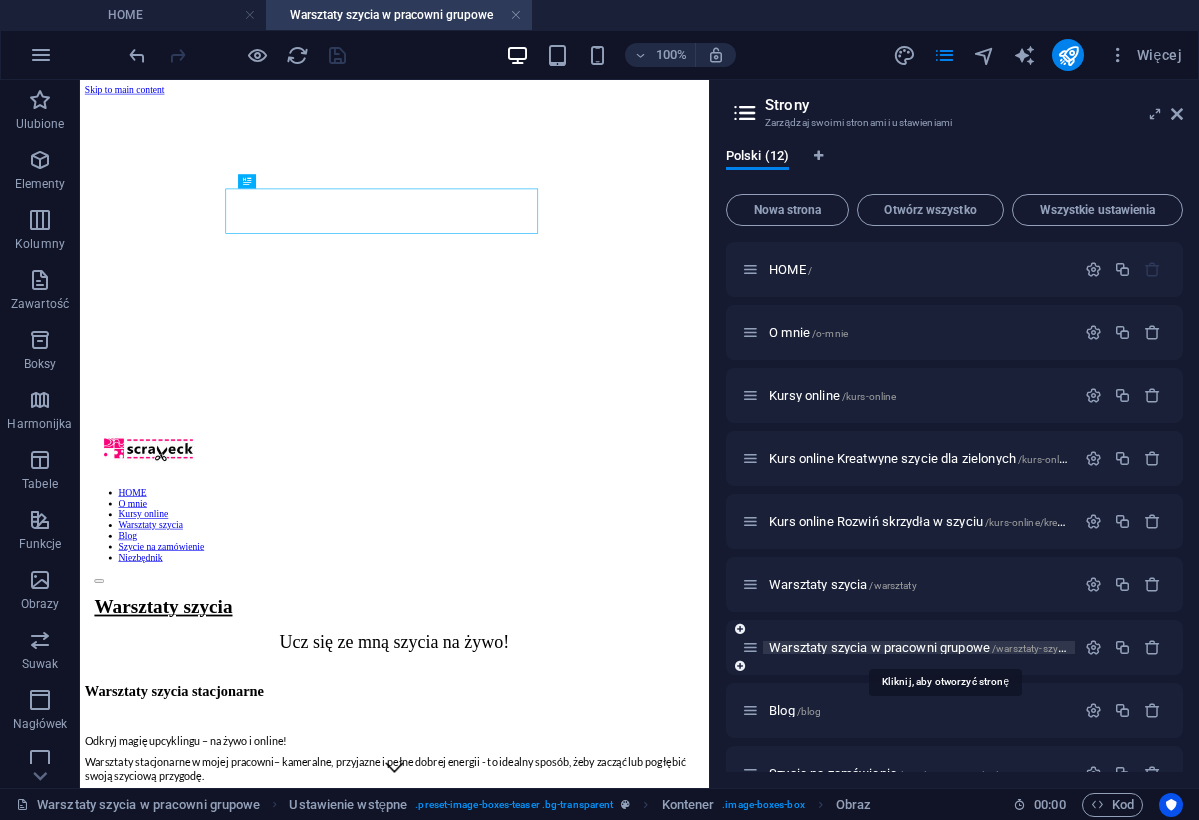 scroll, scrollTop: 0, scrollLeft: 0, axis: both 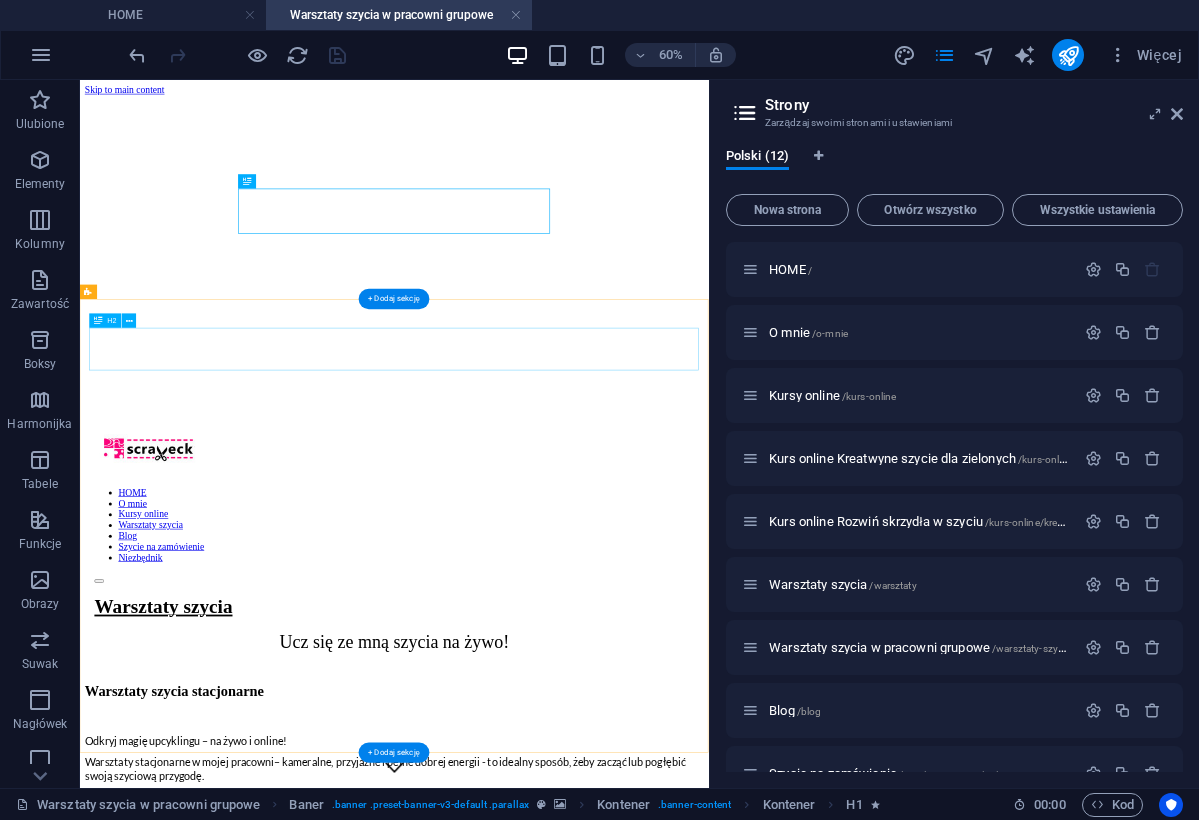 click on "Warsztaty szycia stacjonarne" at bounding box center [604, 1098] 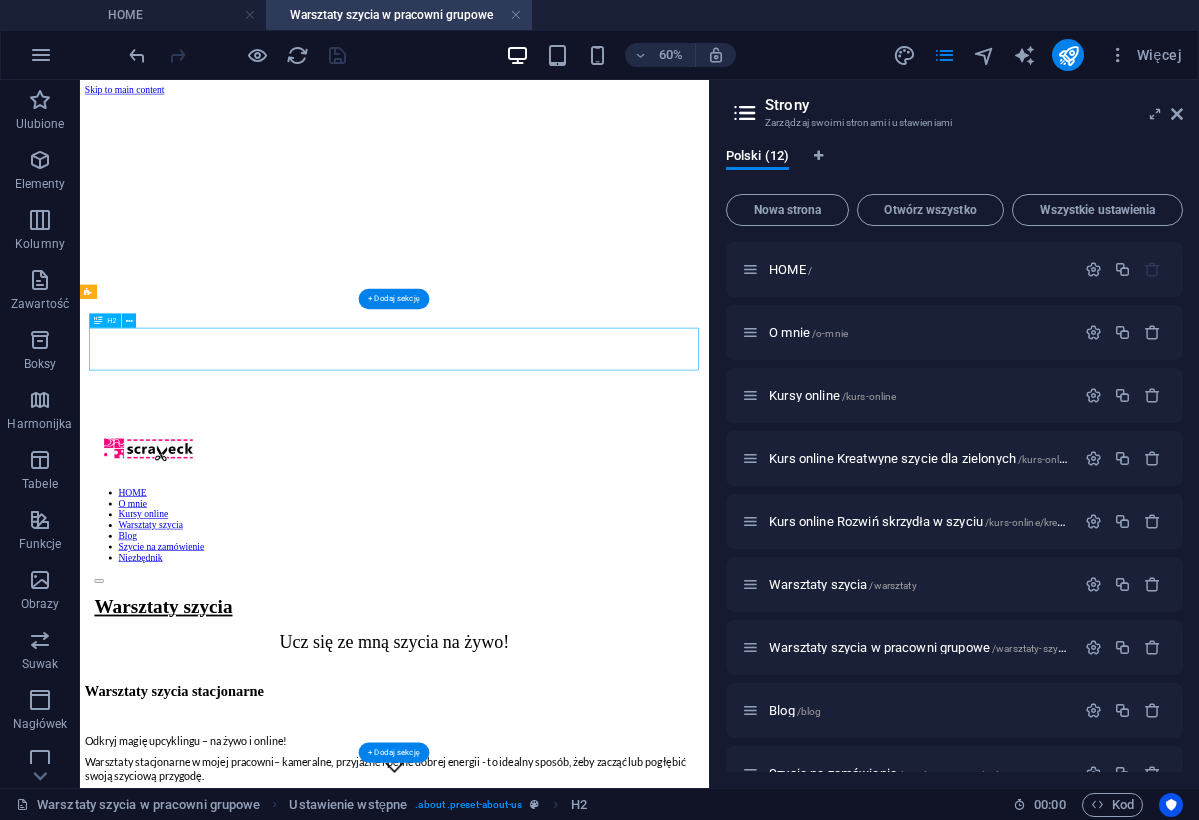 click on "Warsztaty szycia stacjonarne" at bounding box center [604, 1098] 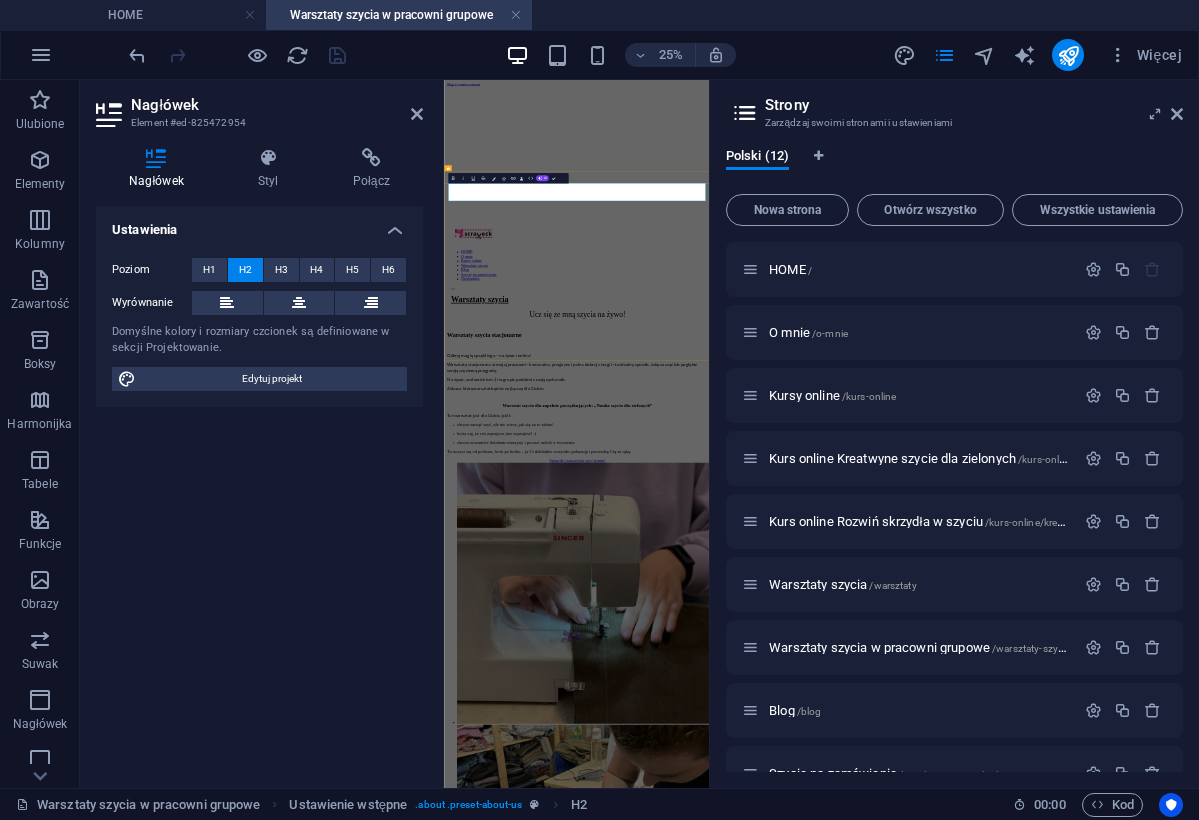click on "Warsztaty szycia stacjonarne" at bounding box center [974, 1098] 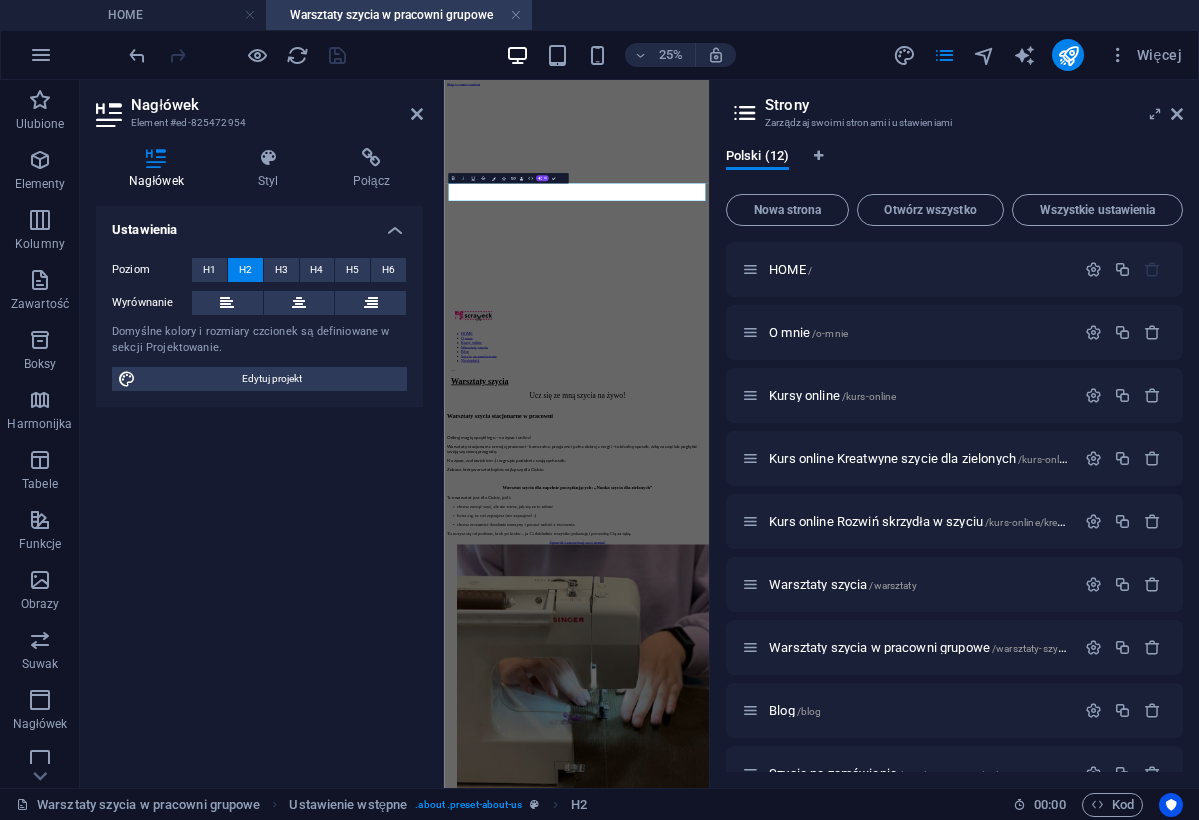 click on "Ustawienia Poziom H1 H2 H3 H4 H5 H6 Wyrównanie Domyślne kolory i rozmiary czcionek są definiowane w sekcji Projektowanie. Edytuj projekt" at bounding box center (259, 489) 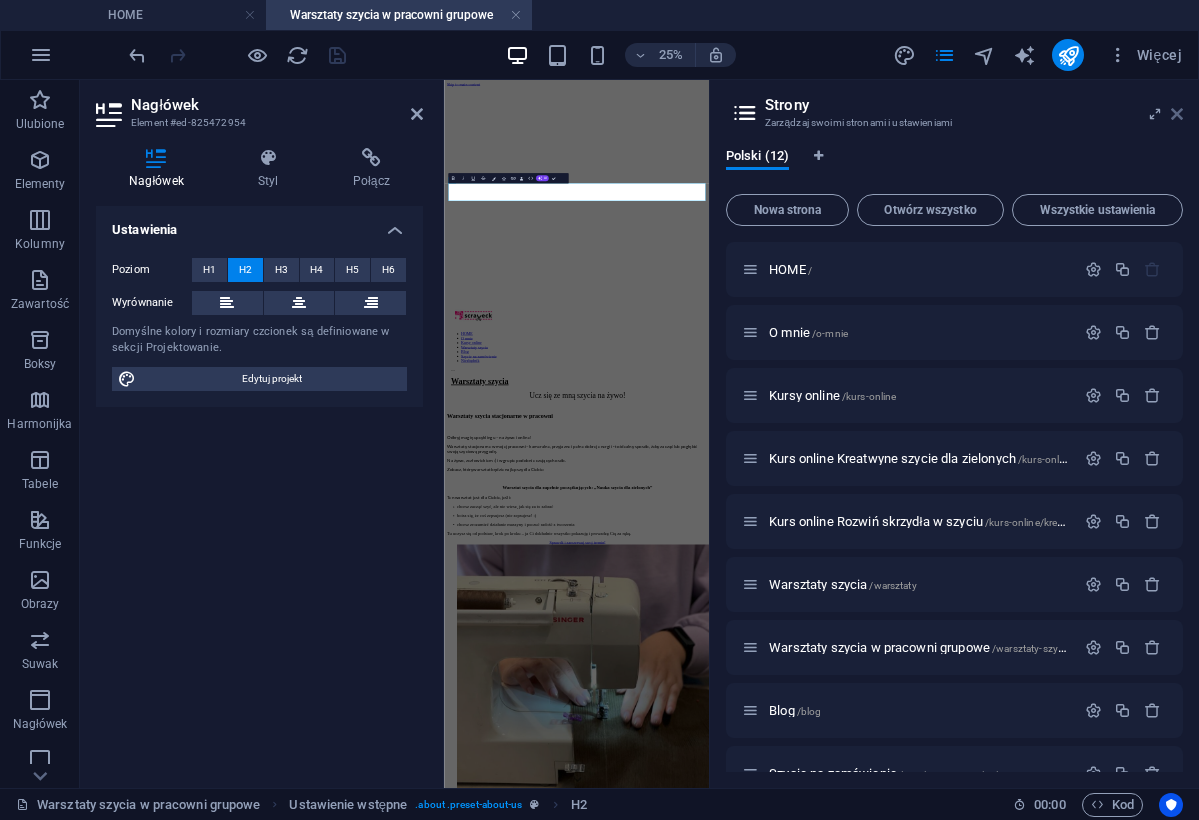 click at bounding box center [1177, 114] 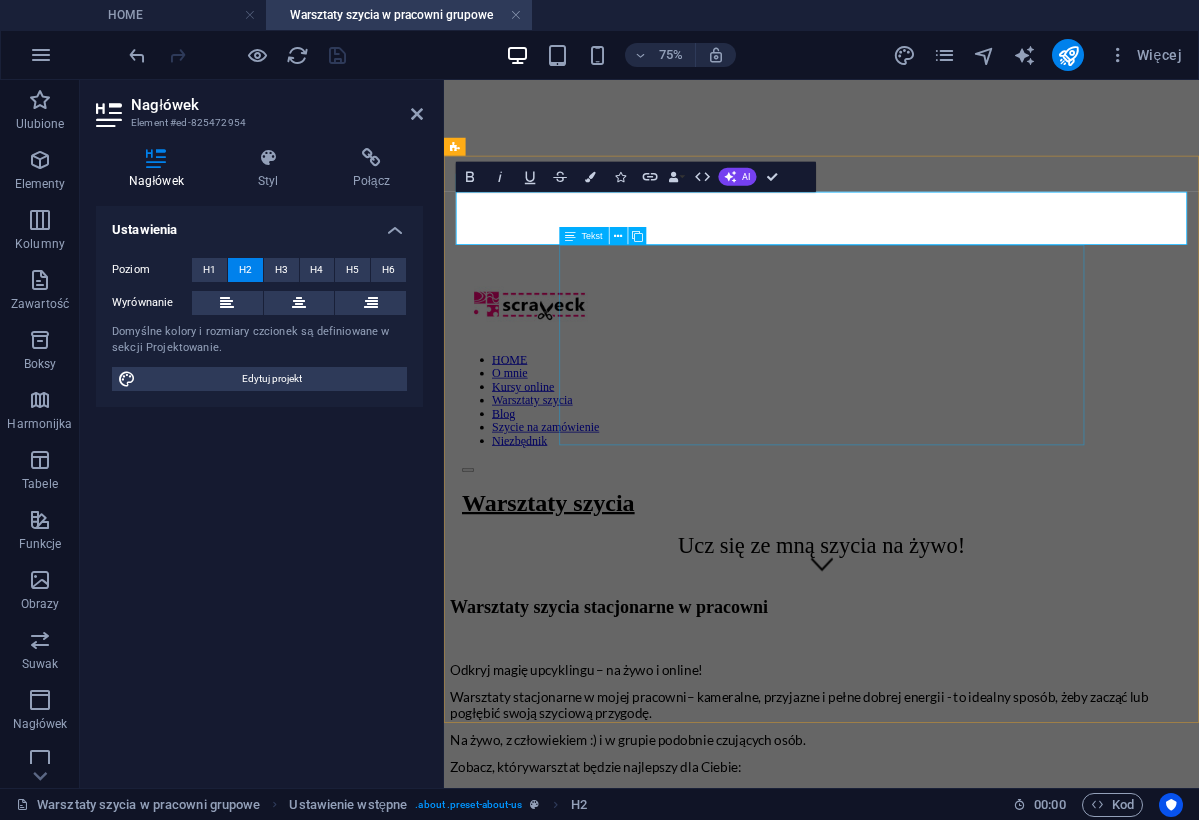 scroll, scrollTop: 268, scrollLeft: 0, axis: vertical 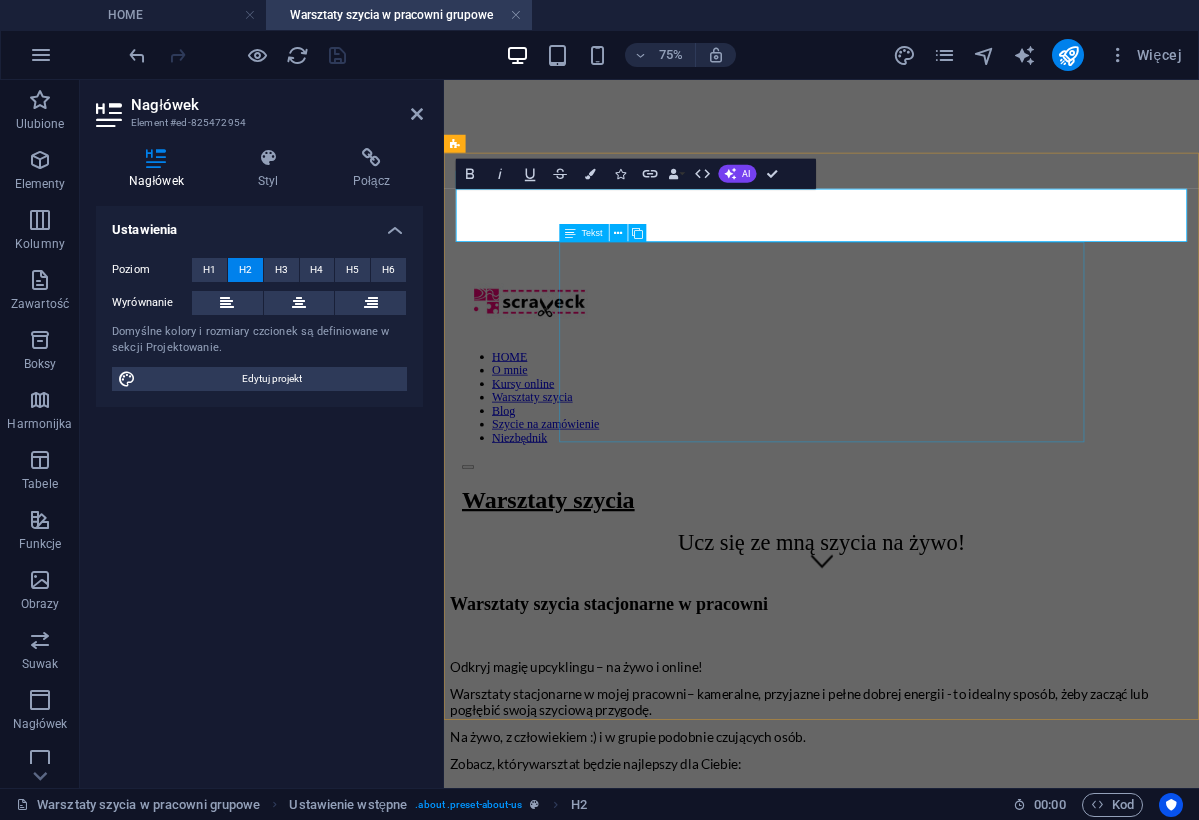 click on "Odkryj magię upcyklingu – na żywo i online! Warsztaty stacjonarne w mojej pracowni – kameralne, przyjazne i pełne dobrej energii - to idealny sposób, żeby zacząć lub pogłębić swoją szyciową przygodę. Na żywo, z człowiekiem :) i w grupie podobnie czujących osób. Zobacz, który warsztat będzie najlepszy dla Ciebie:" at bounding box center (947, 923) 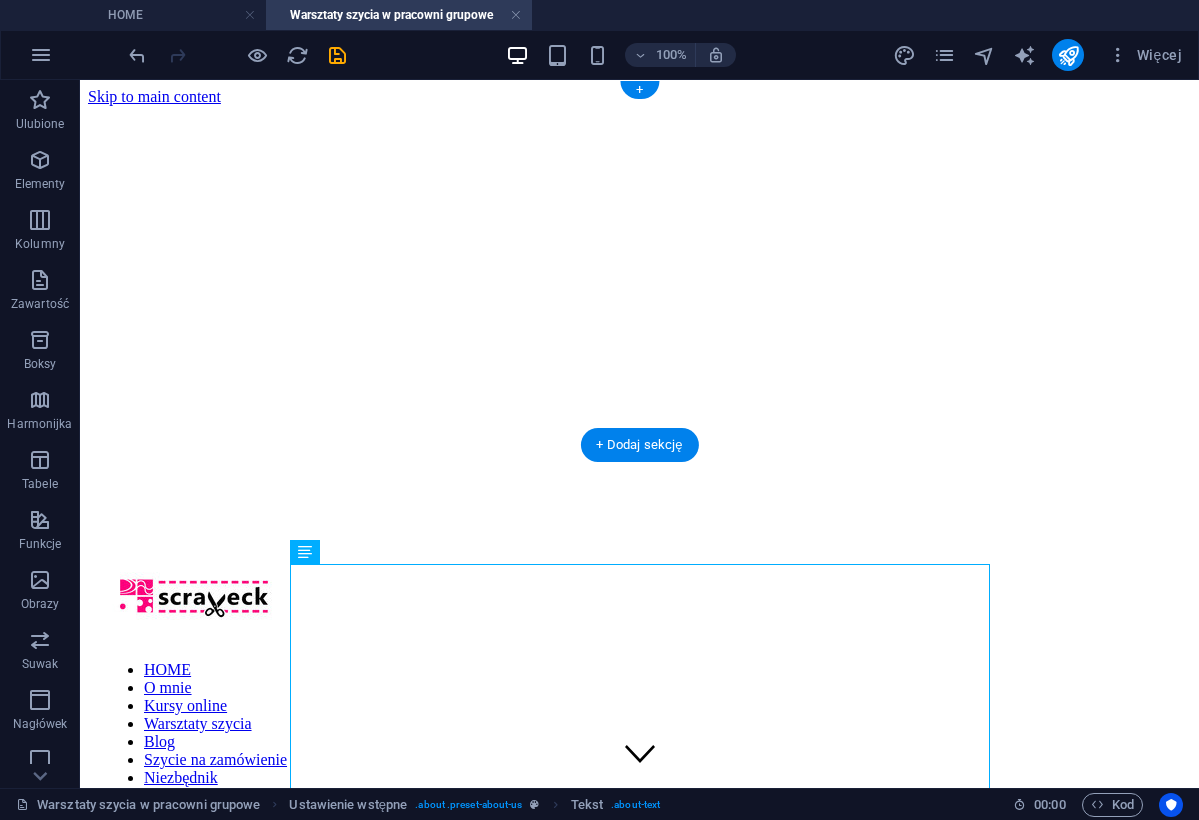 scroll, scrollTop: 0, scrollLeft: 0, axis: both 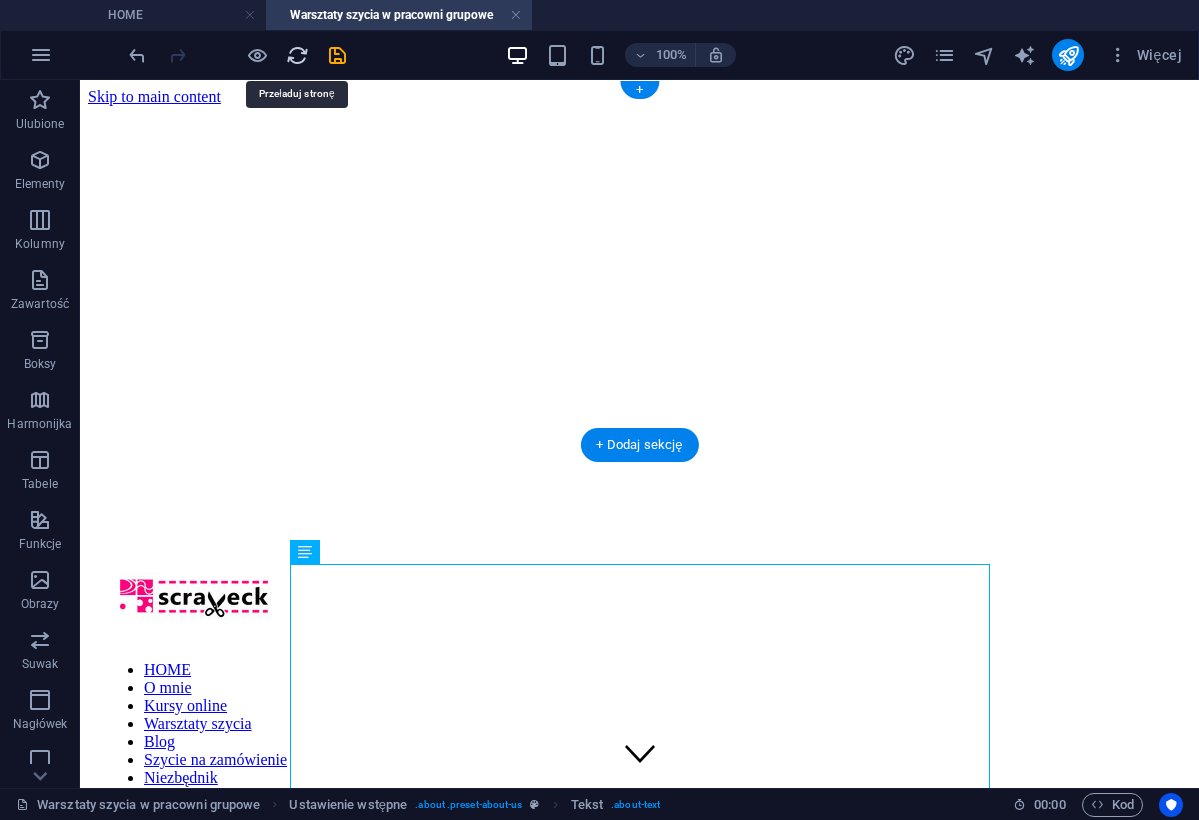 click at bounding box center [297, 55] 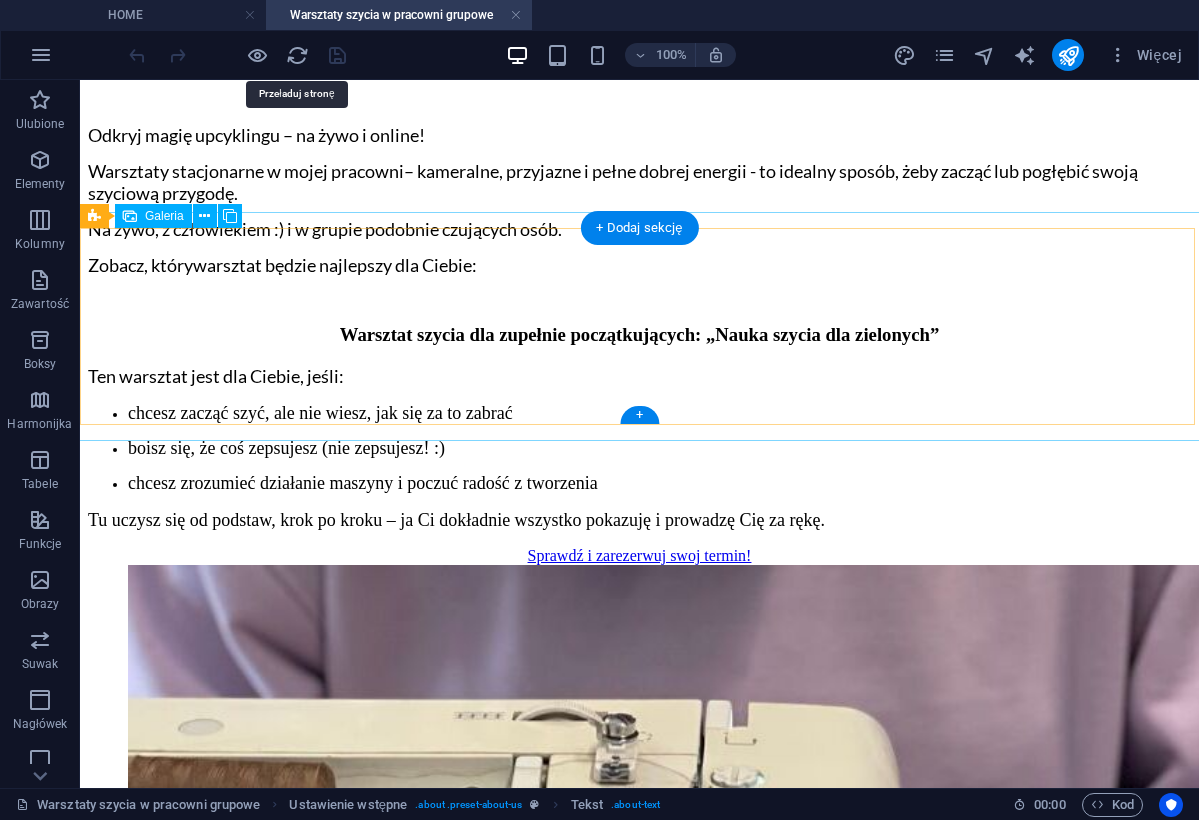 scroll, scrollTop: 947, scrollLeft: 0, axis: vertical 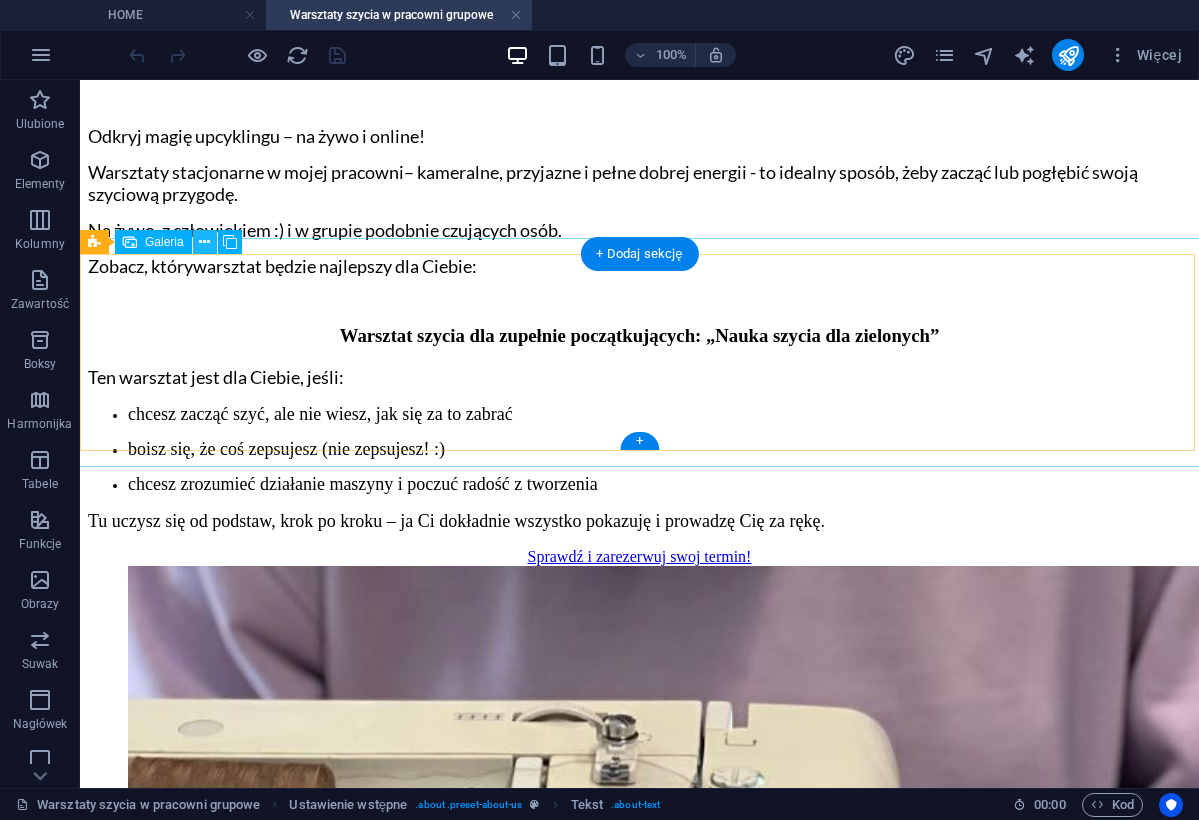 click at bounding box center (204, 242) 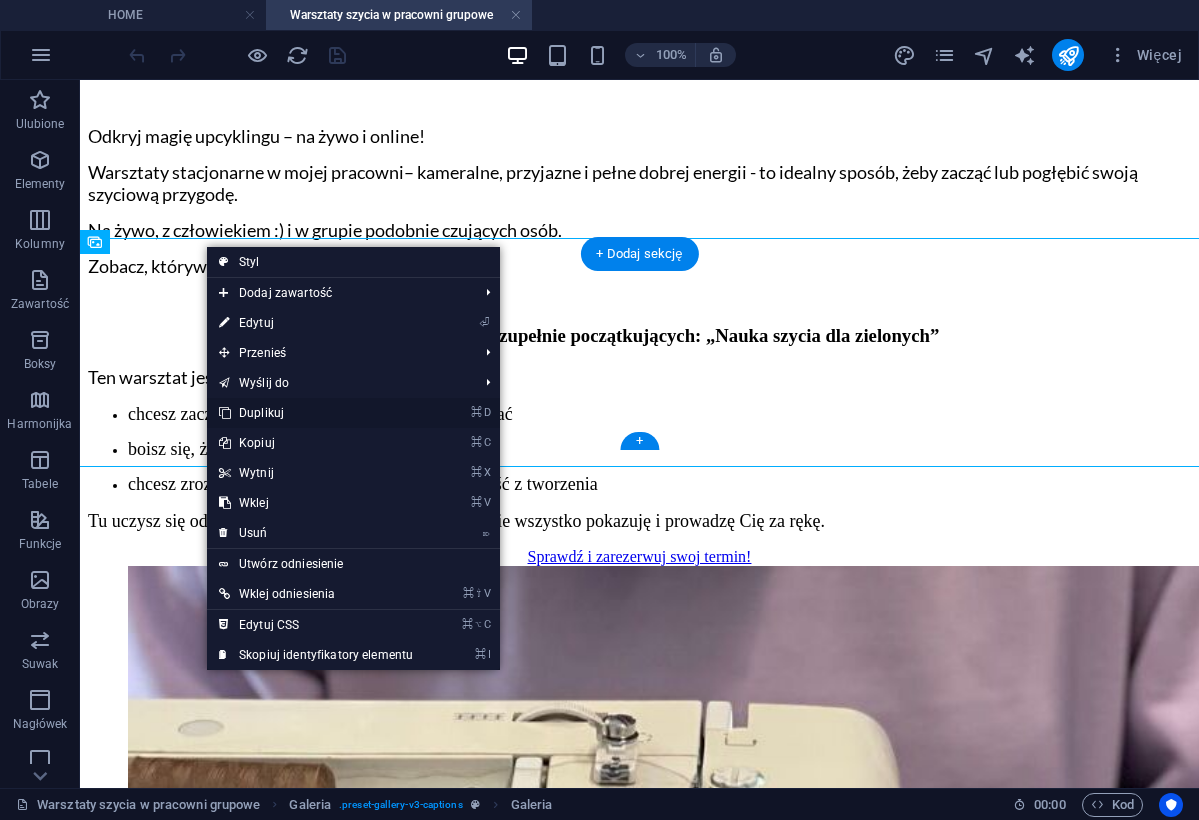 click on "⌘ D  Duplikuj" at bounding box center (316, 413) 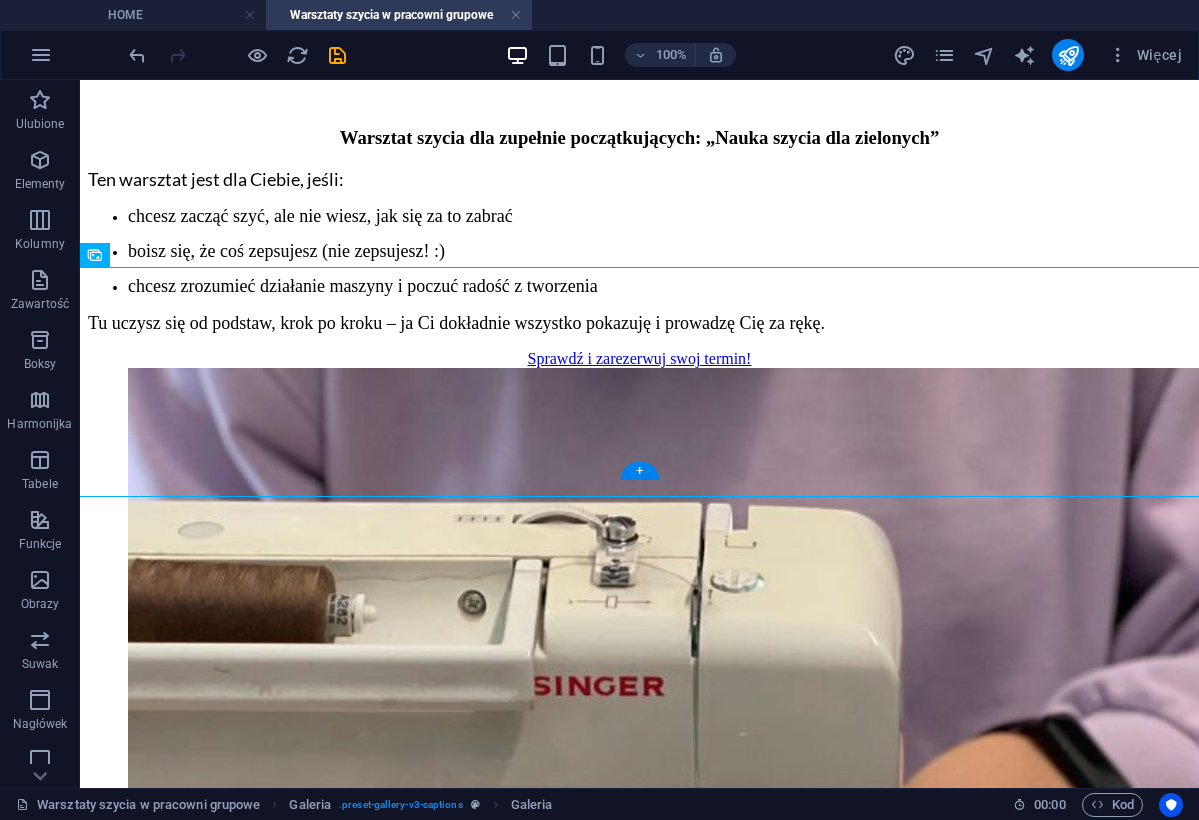scroll, scrollTop: 1147, scrollLeft: 0, axis: vertical 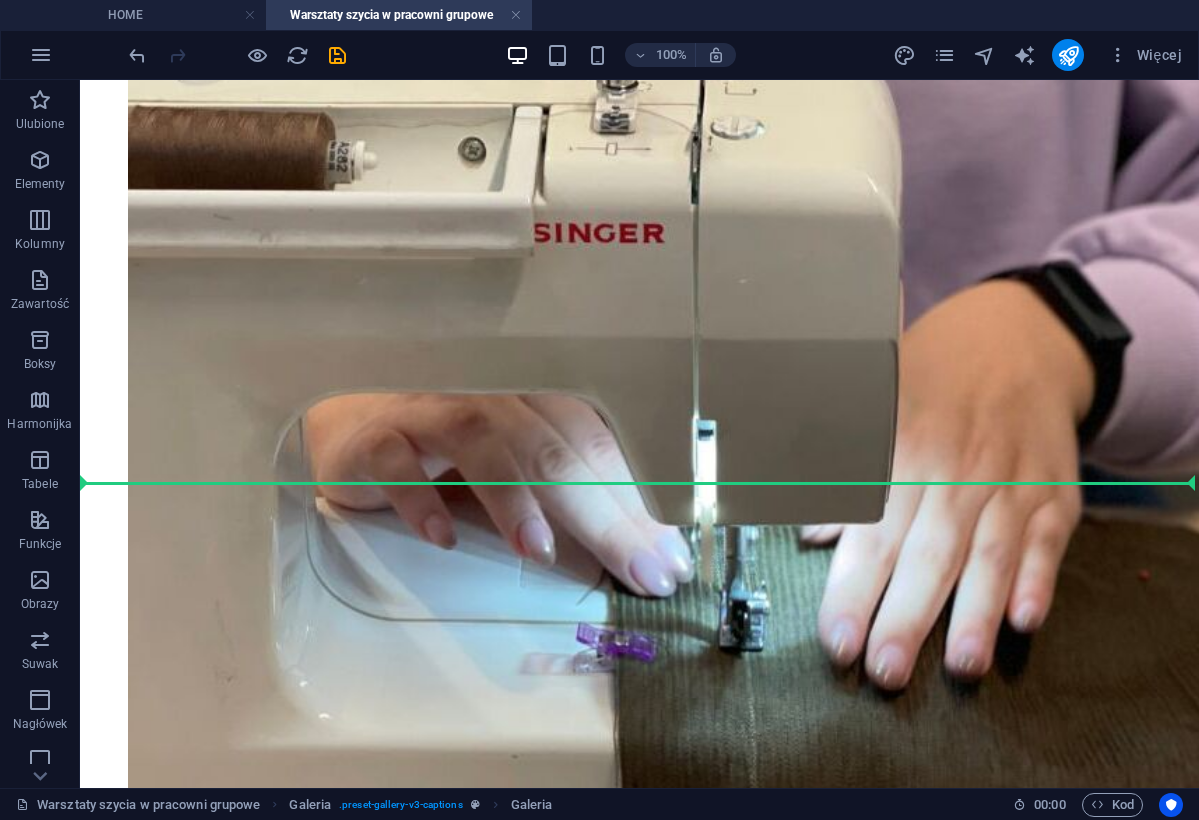 drag, startPoint x: 371, startPoint y: 372, endPoint x: 401, endPoint y: 479, distance: 111.12605 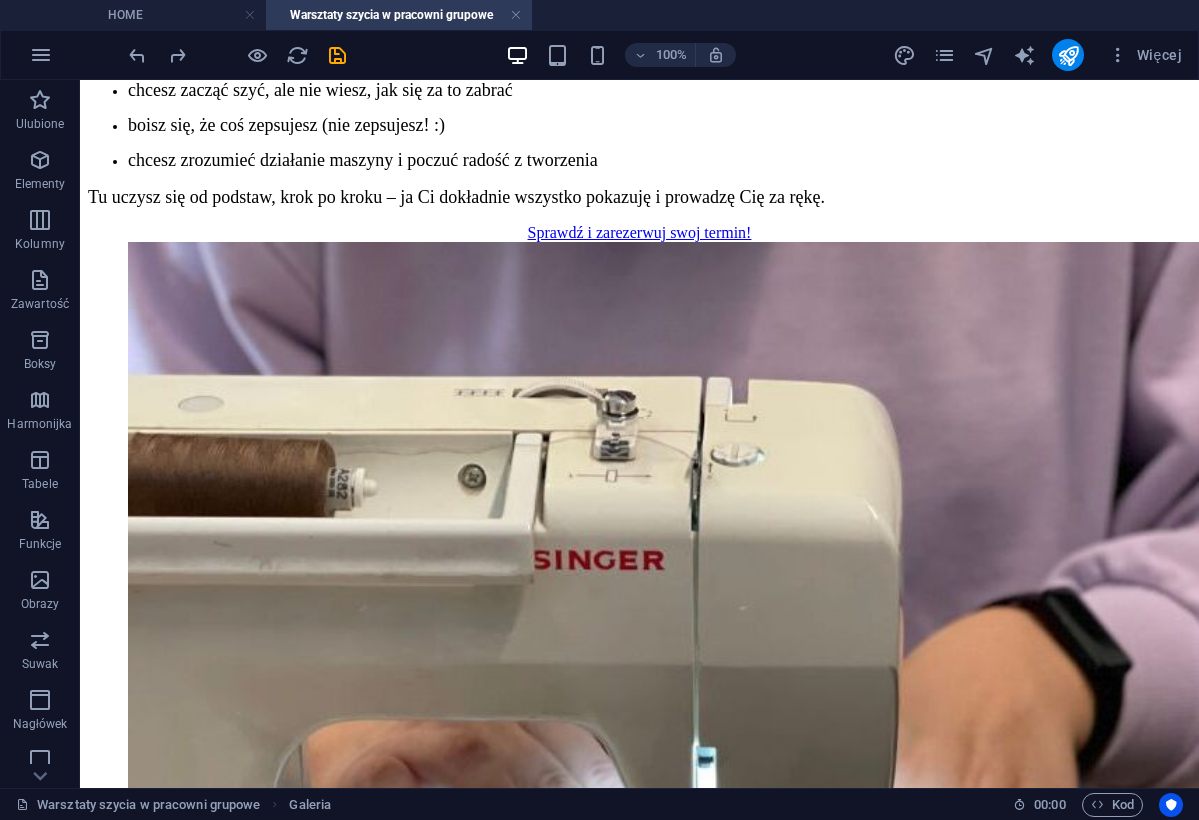 scroll, scrollTop: 1095, scrollLeft: 0, axis: vertical 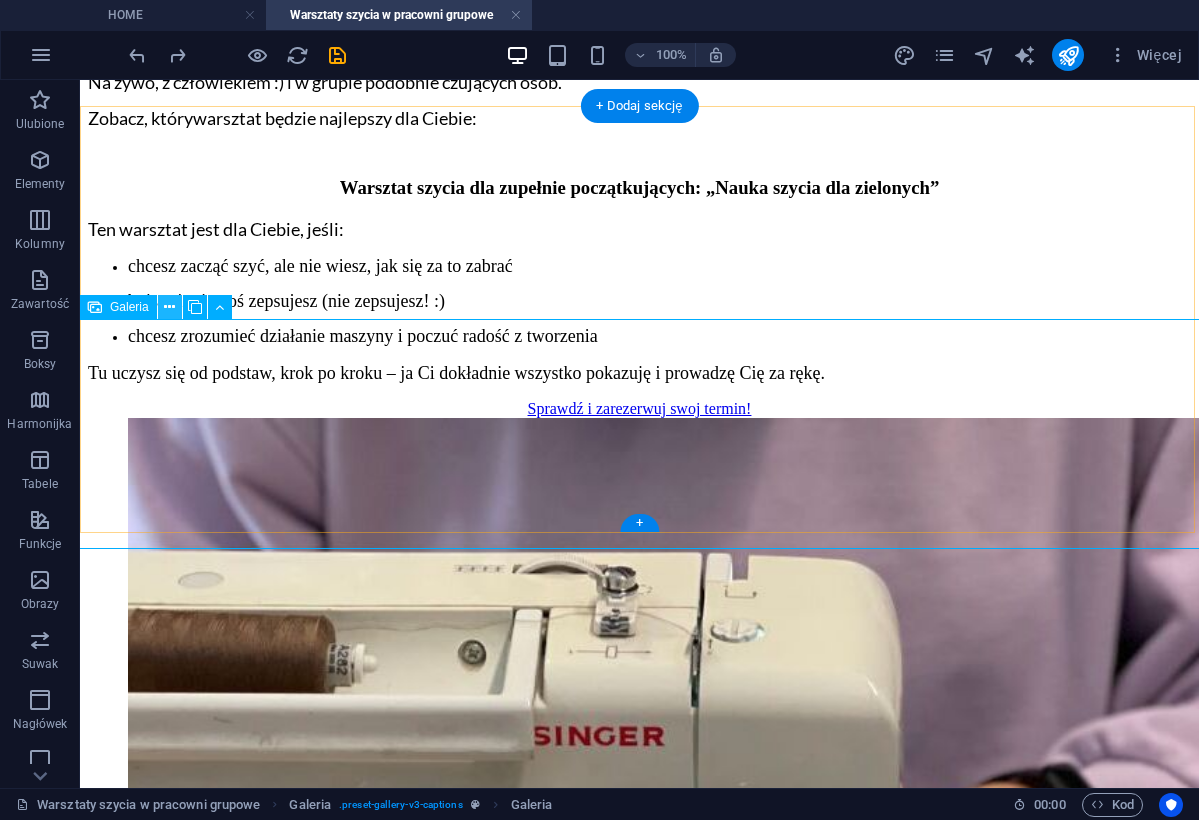 click at bounding box center [169, 307] 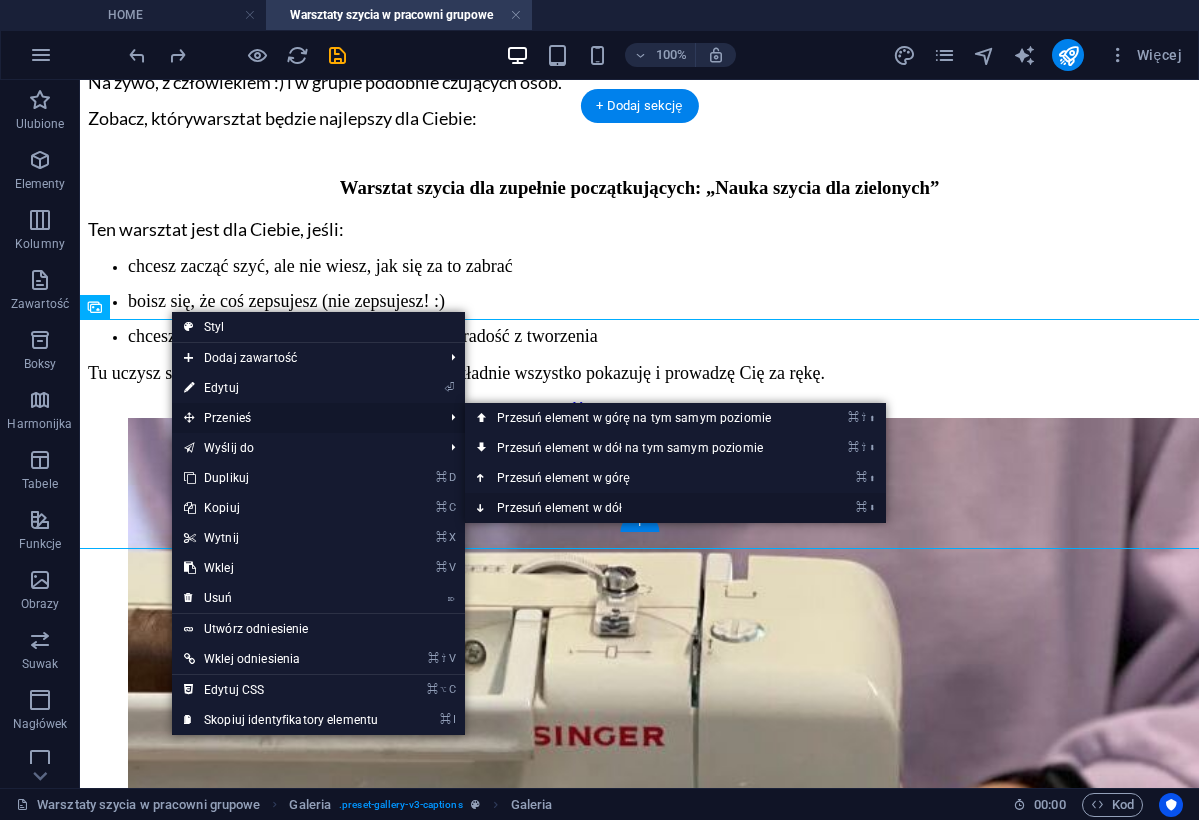 click on "⌘ ⬇  Przesuń element w dół" at bounding box center [638, 508] 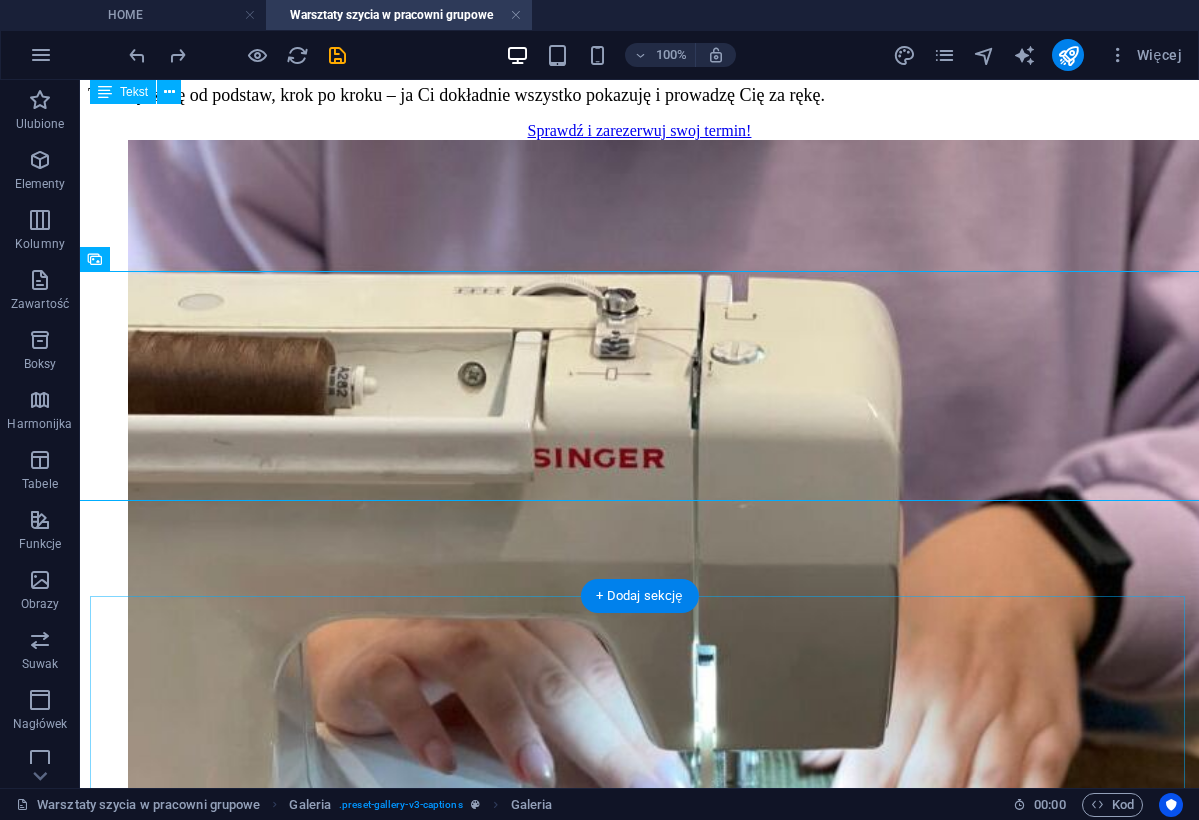 scroll, scrollTop: 1095, scrollLeft: 0, axis: vertical 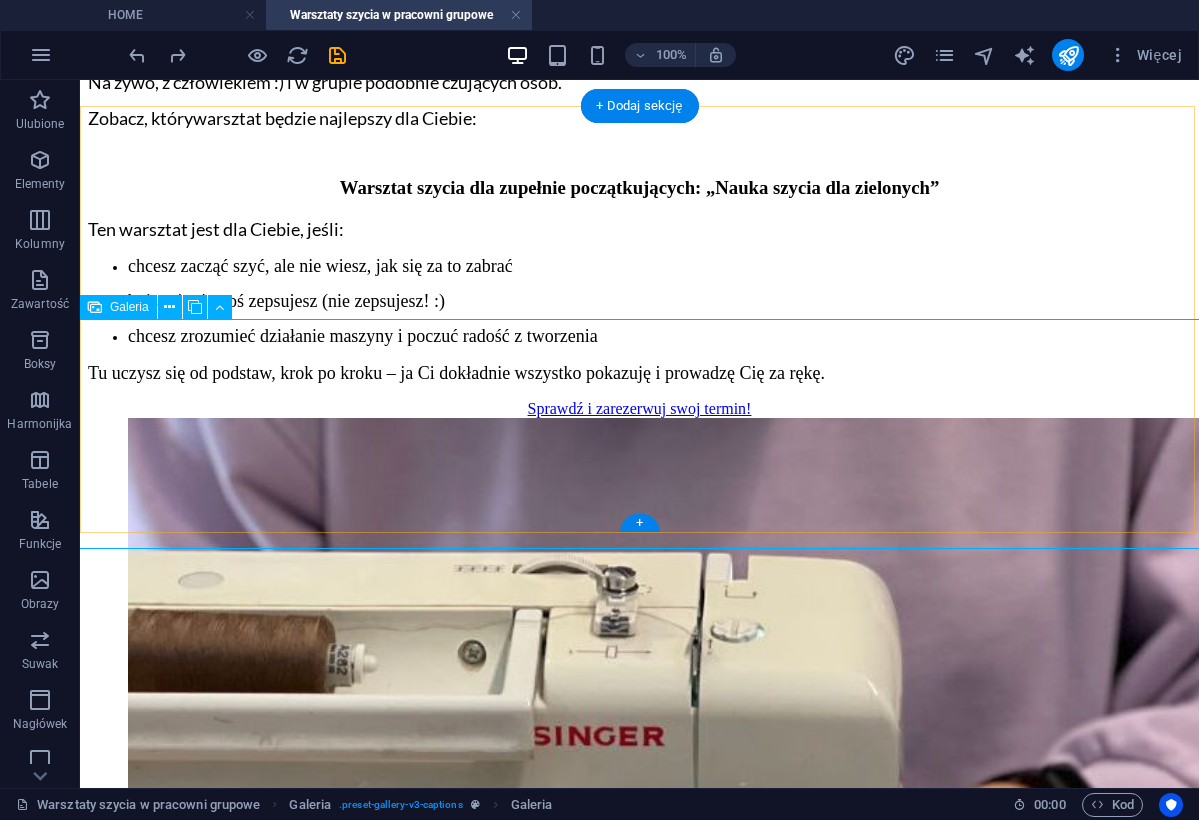drag, startPoint x: 536, startPoint y: 318, endPoint x: 581, endPoint y: 495, distance: 182.63077 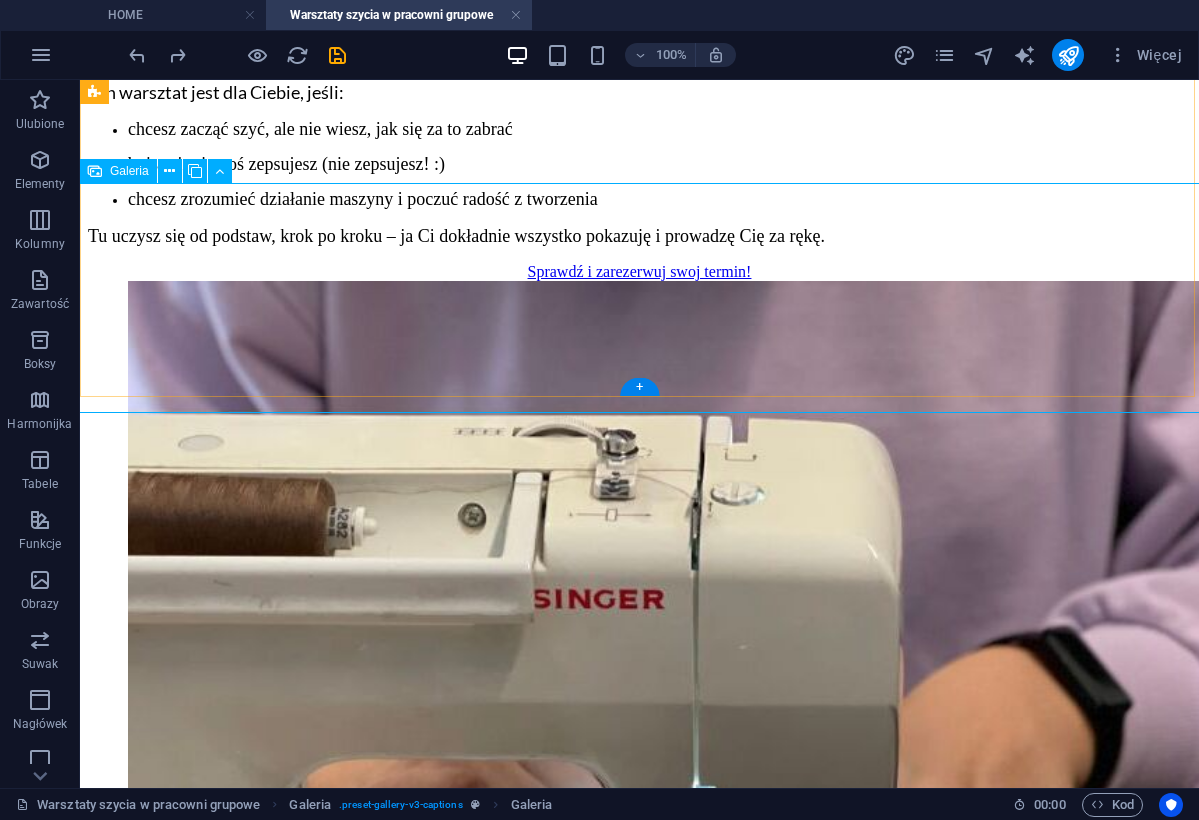 scroll, scrollTop: 1229, scrollLeft: 0, axis: vertical 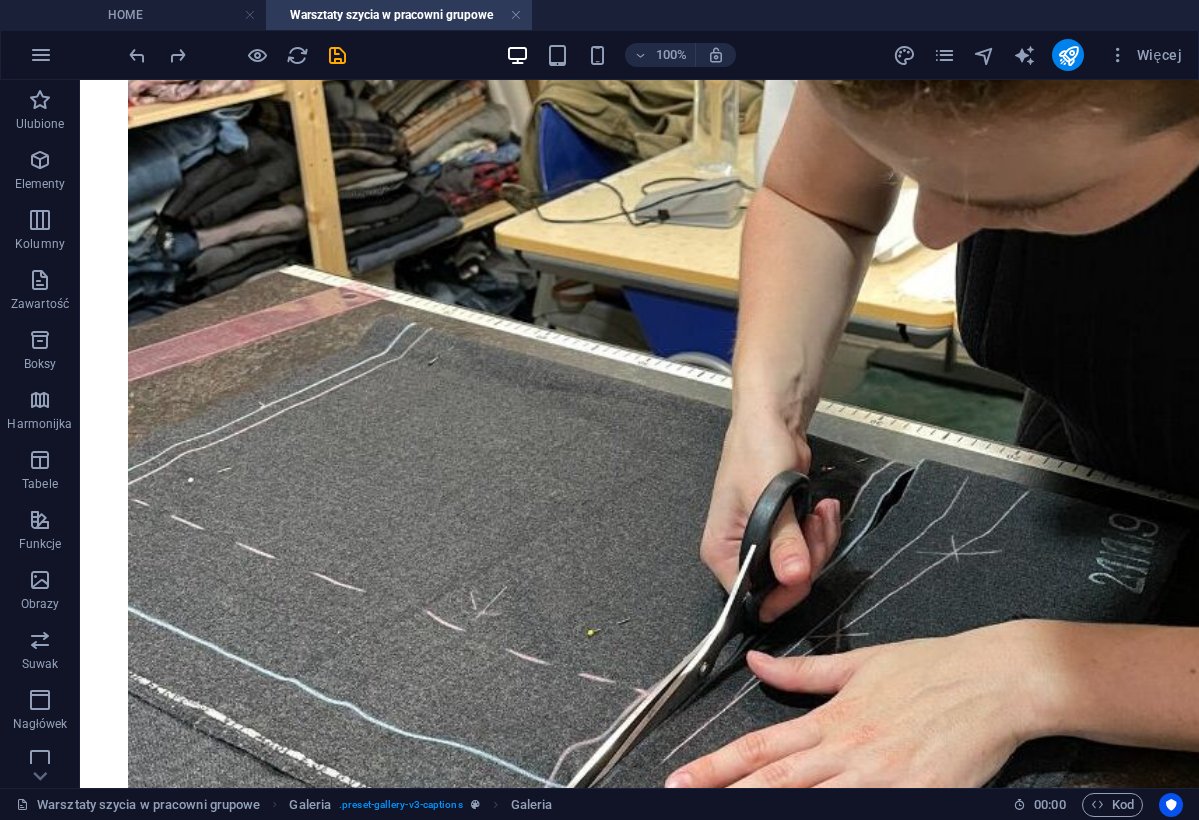 drag, startPoint x: 523, startPoint y: 378, endPoint x: 527, endPoint y: 681, distance: 303.0264 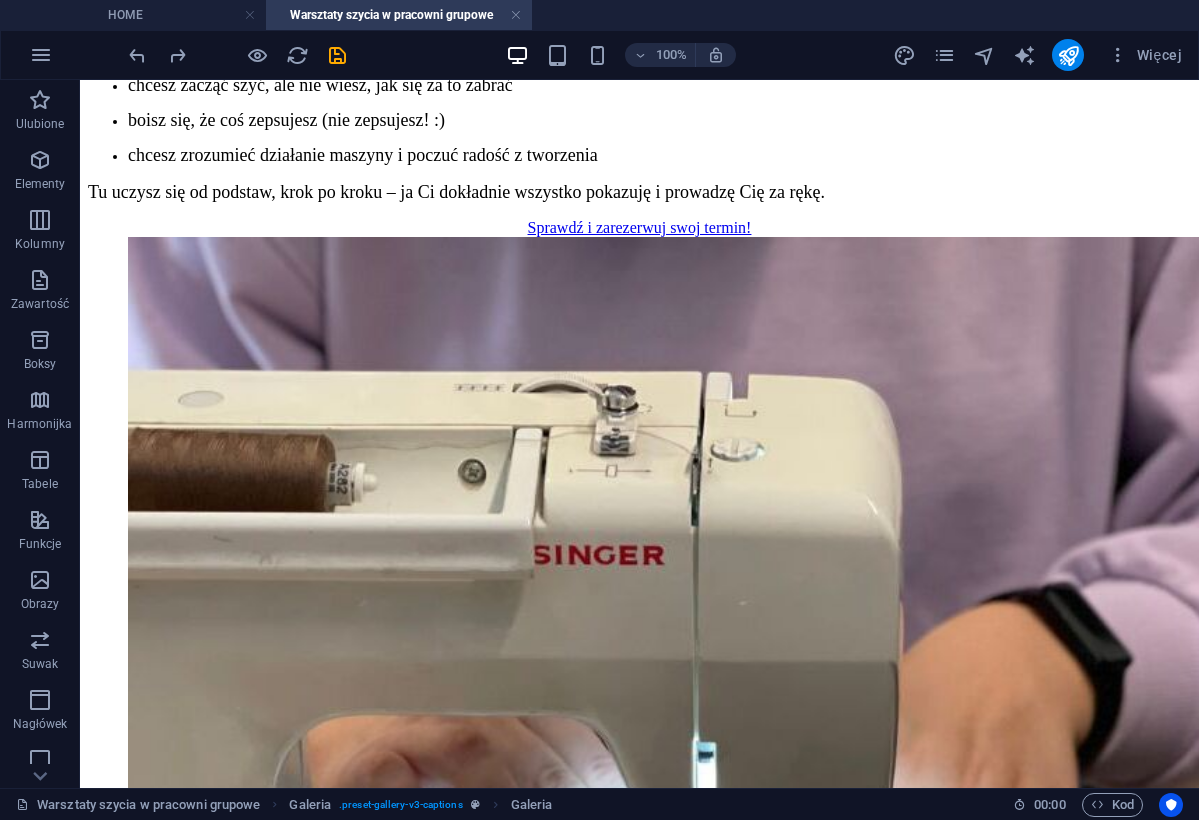 scroll, scrollTop: 1095, scrollLeft: 0, axis: vertical 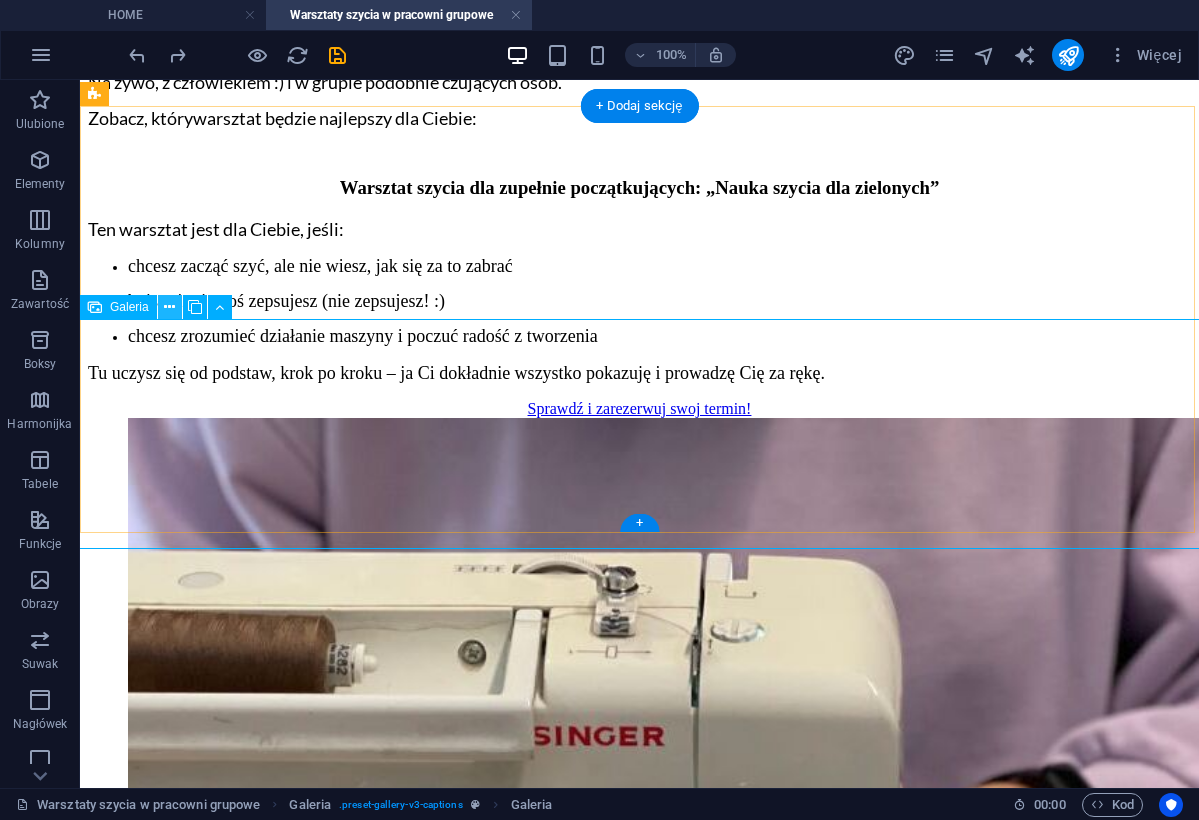 click at bounding box center [169, 307] 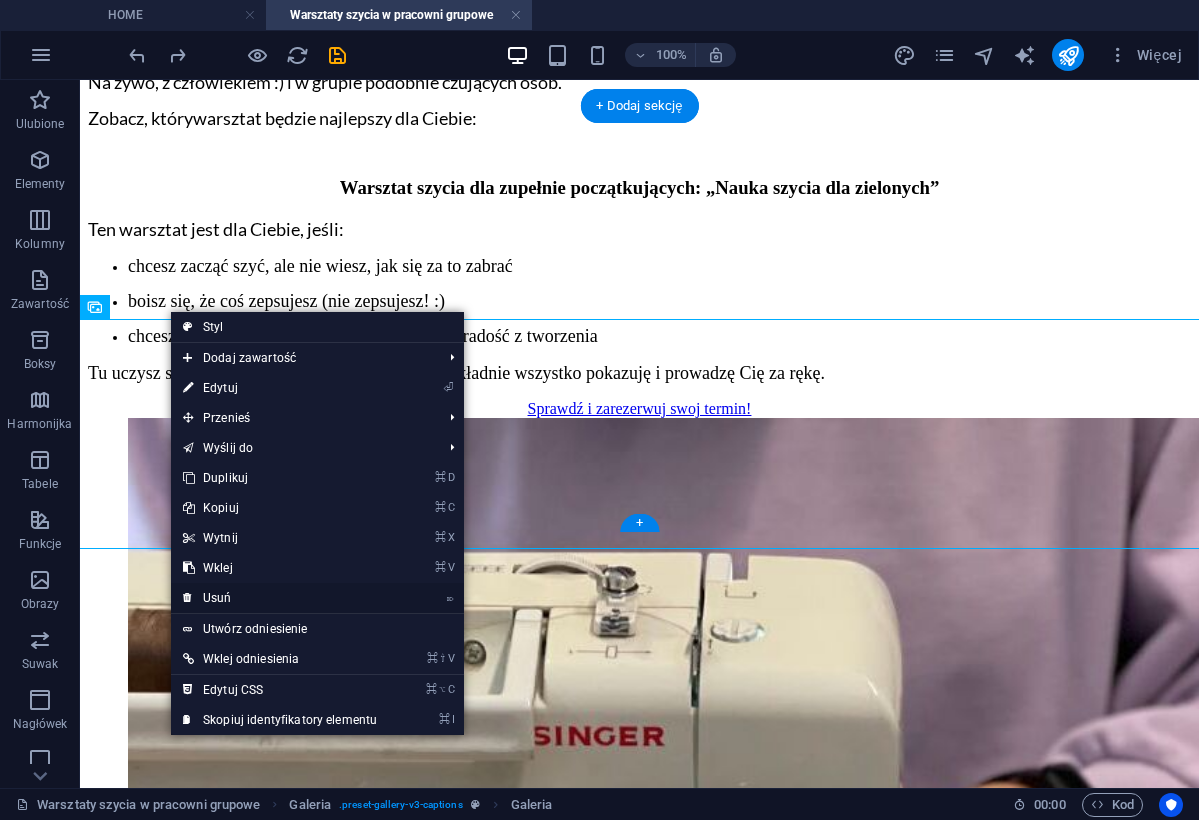 click on "⌦  Usuń" at bounding box center (280, 598) 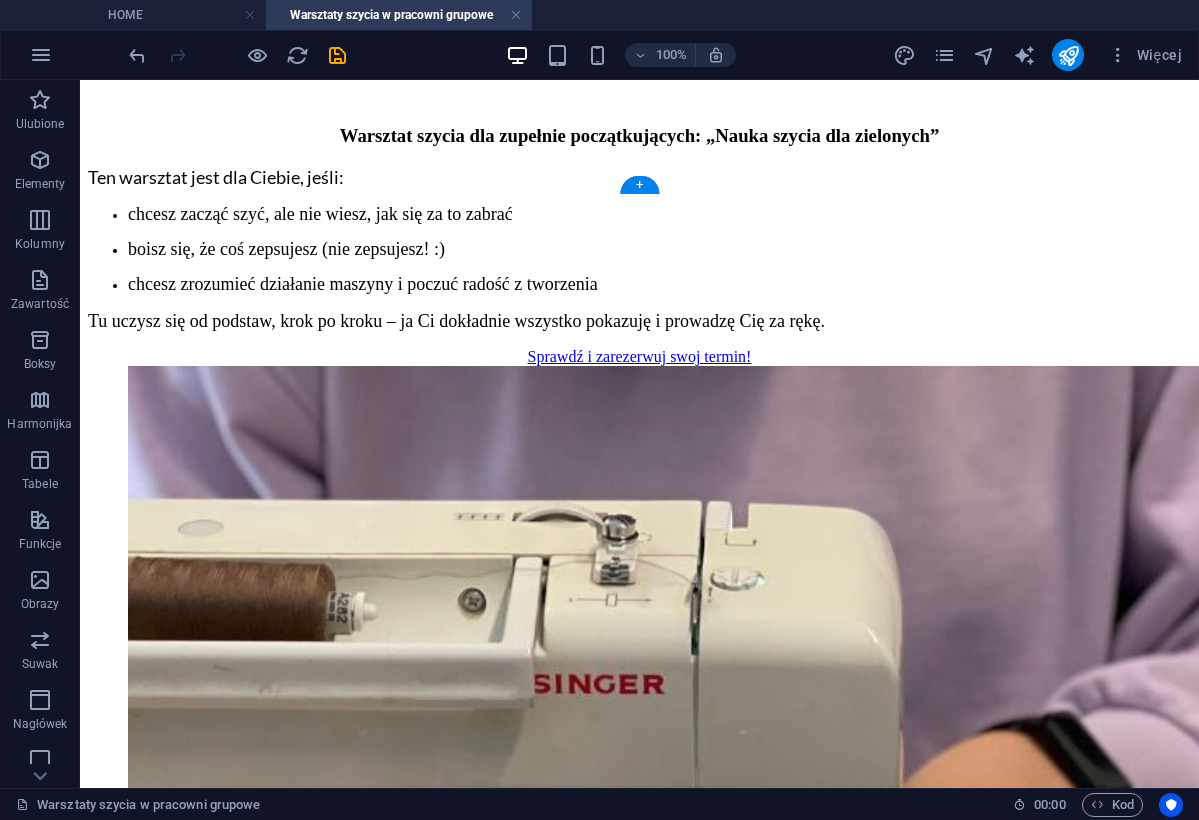 scroll, scrollTop: 1284, scrollLeft: 0, axis: vertical 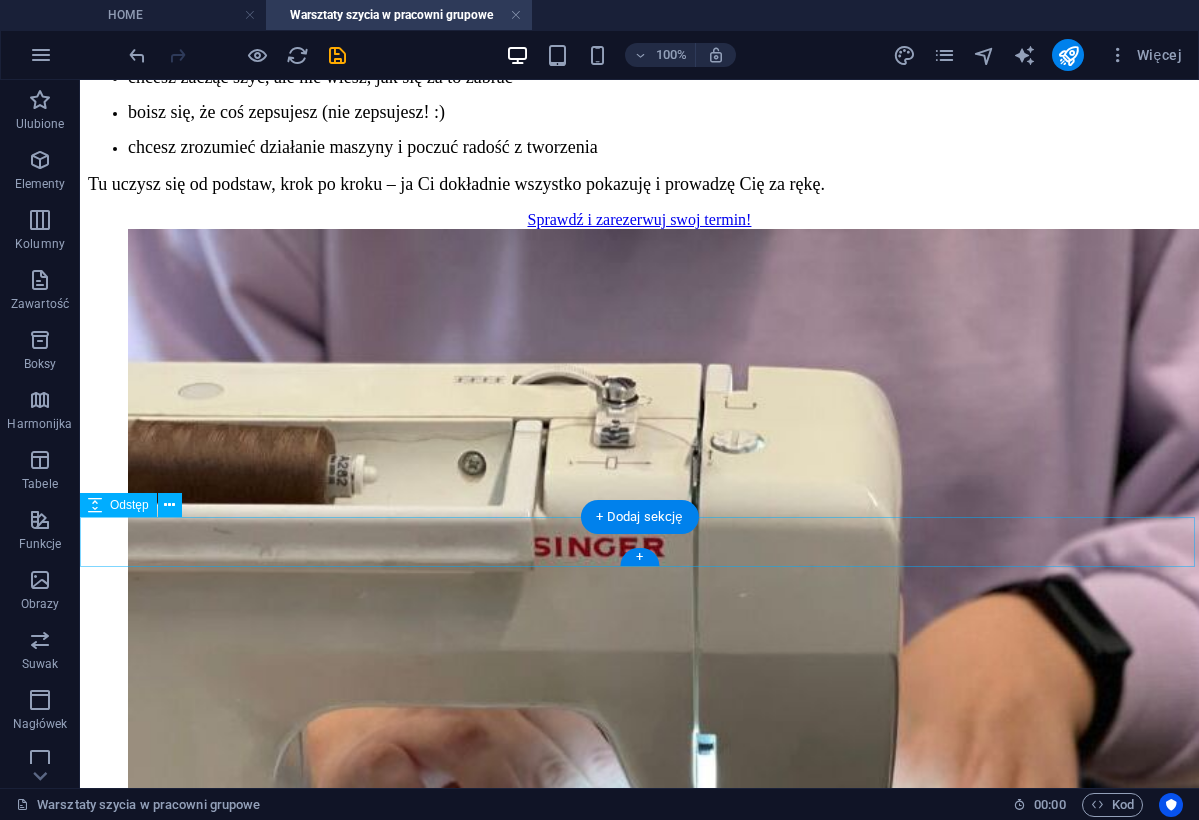 click at bounding box center [639, 6233] 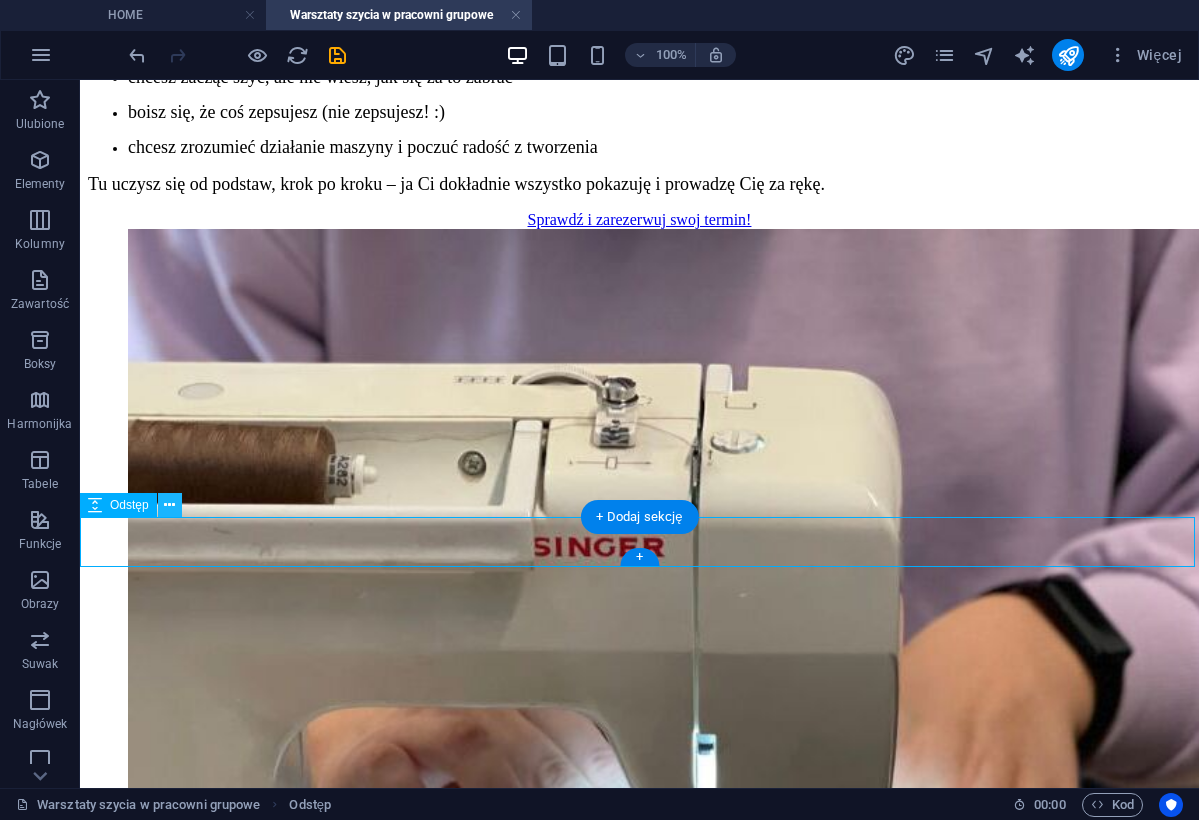 click at bounding box center (169, 505) 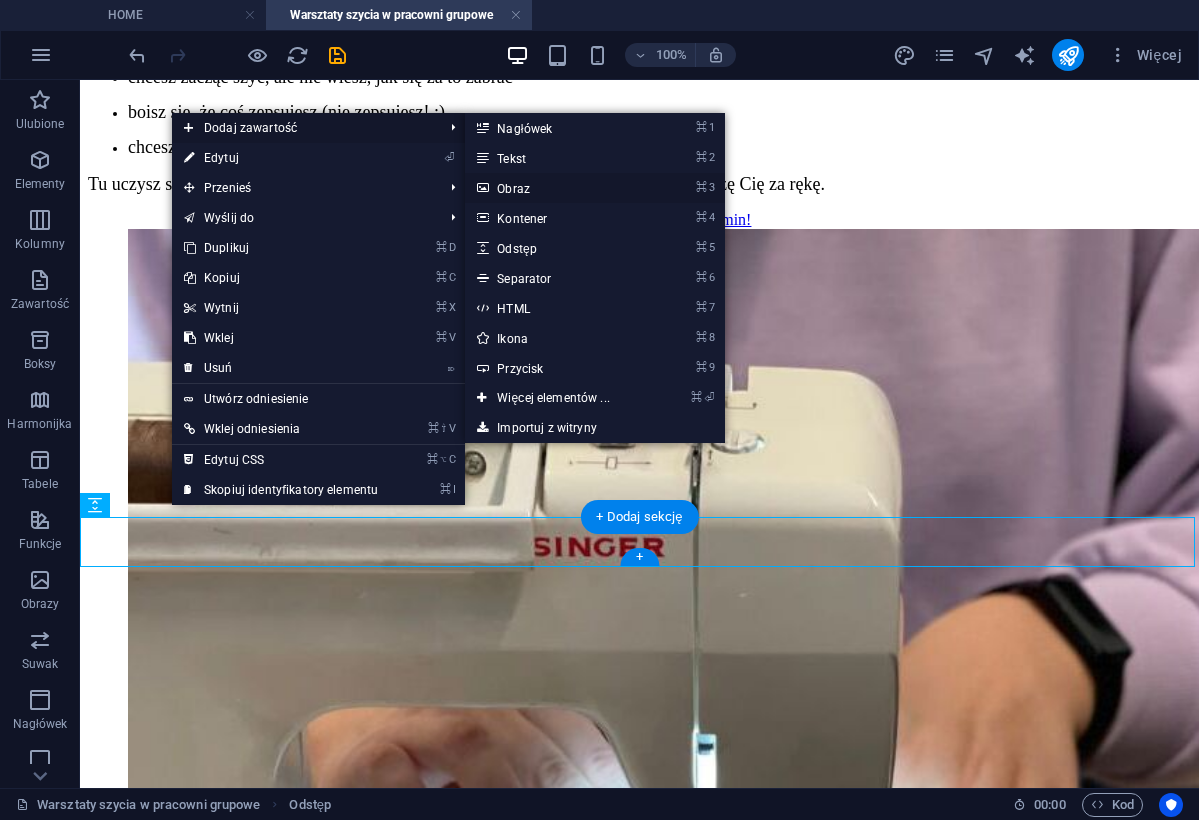 click on "⌘ 3  Obraz" at bounding box center (557, 188) 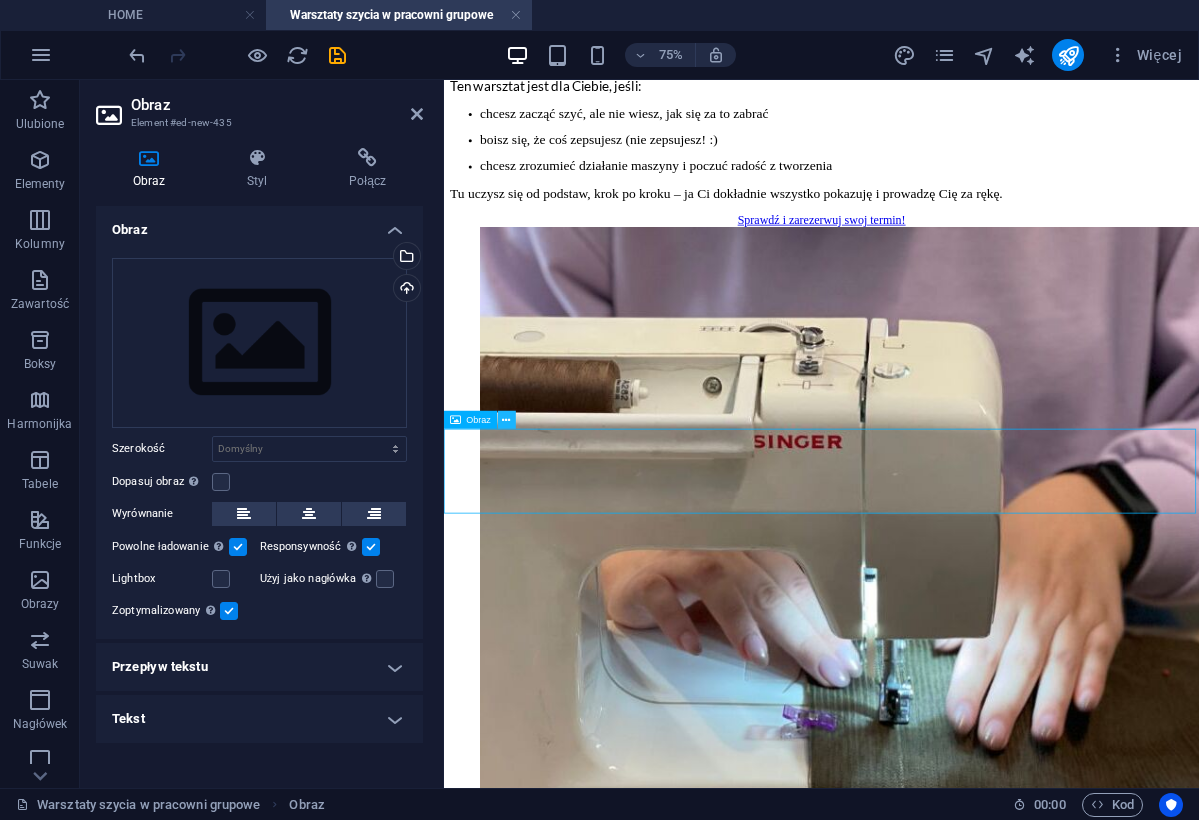 click at bounding box center (507, 420) 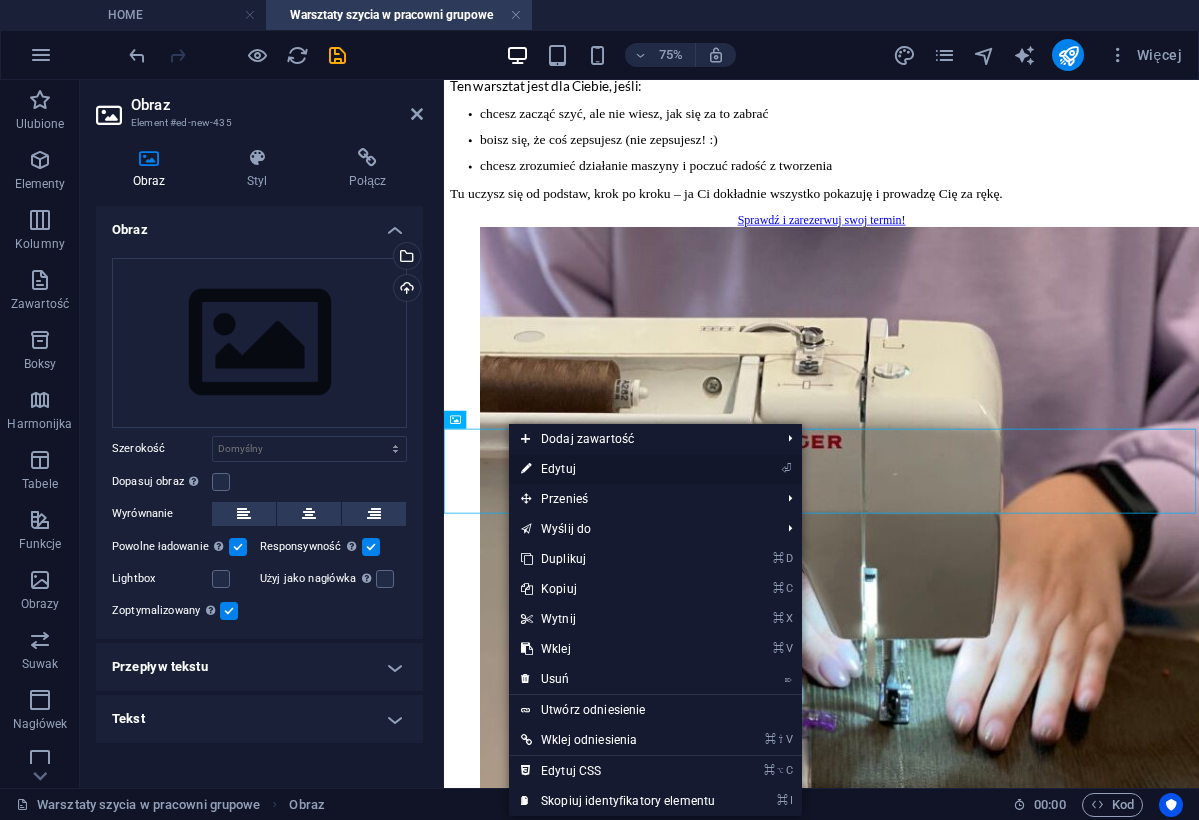 click on "⏎  Edytuj" at bounding box center [618, 469] 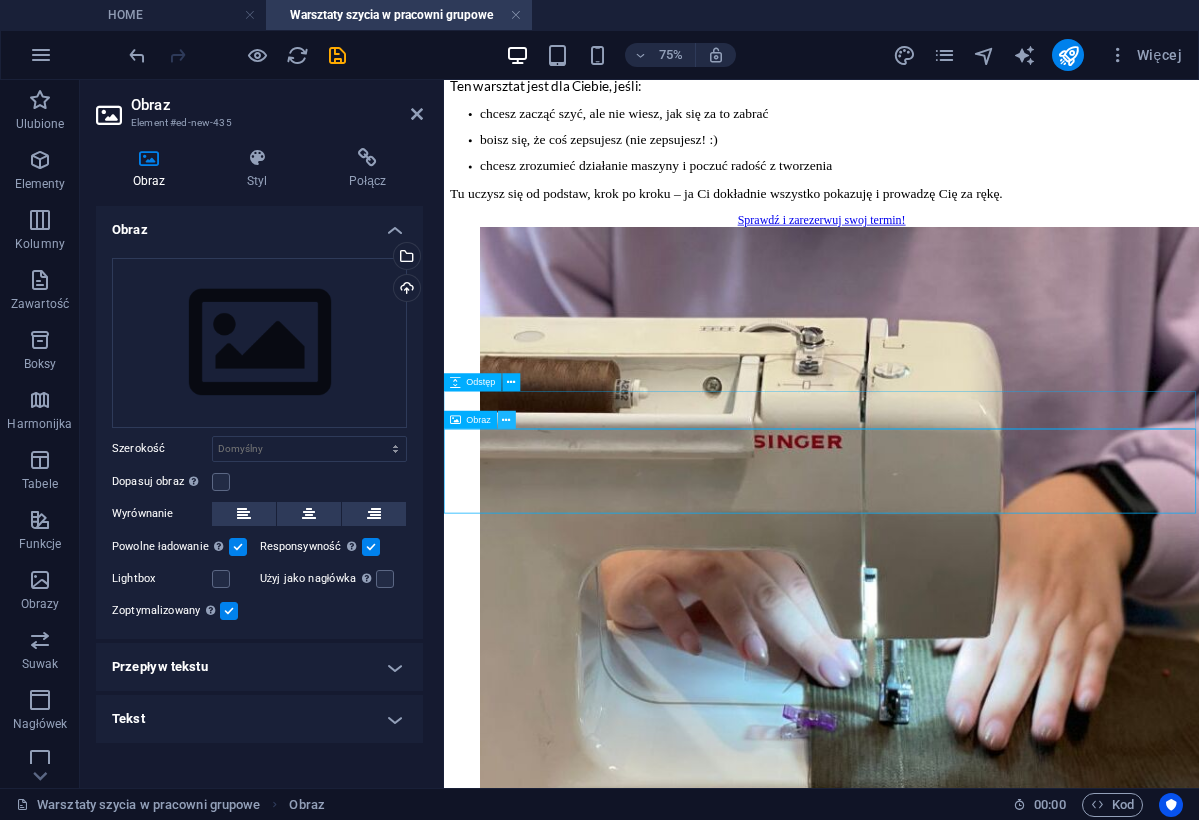 click at bounding box center [507, 420] 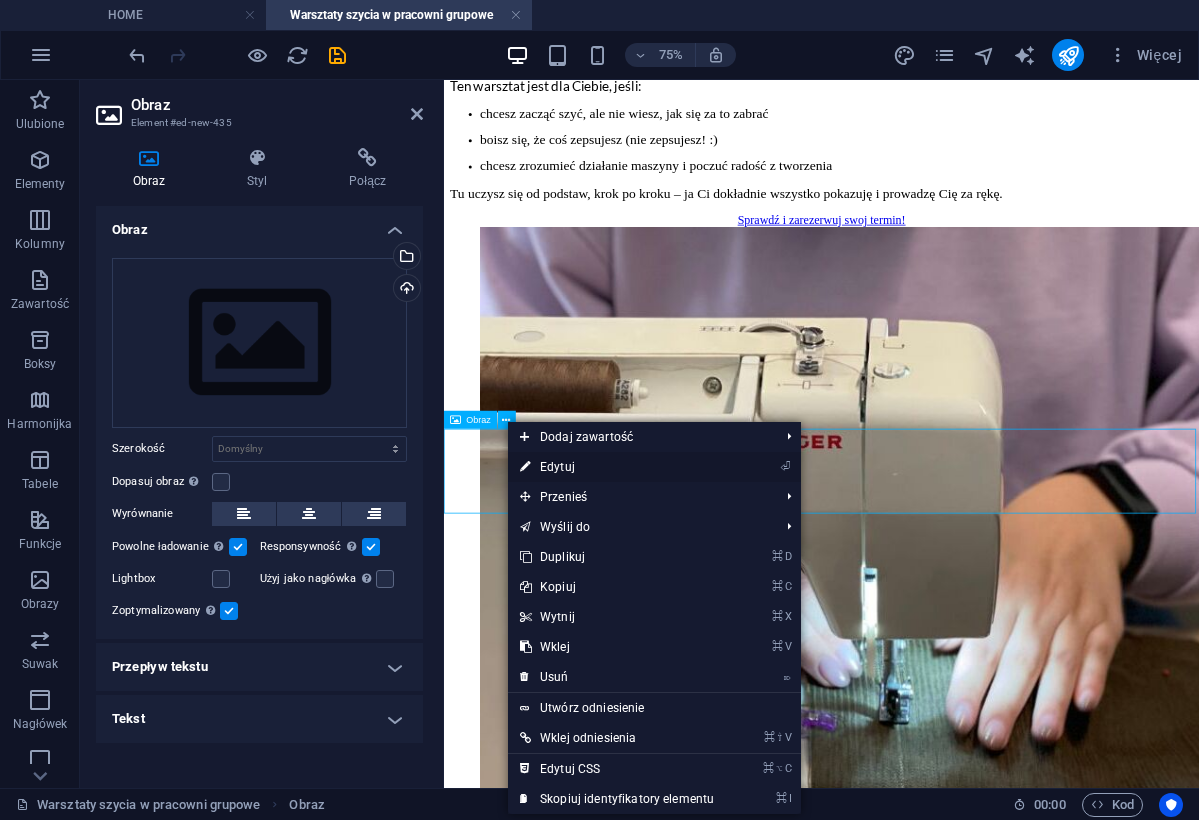 click on "⏎  Edytuj" at bounding box center (617, 467) 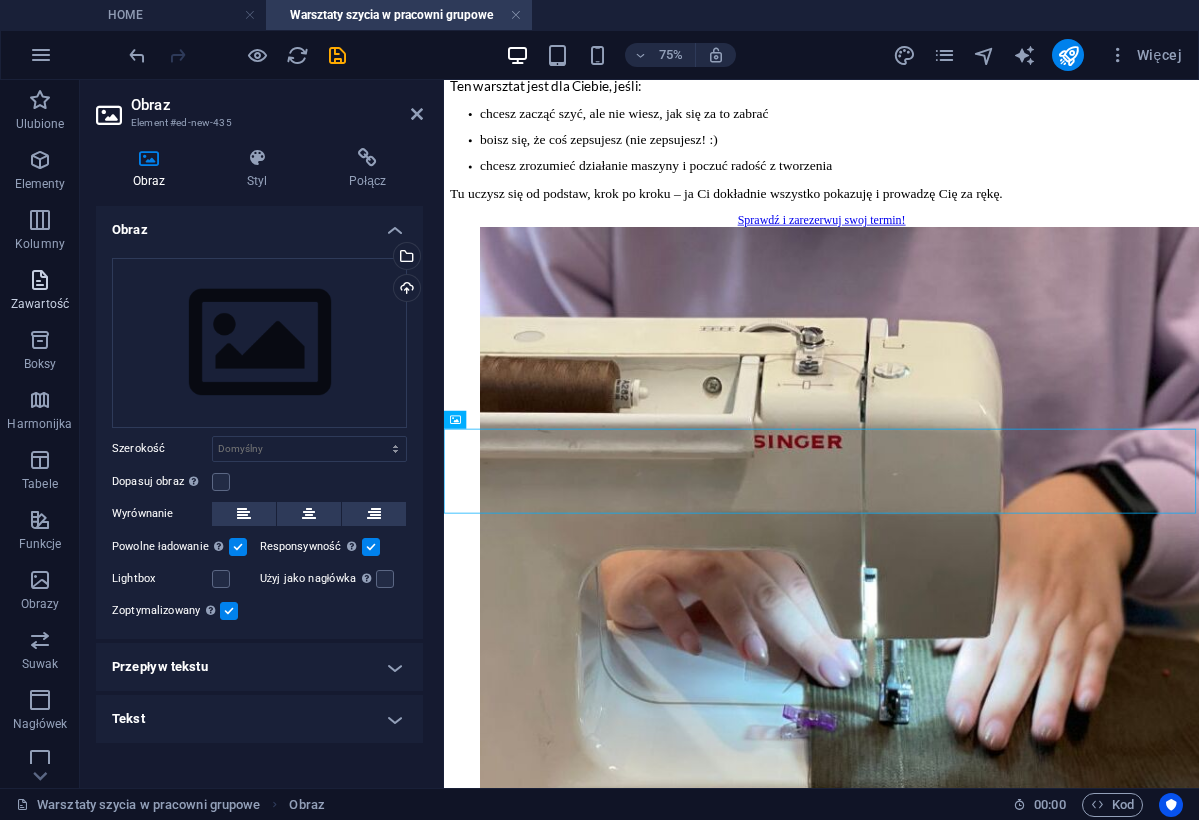 click at bounding box center (40, 280) 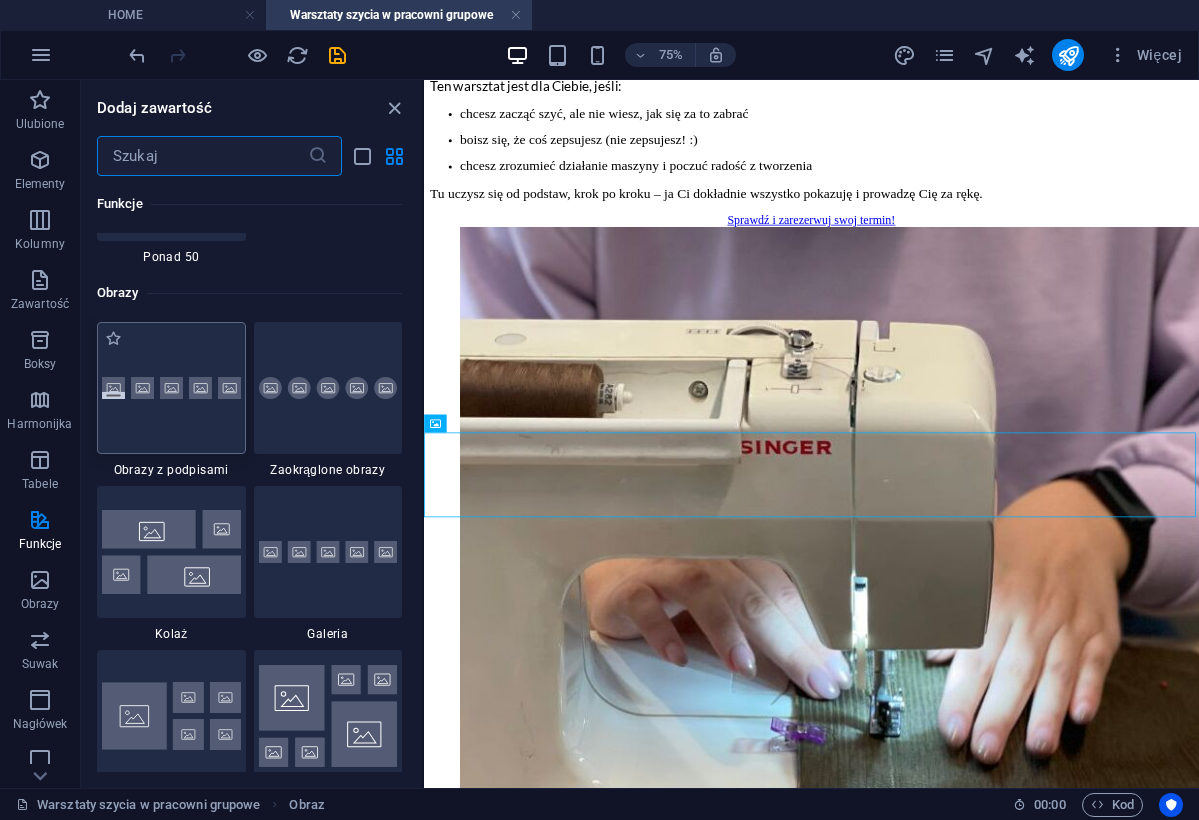 scroll, scrollTop: 10057, scrollLeft: 0, axis: vertical 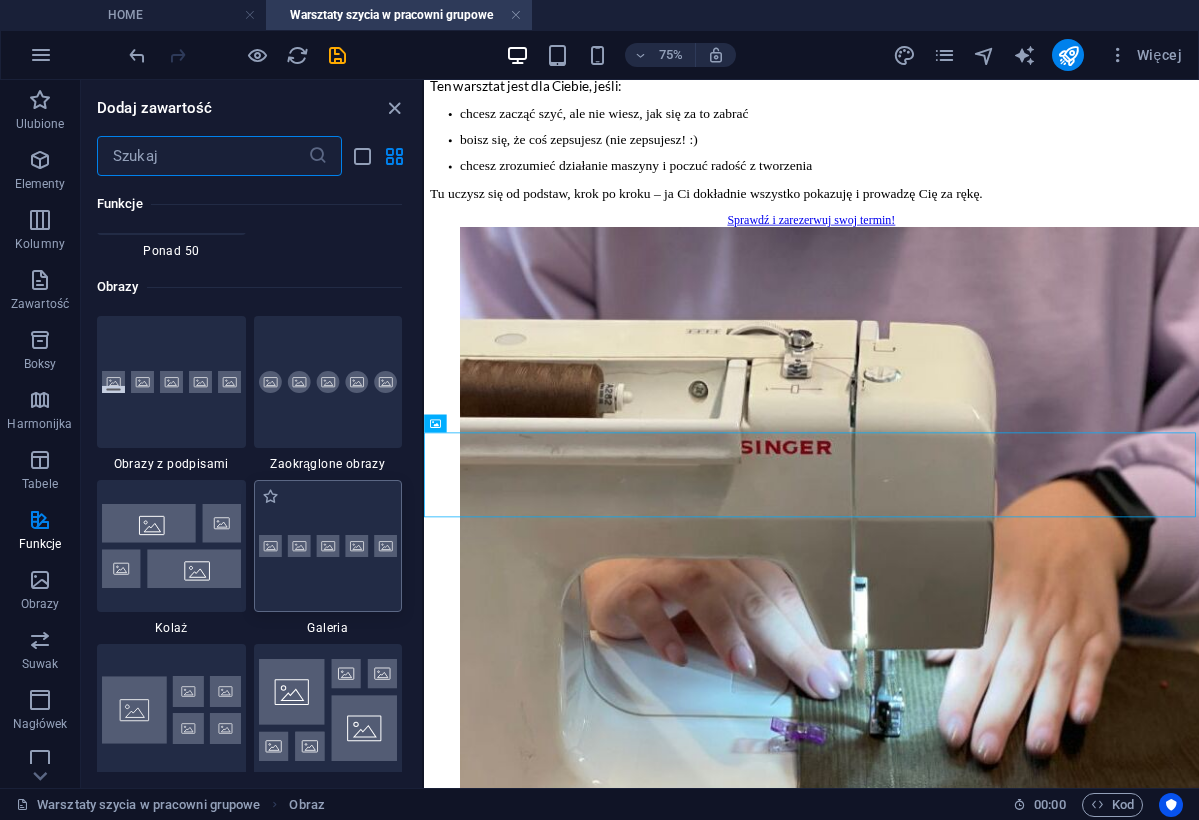 click at bounding box center [328, 546] 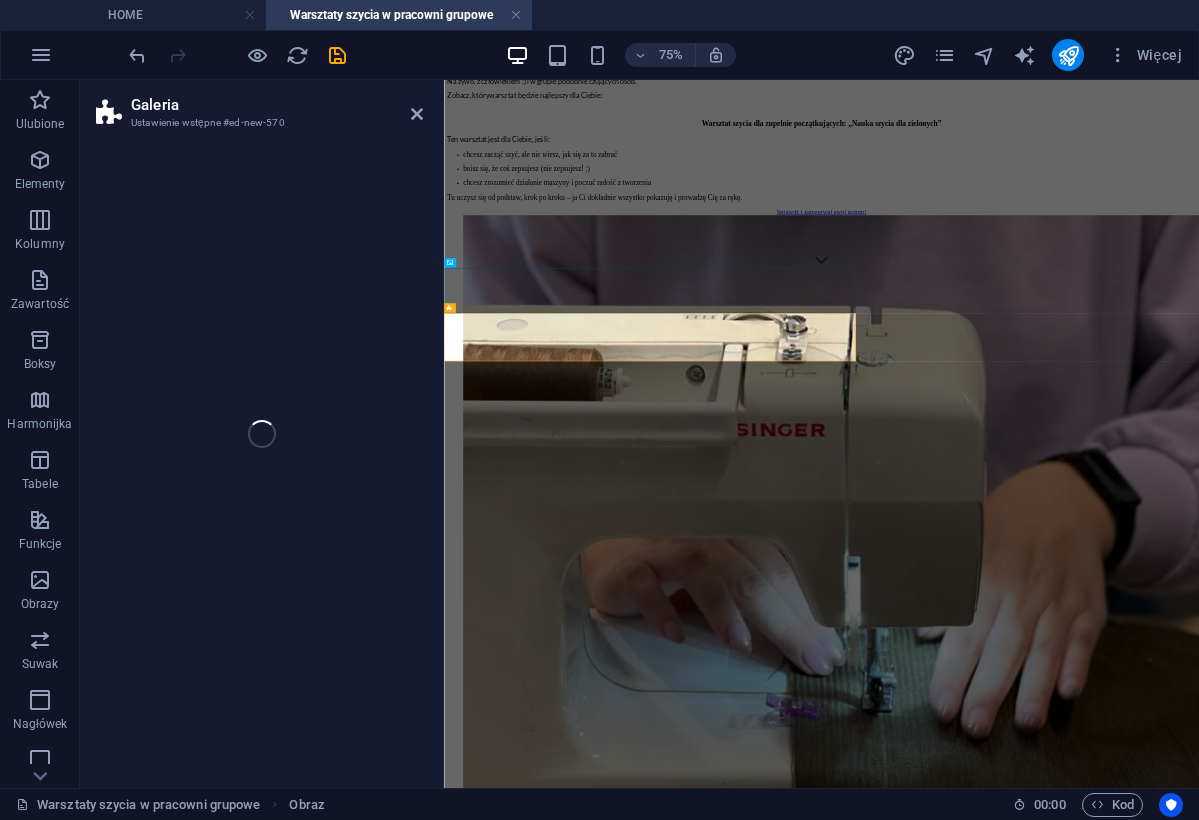 select on "rem" 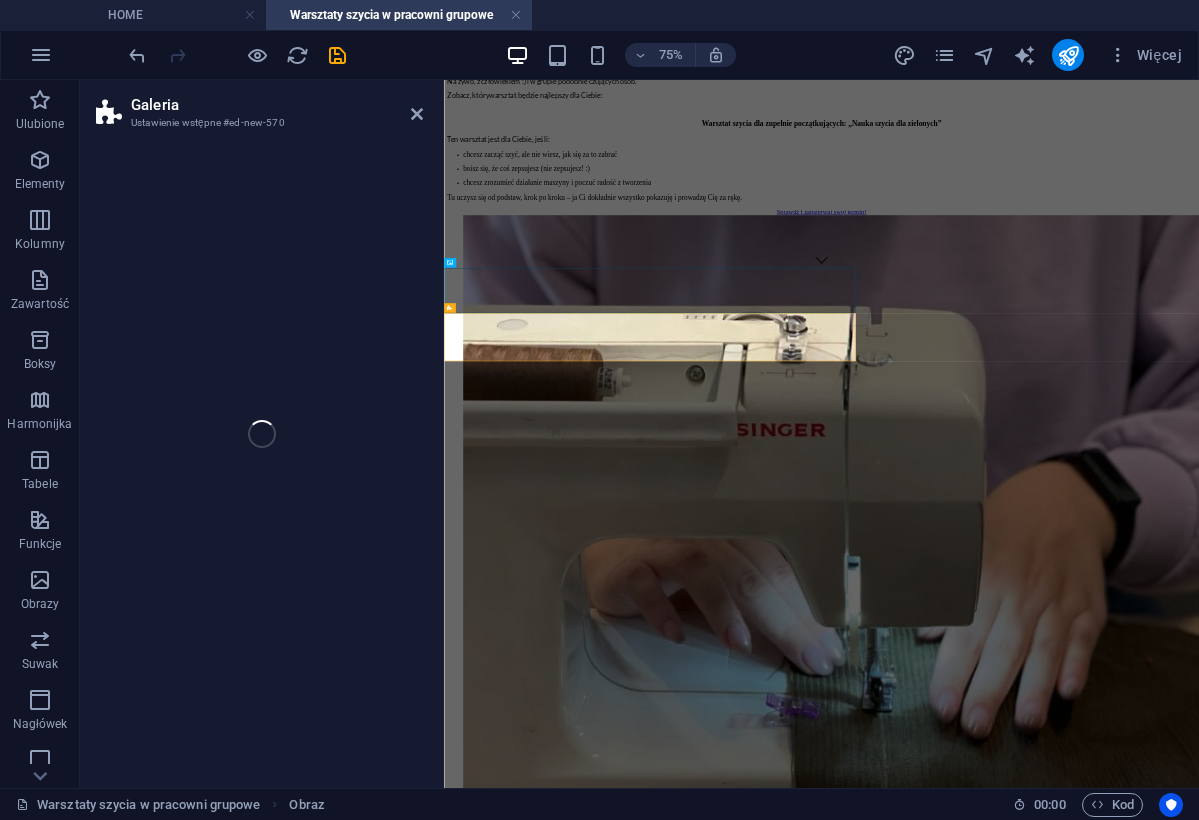 select on "preset-gallery-v3-default" 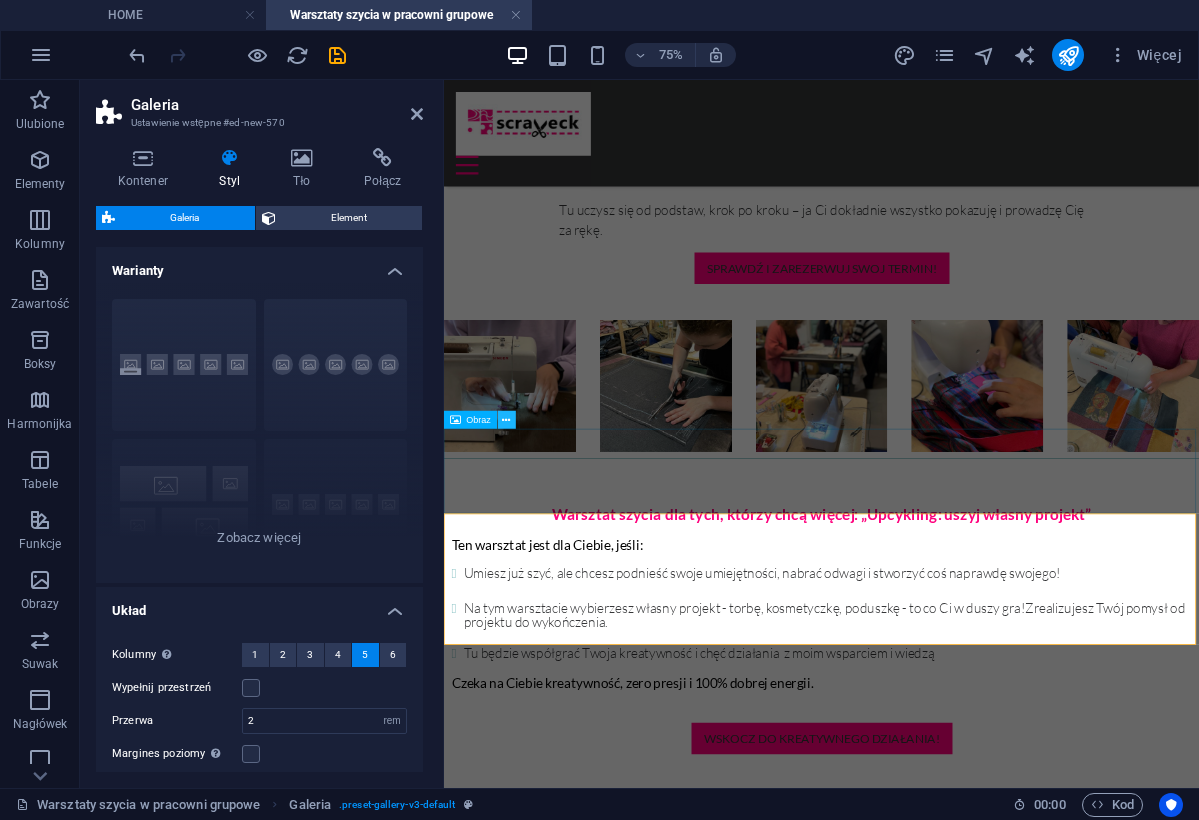 click at bounding box center [507, 420] 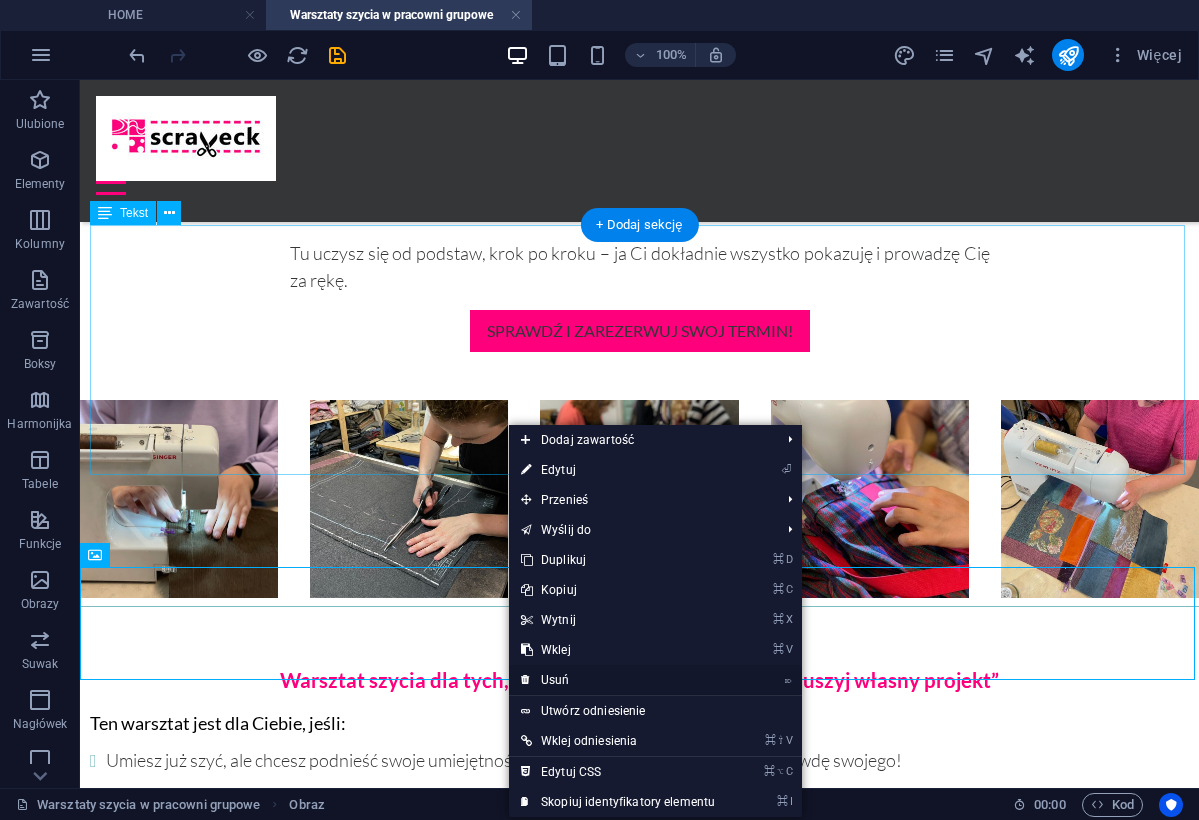 click on "⌦  Usuń" at bounding box center [618, 680] 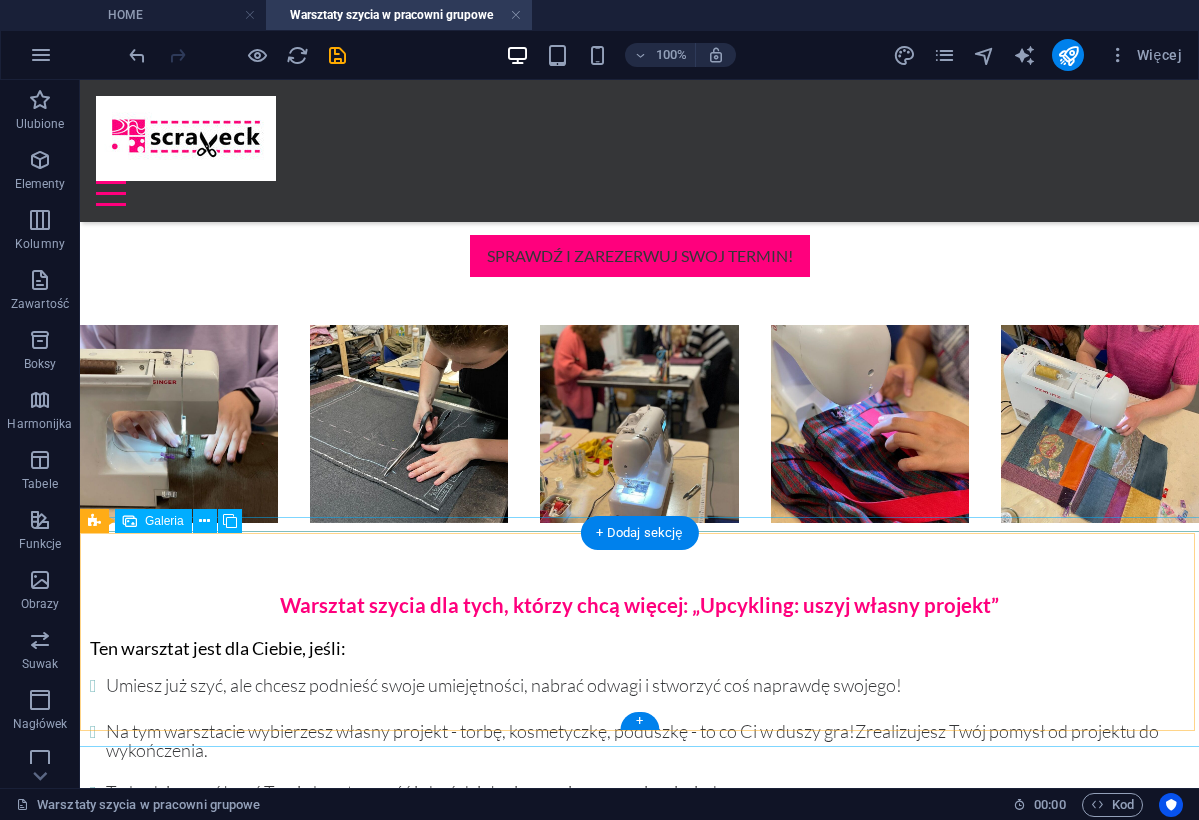 scroll, scrollTop: 1321, scrollLeft: 0, axis: vertical 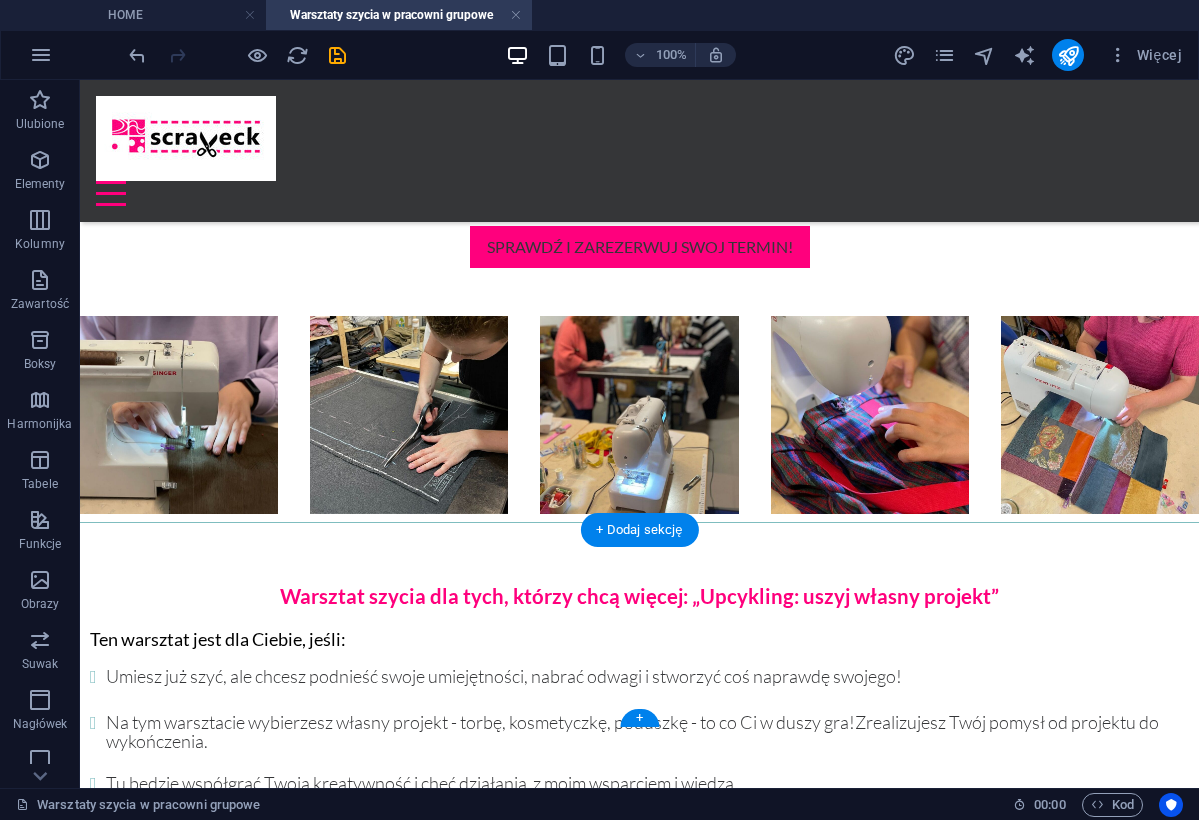 click at bounding box center (179, 1067) 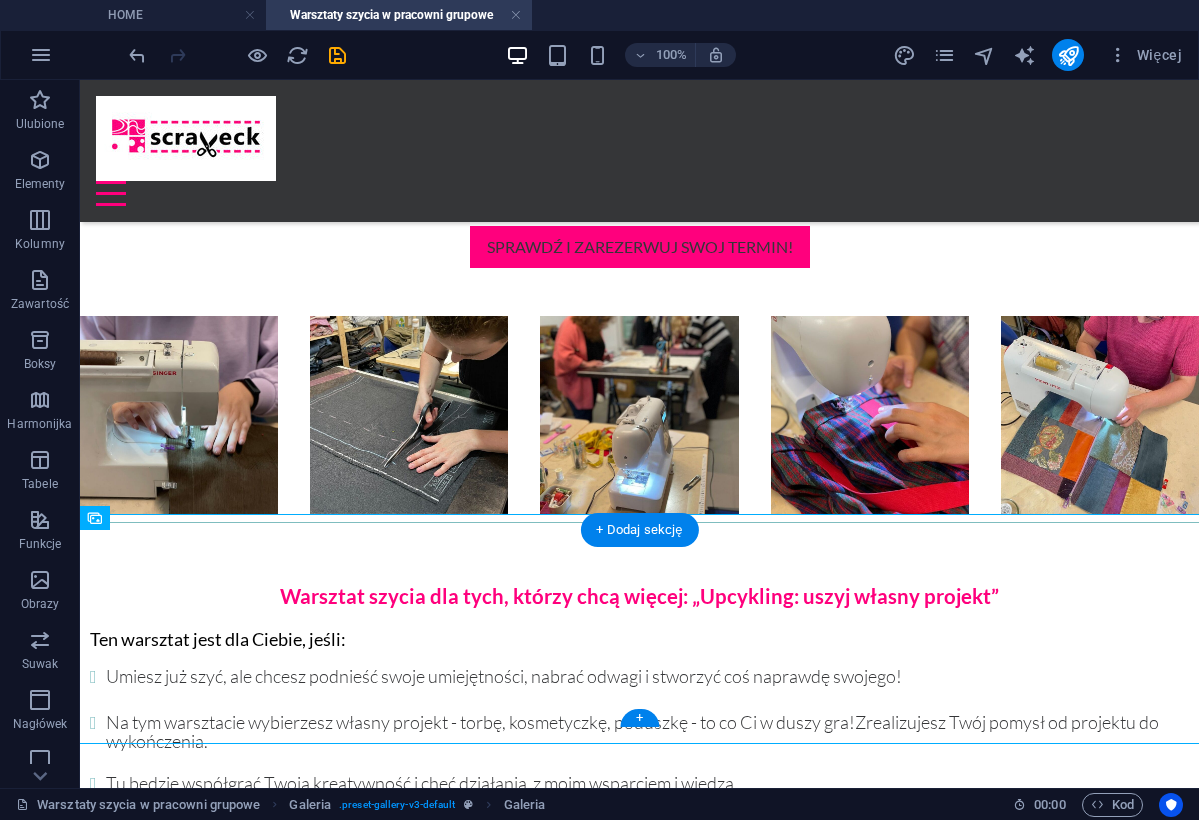 click at bounding box center [179, 1067] 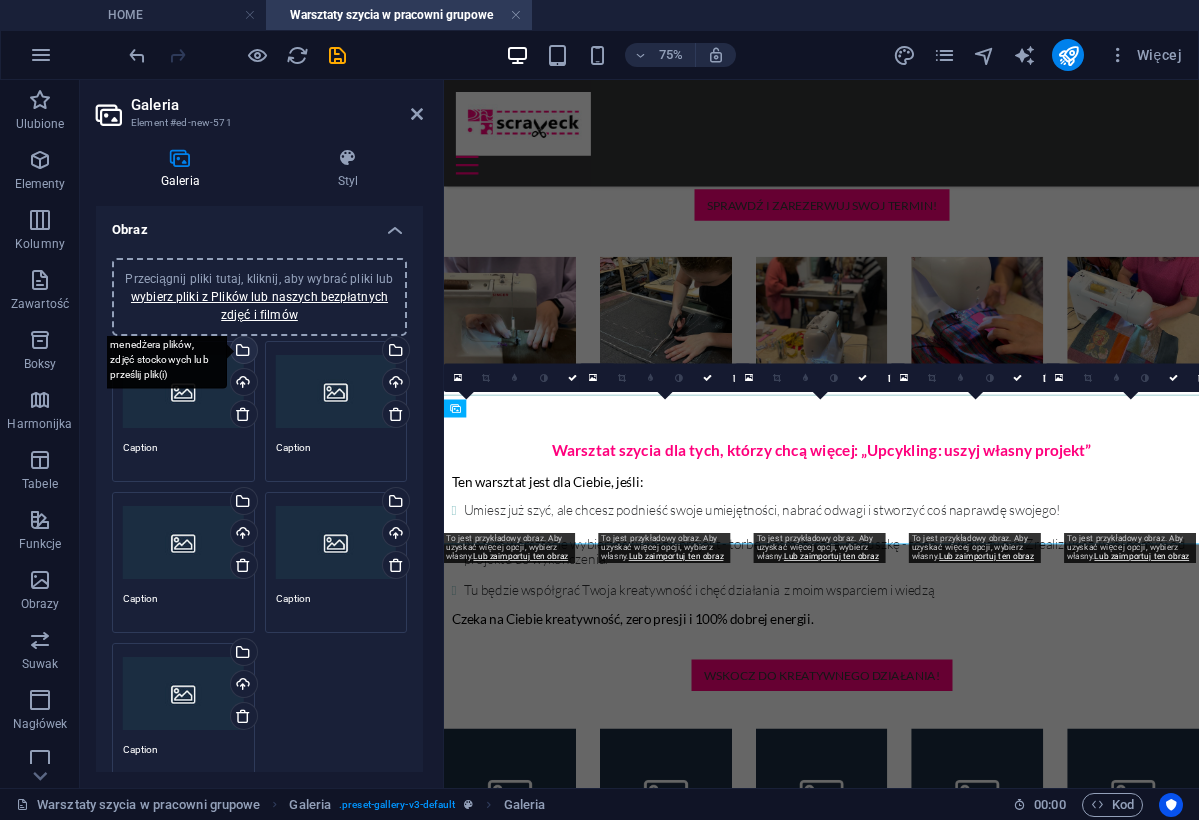 click on "Wybierz pliki z menedżera plików, zdjęć stockowych lub prześlij plik(i)" at bounding box center [162, 351] 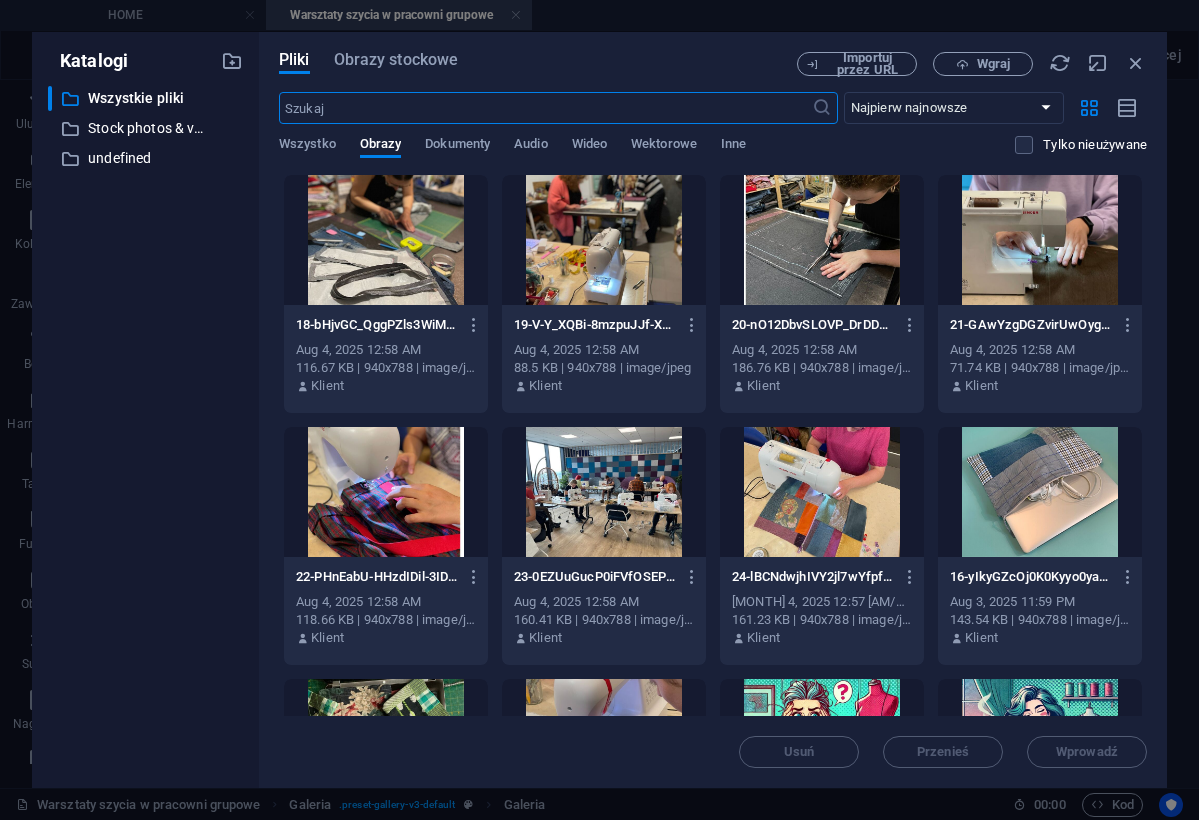 scroll, scrollTop: 450, scrollLeft: 0, axis: vertical 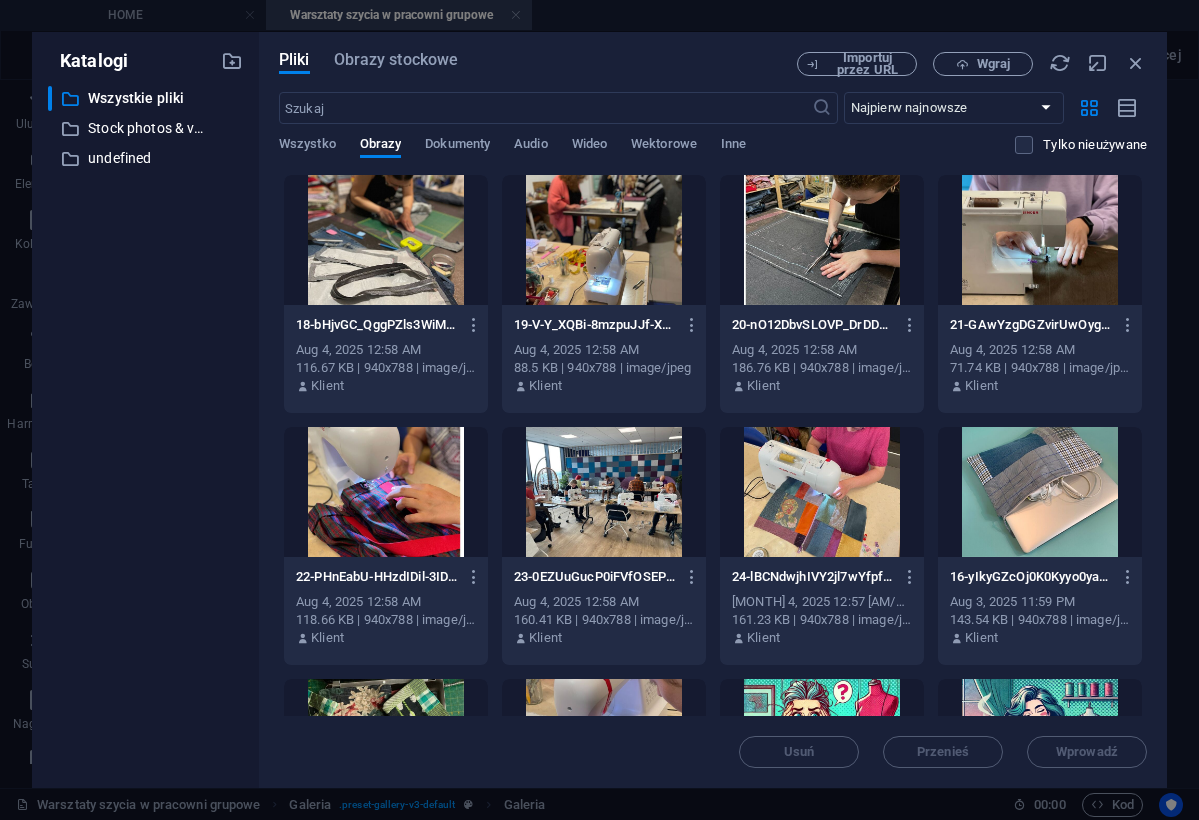 click at bounding box center [822, 492] 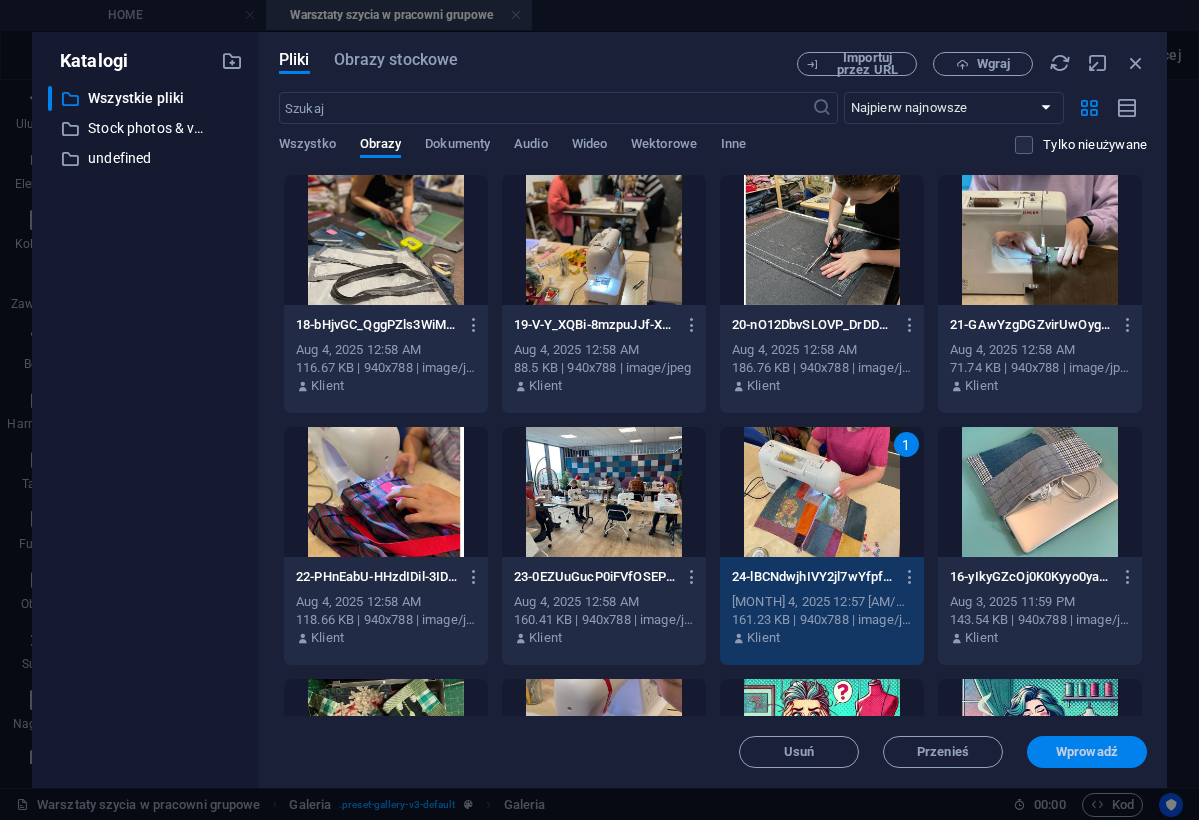 click on "Wprowadź" at bounding box center (1087, 752) 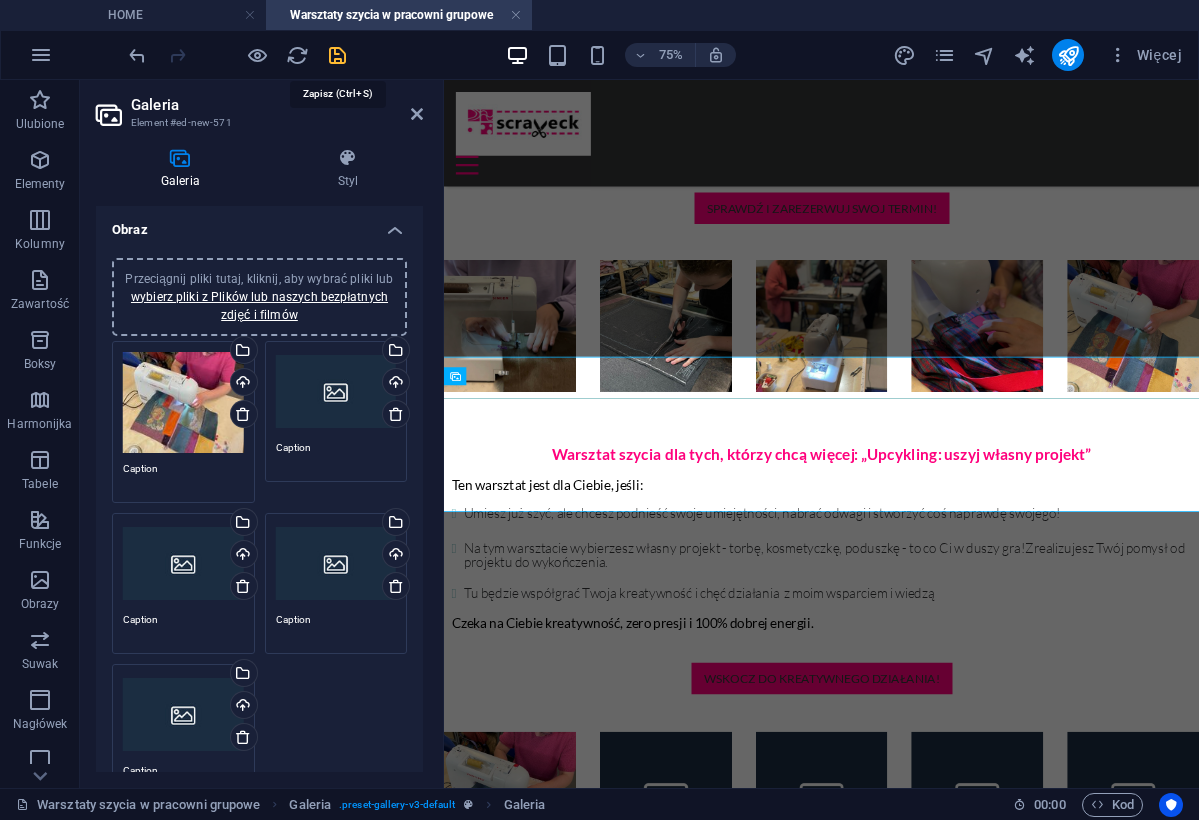 click at bounding box center (337, 55) 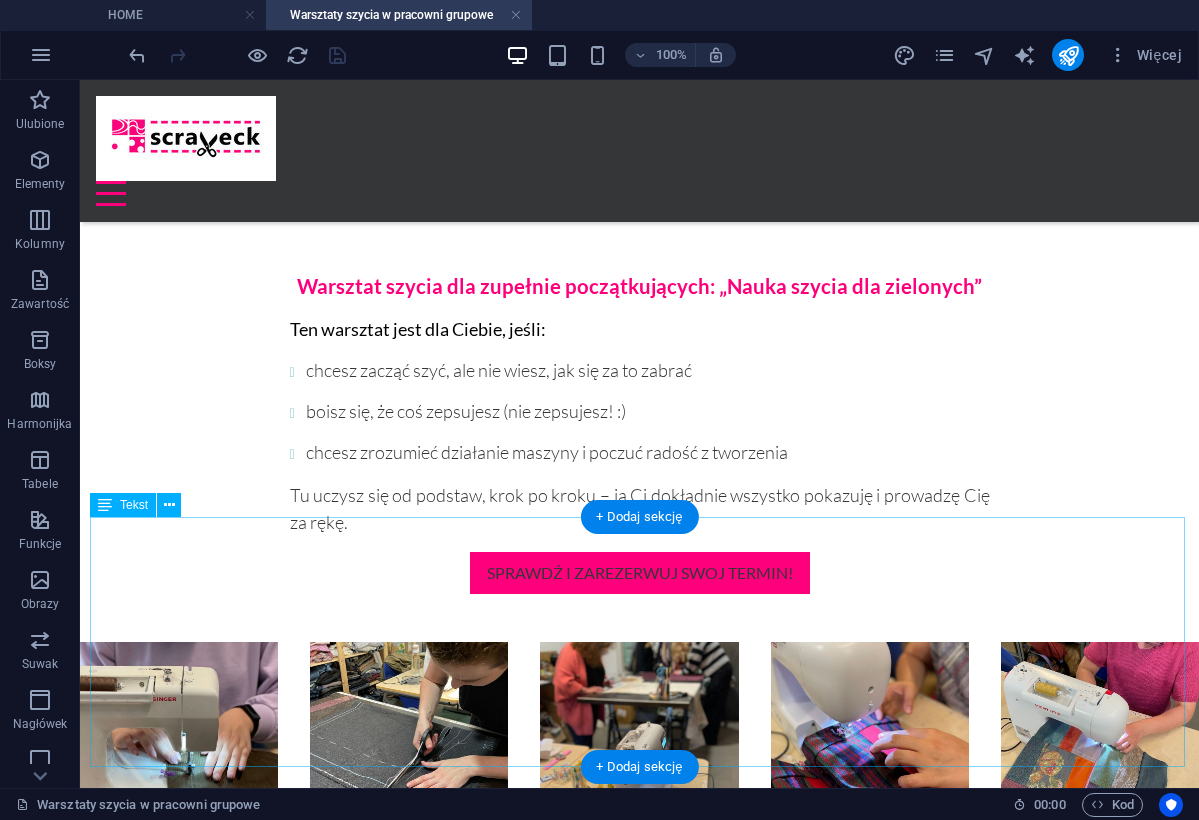 scroll, scrollTop: 992, scrollLeft: 0, axis: vertical 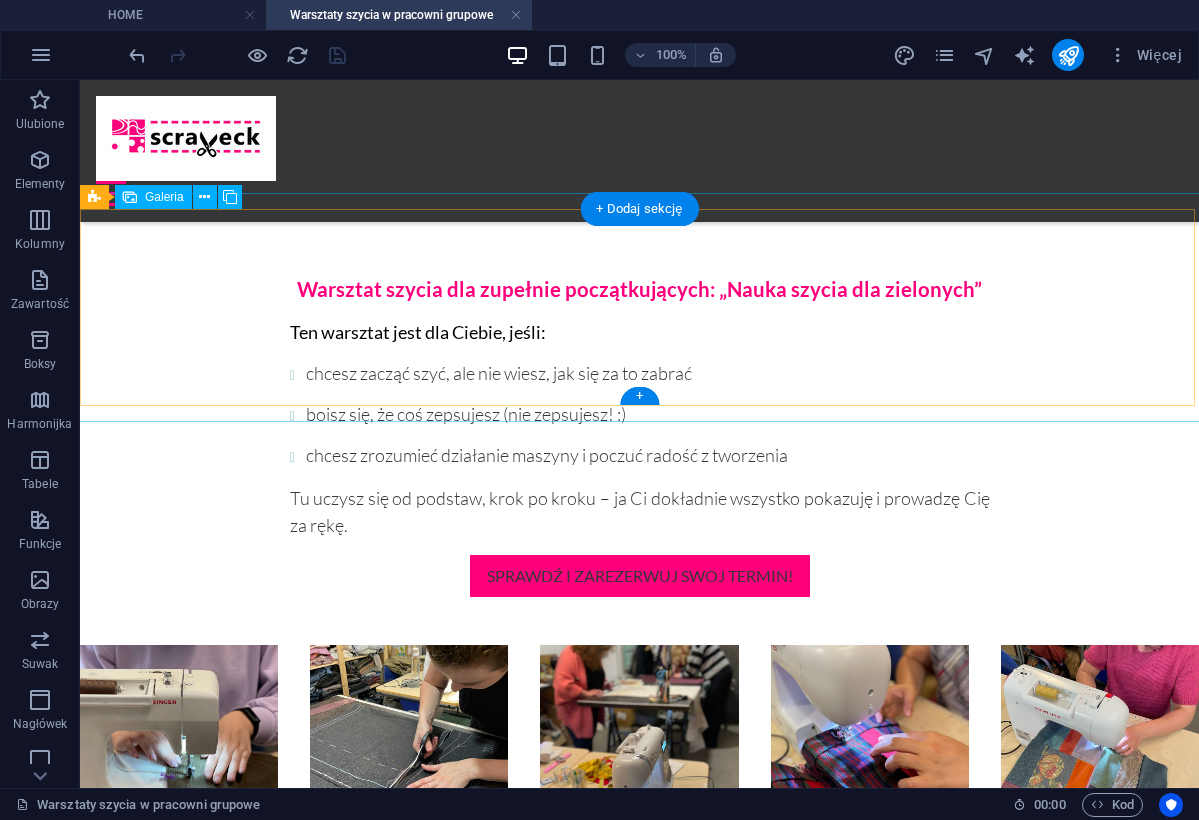 click at bounding box center [1100, 744] 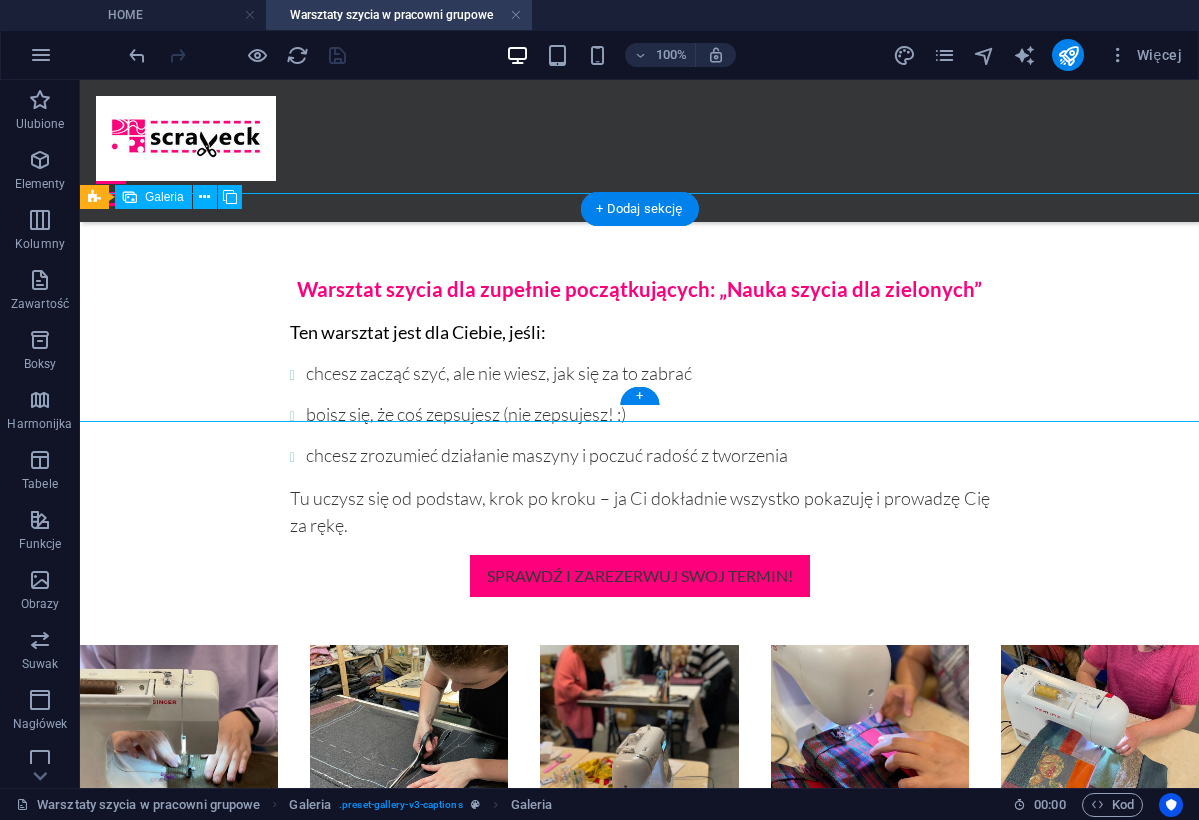 click at bounding box center (1100, 744) 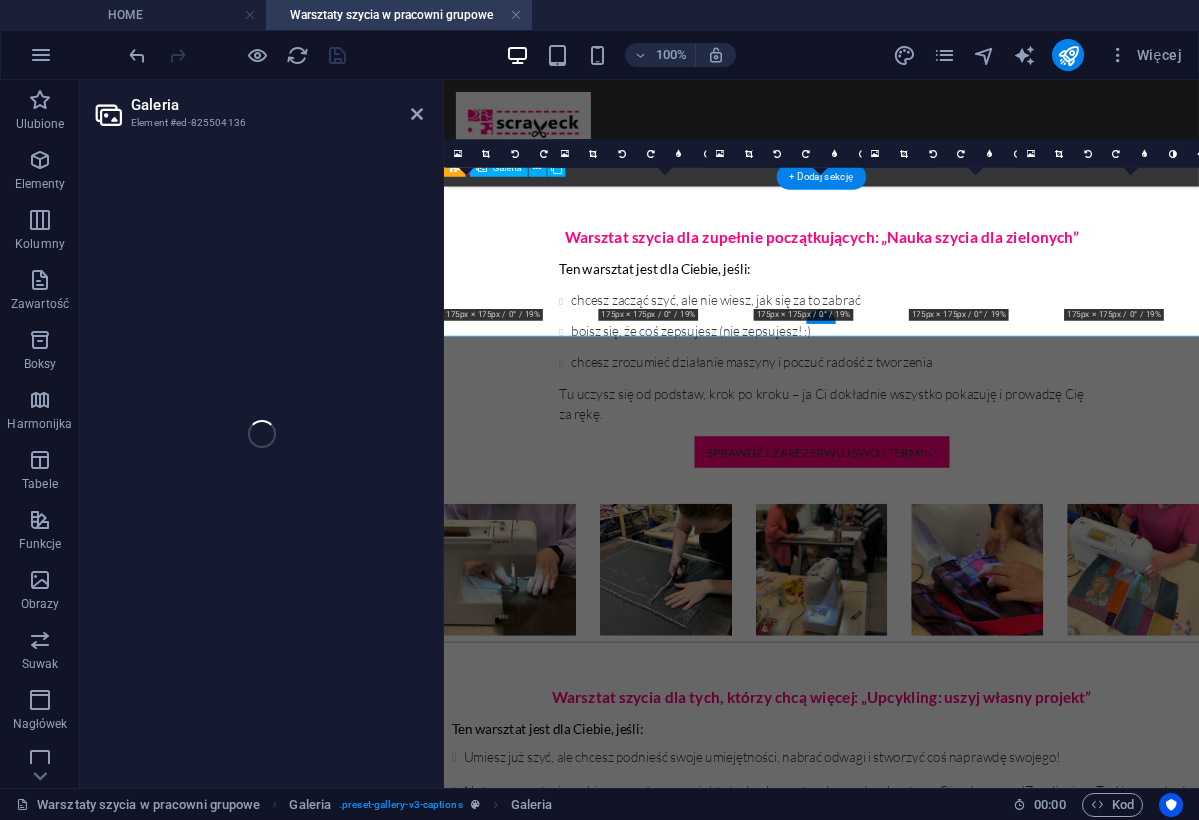 select on "4" 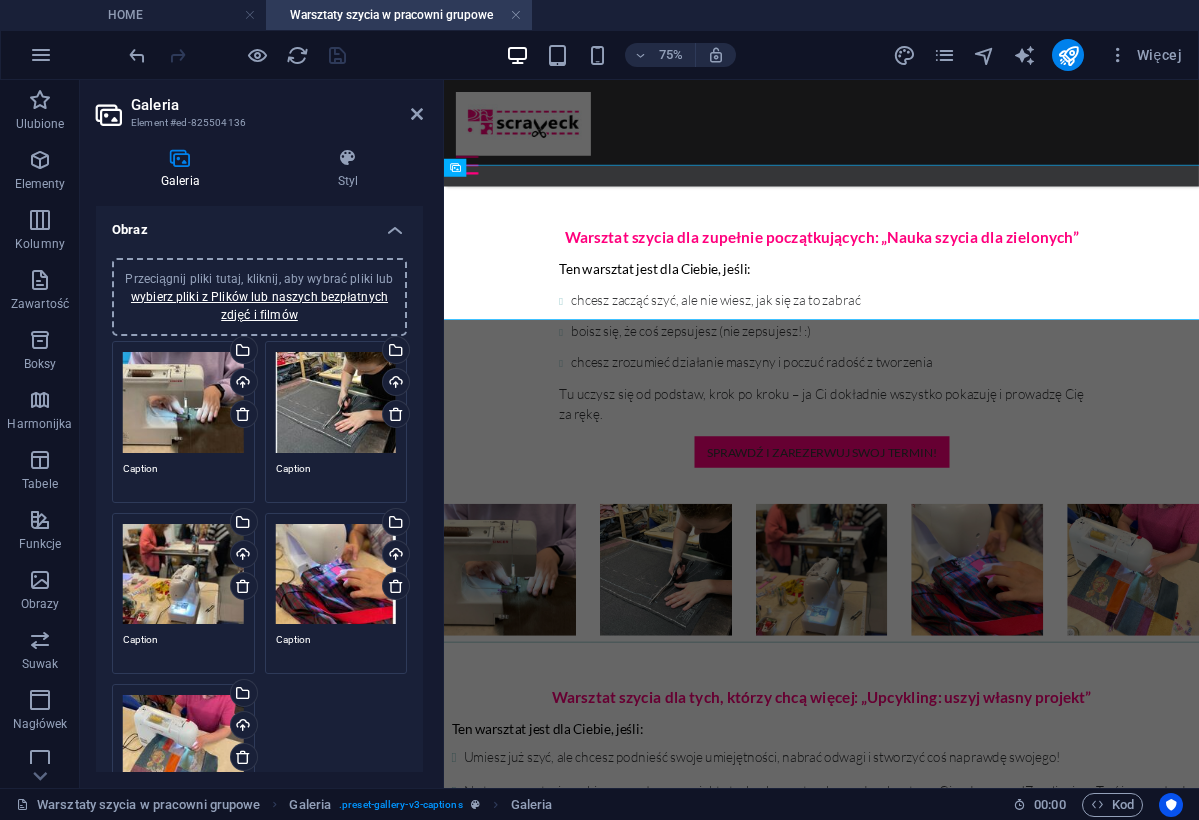 click on "Przeciągnij pliki tutaj, kliknij, aby wybrać pliki lub wybierz pliki z Plików lub naszych bezpłatnych zdjęć i filmów" at bounding box center [183, 745] 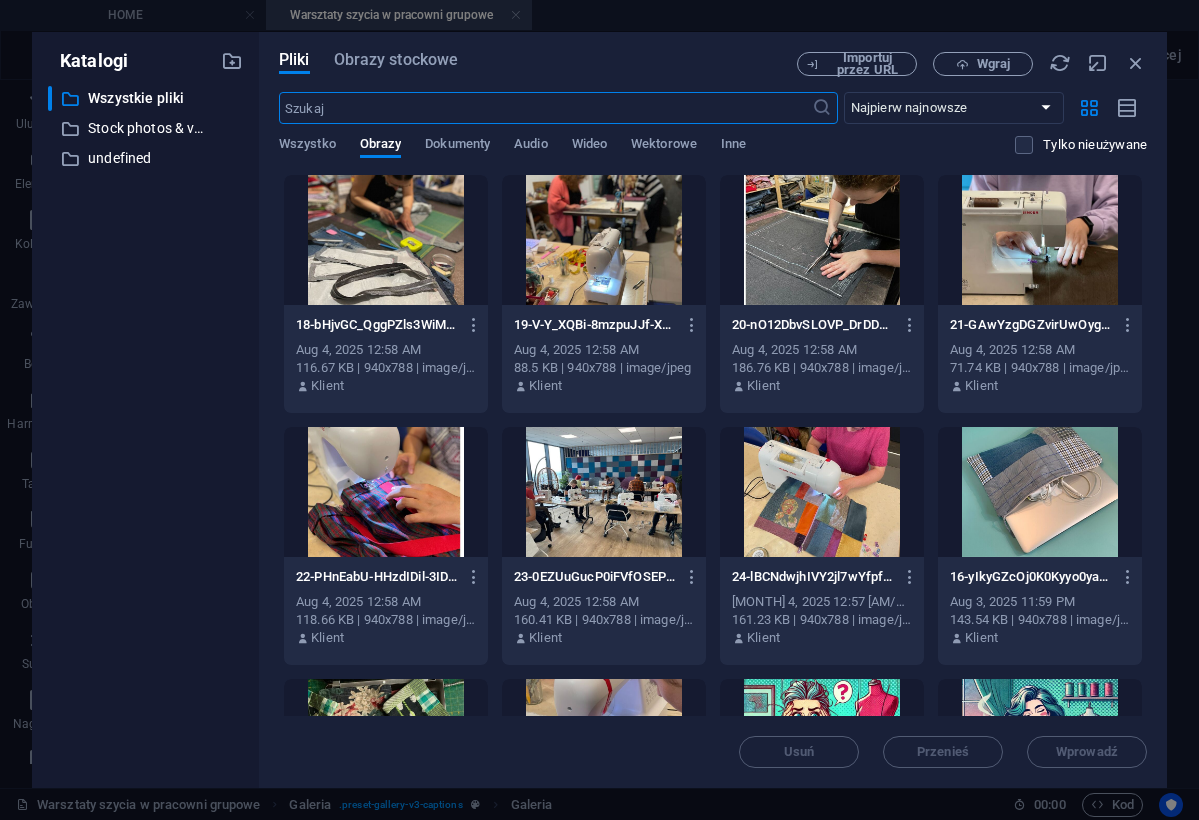 scroll, scrollTop: 450, scrollLeft: 0, axis: vertical 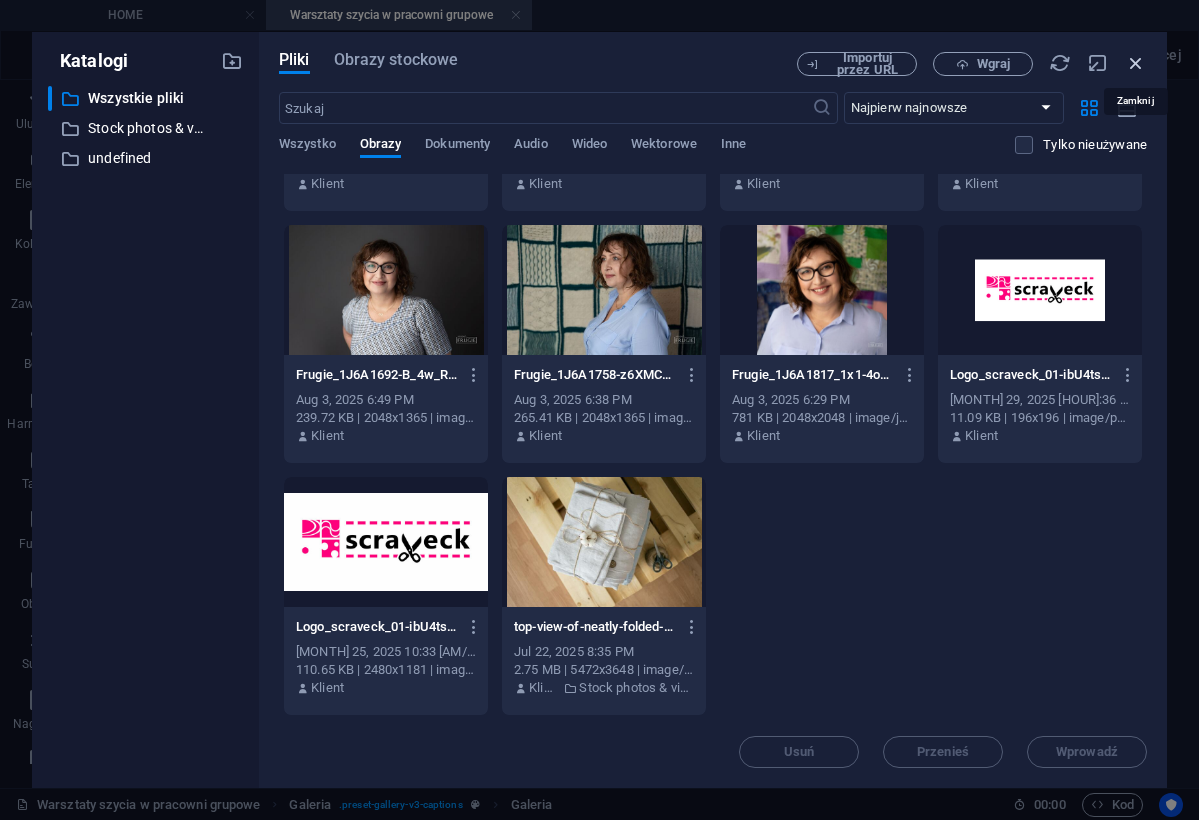 click at bounding box center (1136, 63) 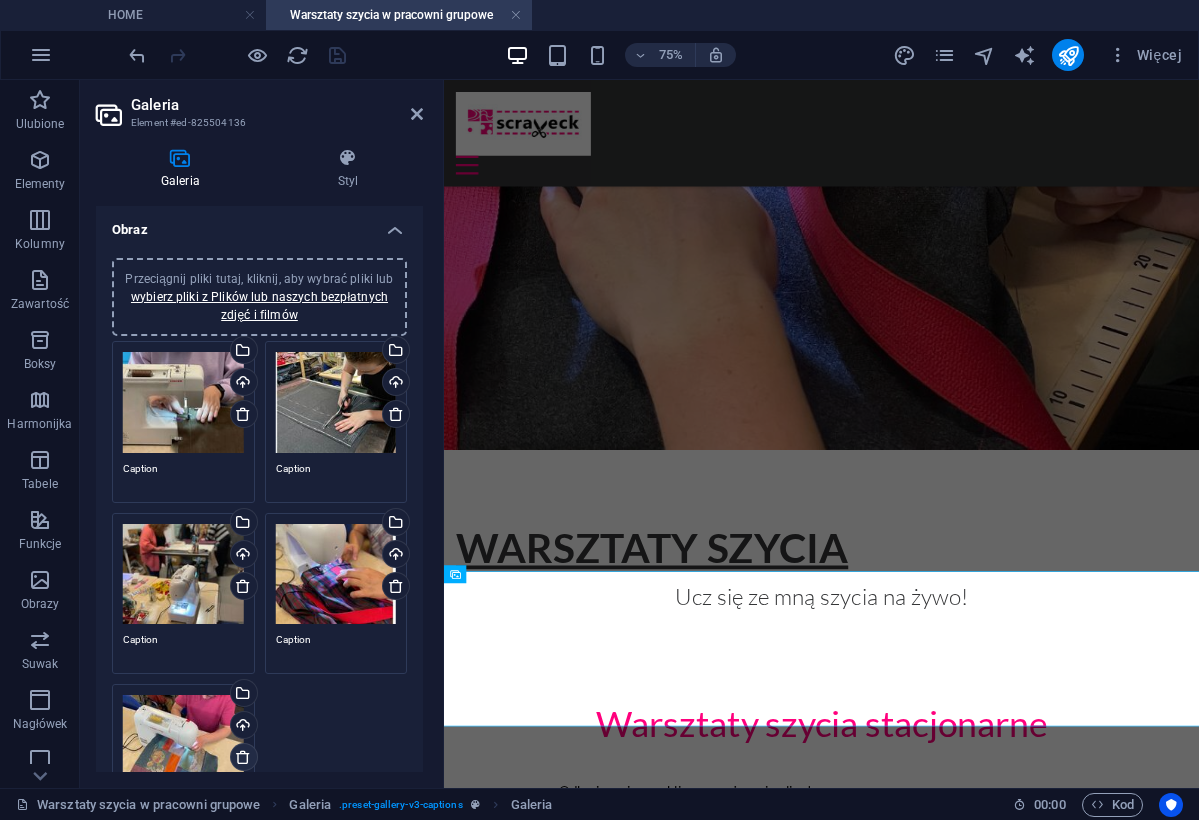 click at bounding box center (243, 757) 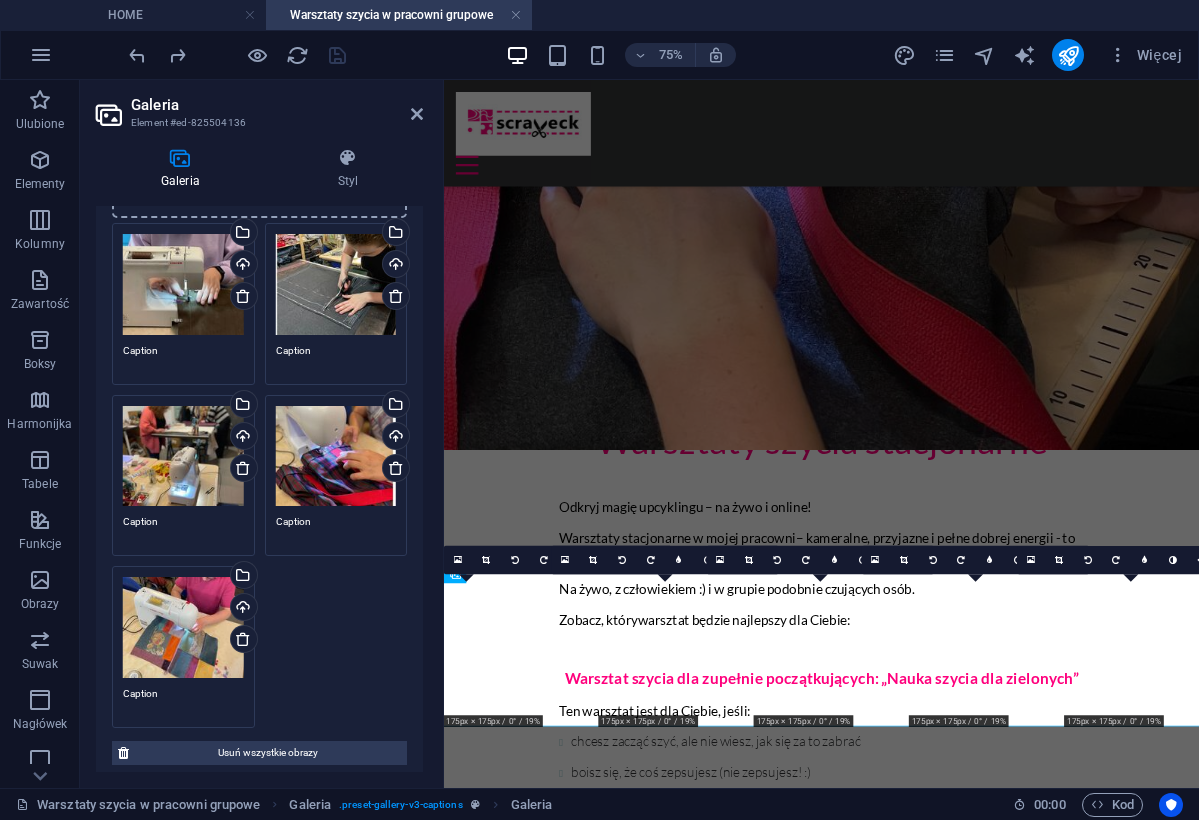 scroll, scrollTop: 52, scrollLeft: 0, axis: vertical 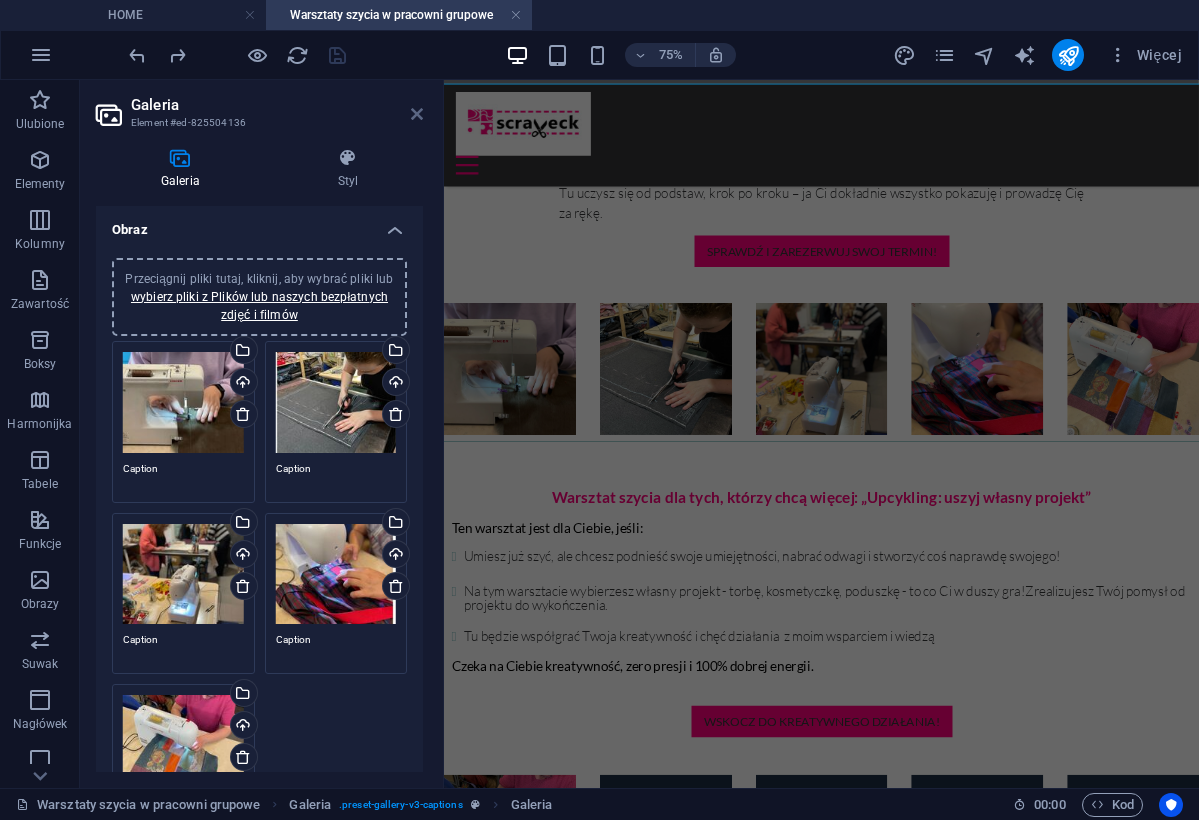 click at bounding box center [417, 114] 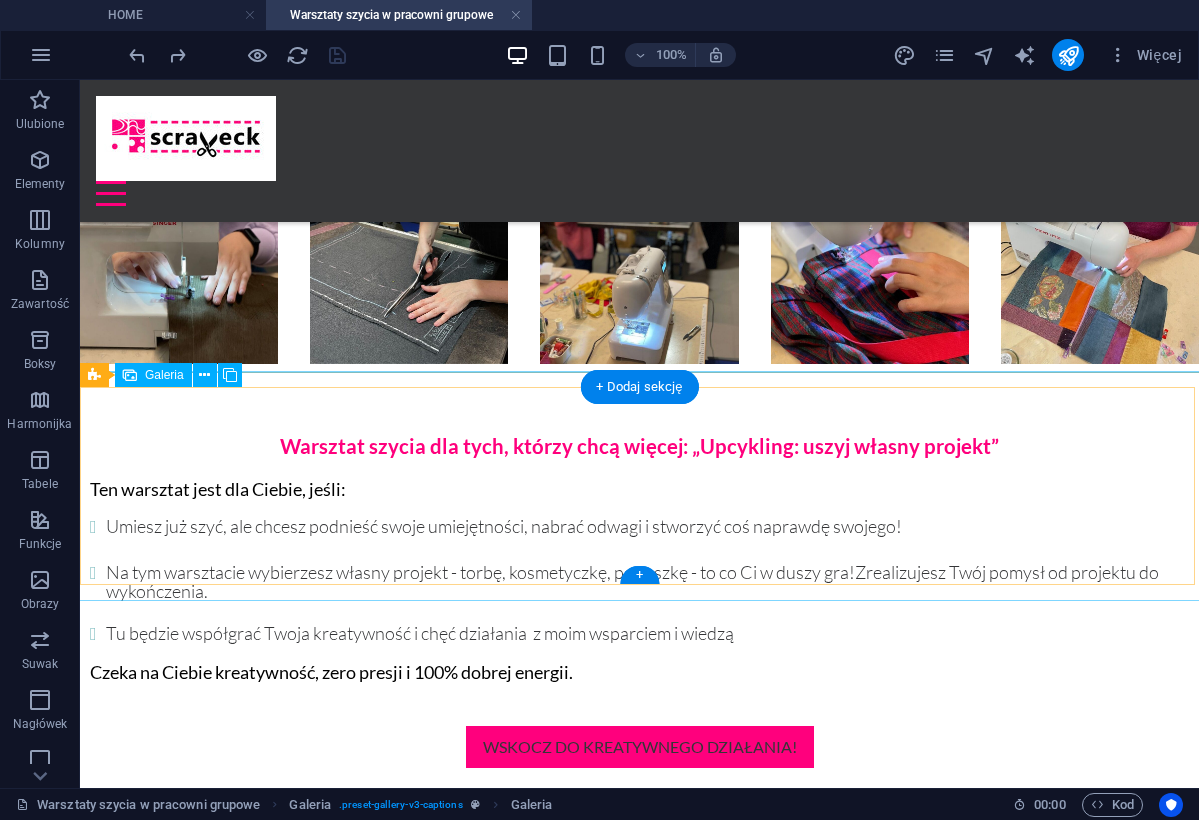 scroll, scrollTop: 1461, scrollLeft: 0, axis: vertical 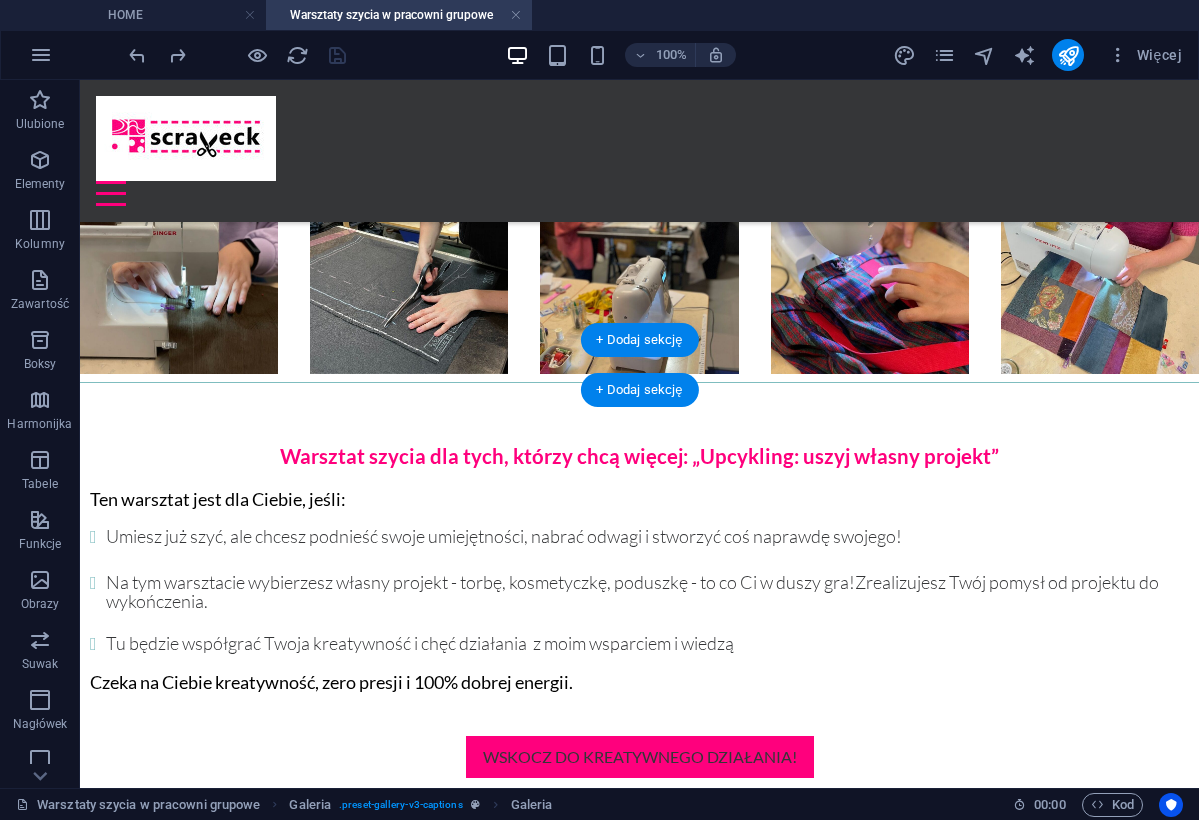 click at bounding box center [639, 803] 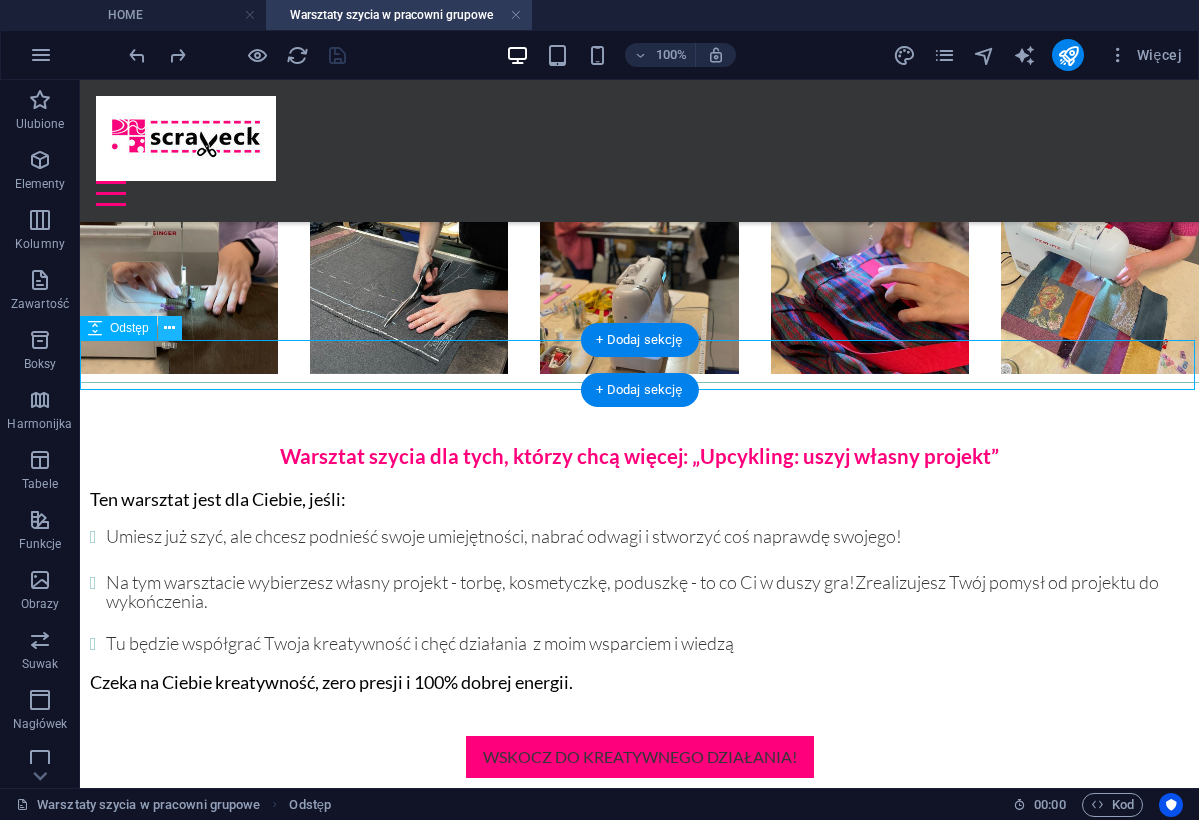 click at bounding box center (169, 328) 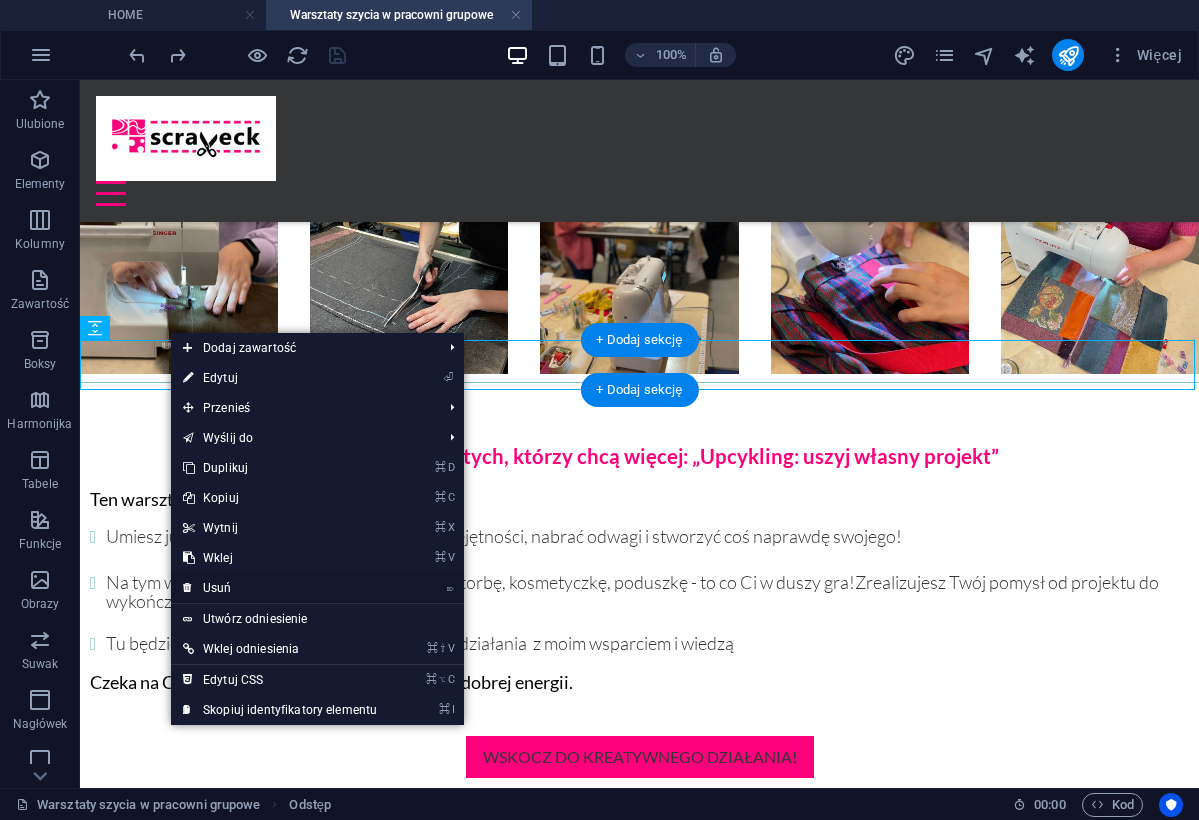 click on "⌦  Usuń" at bounding box center [280, 588] 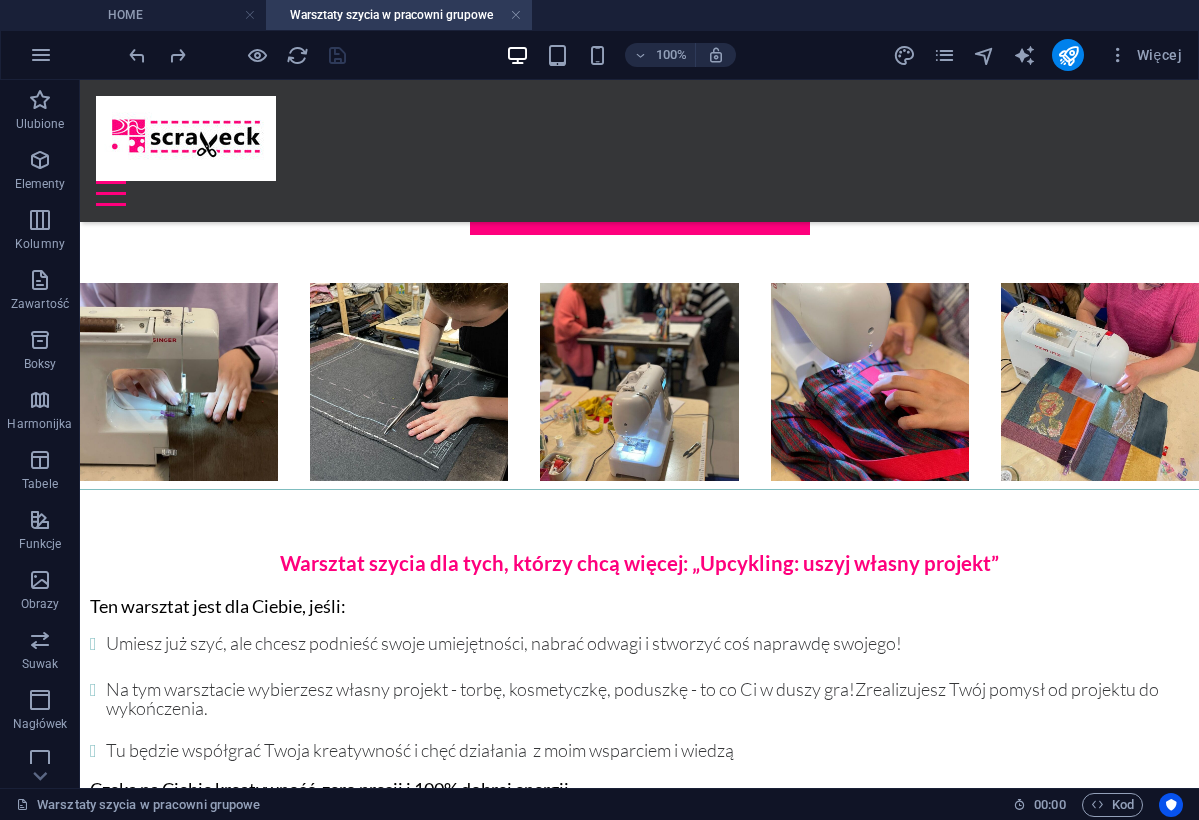 scroll, scrollTop: 1392, scrollLeft: 0, axis: vertical 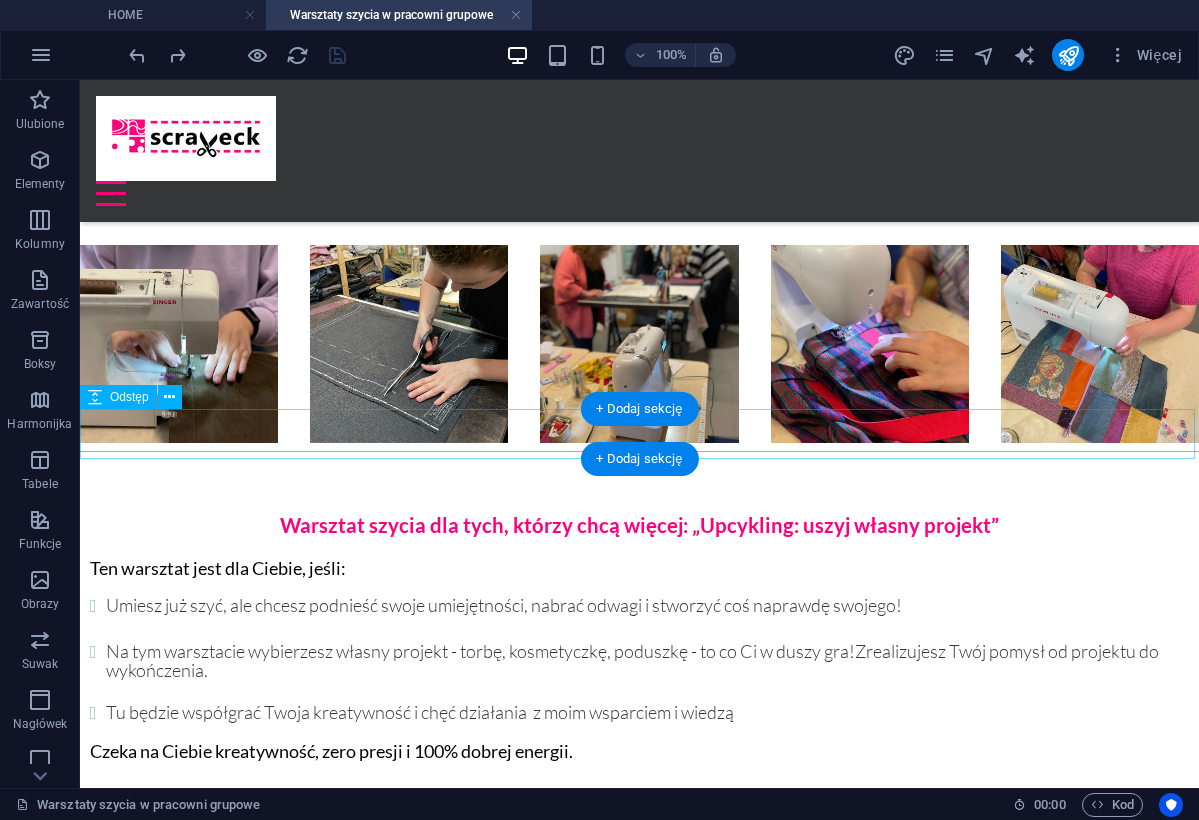 click at bounding box center (639, 872) 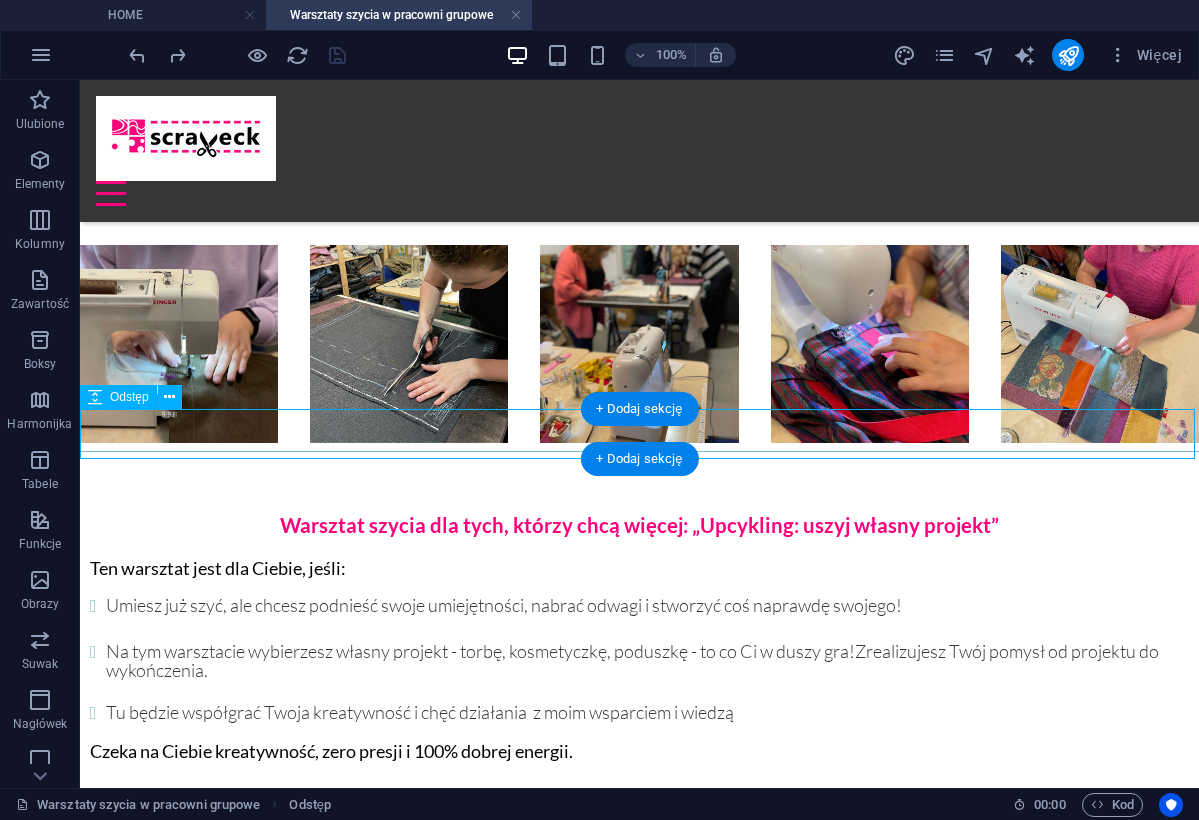 click on "Odstęp" at bounding box center [129, 397] 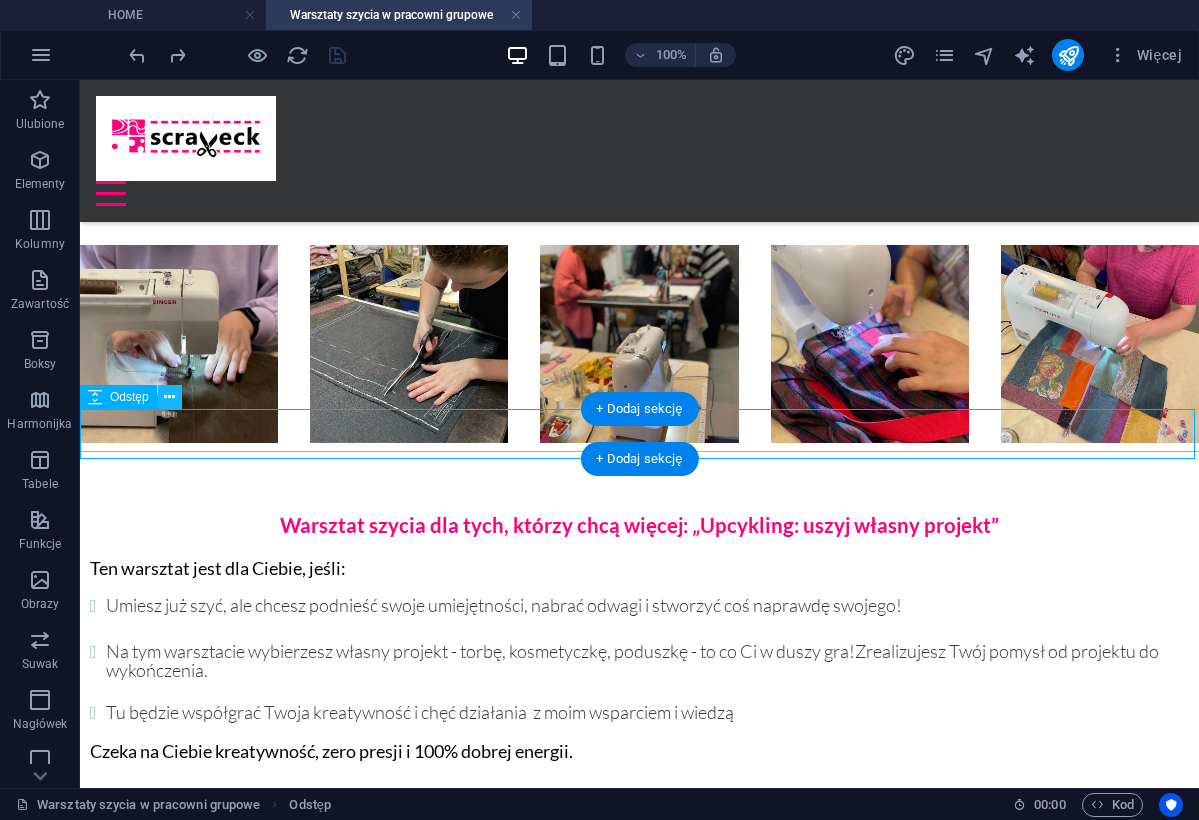 click at bounding box center (169, 397) 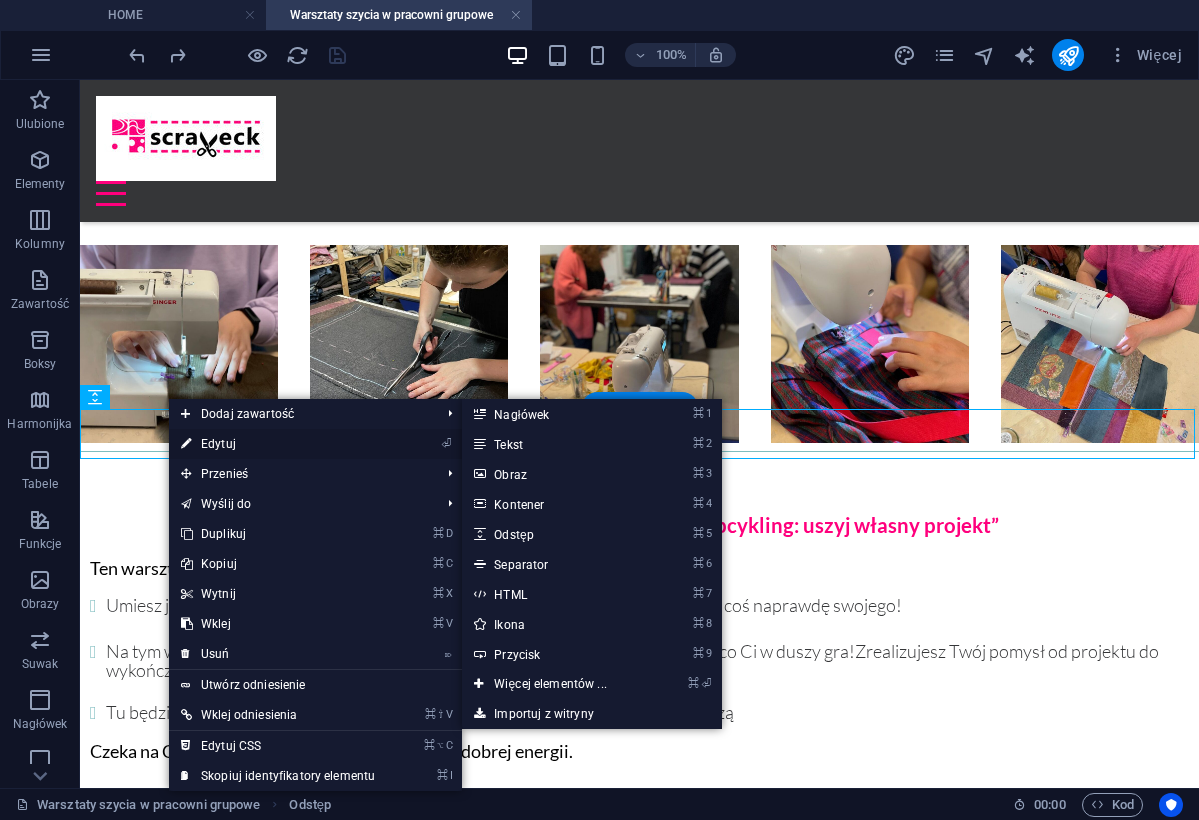 click on "⏎  Edytuj" at bounding box center [278, 444] 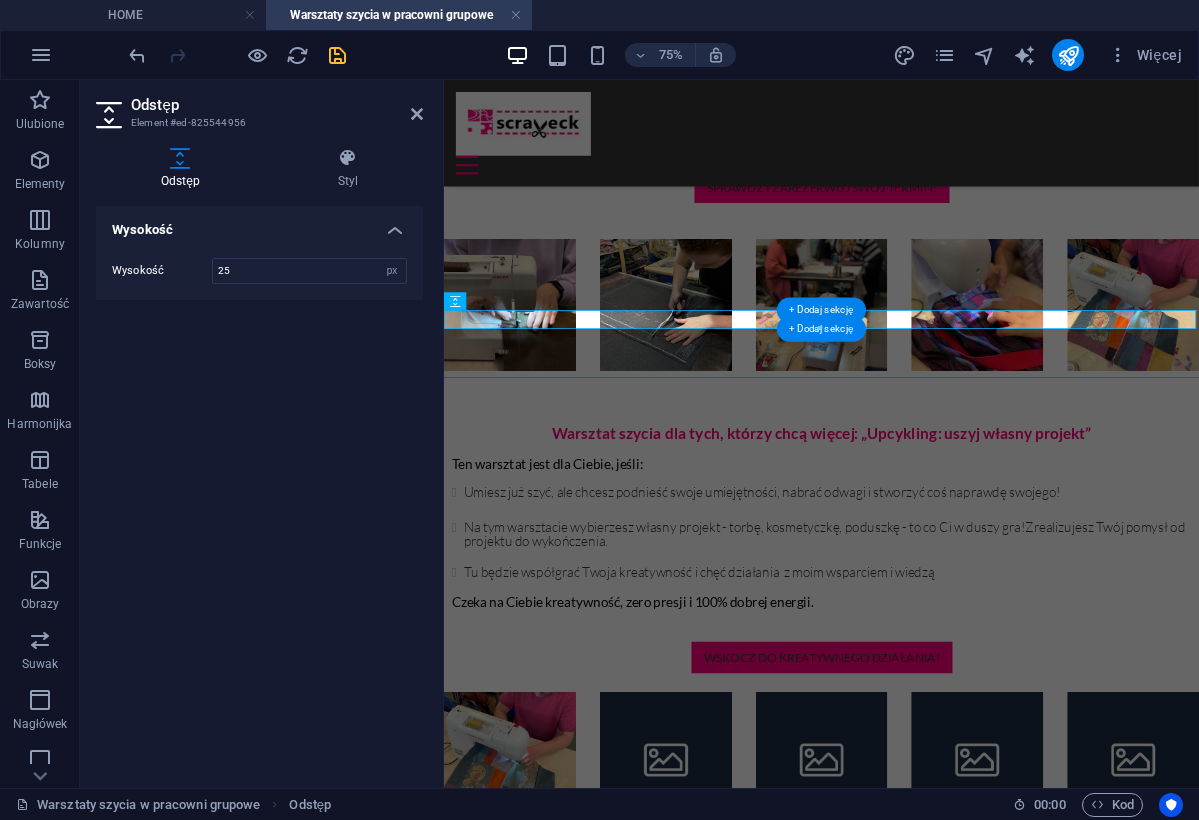 type on "25" 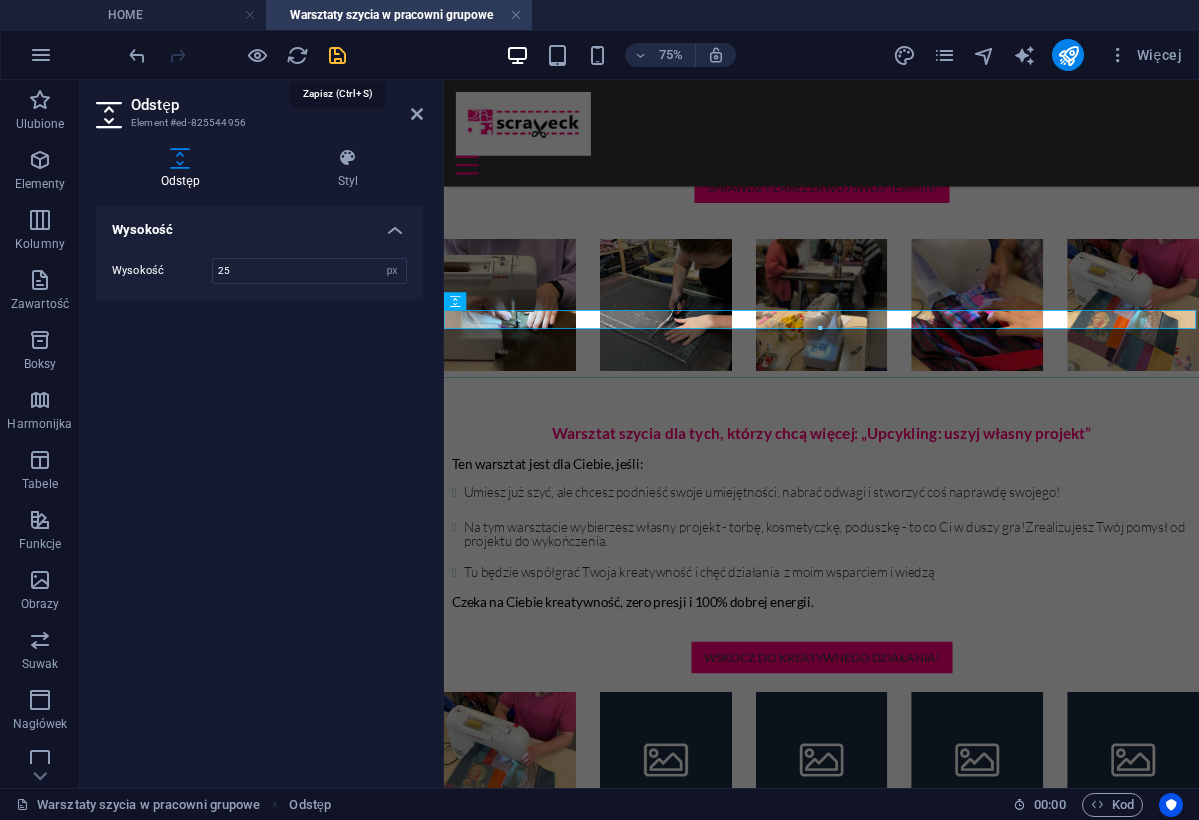 click at bounding box center [337, 55] 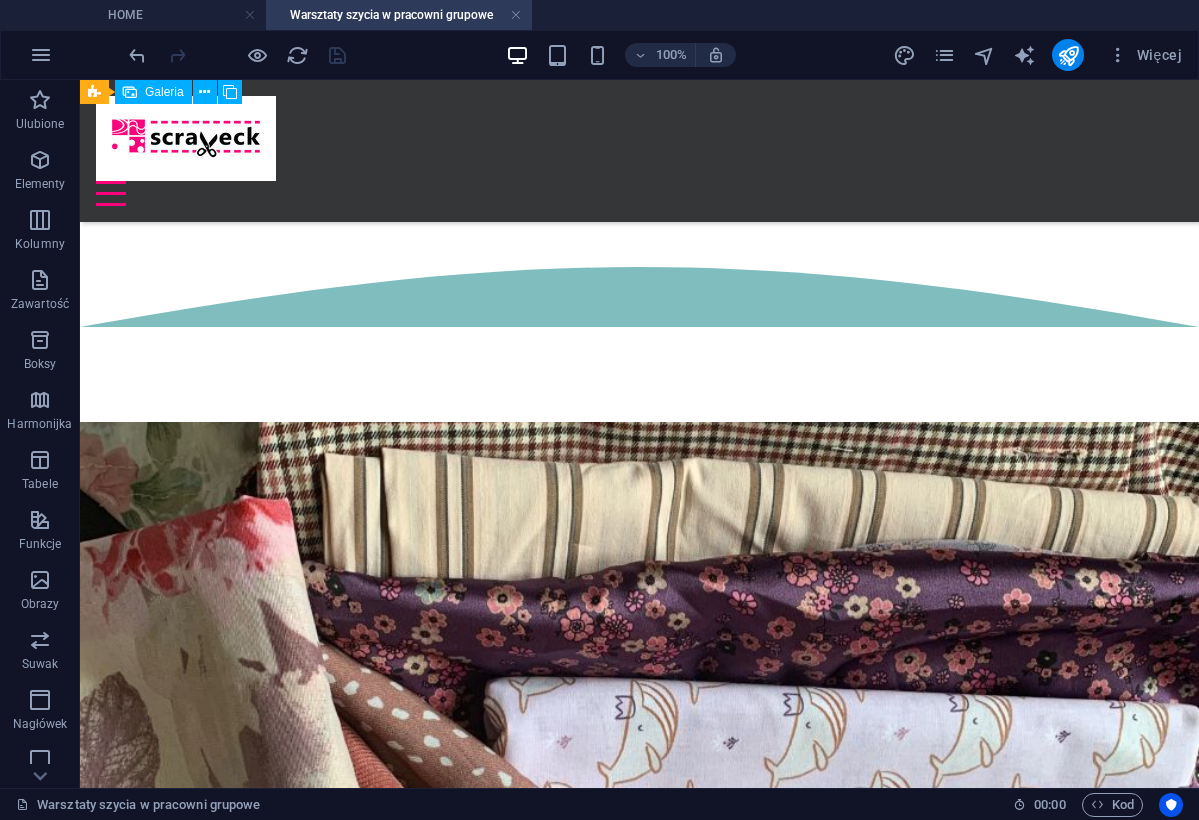scroll, scrollTop: 2573, scrollLeft: 0, axis: vertical 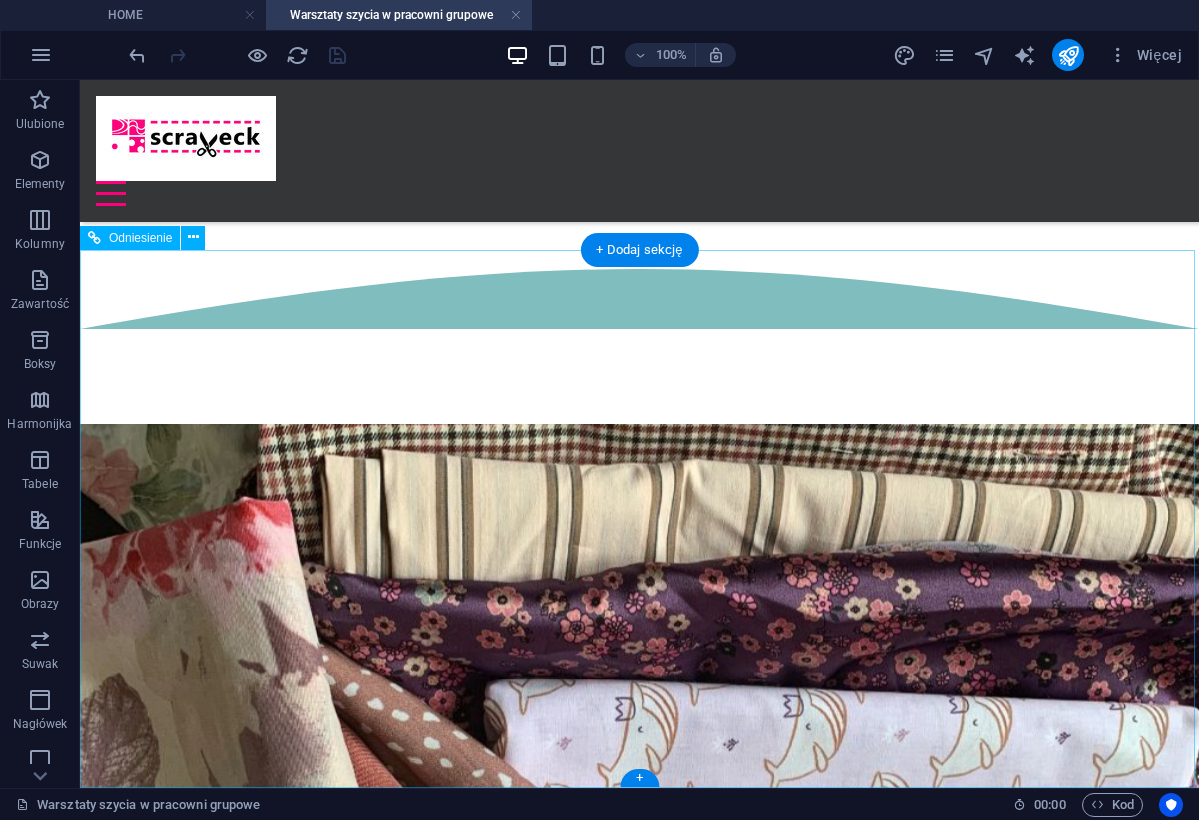 click on "Send" 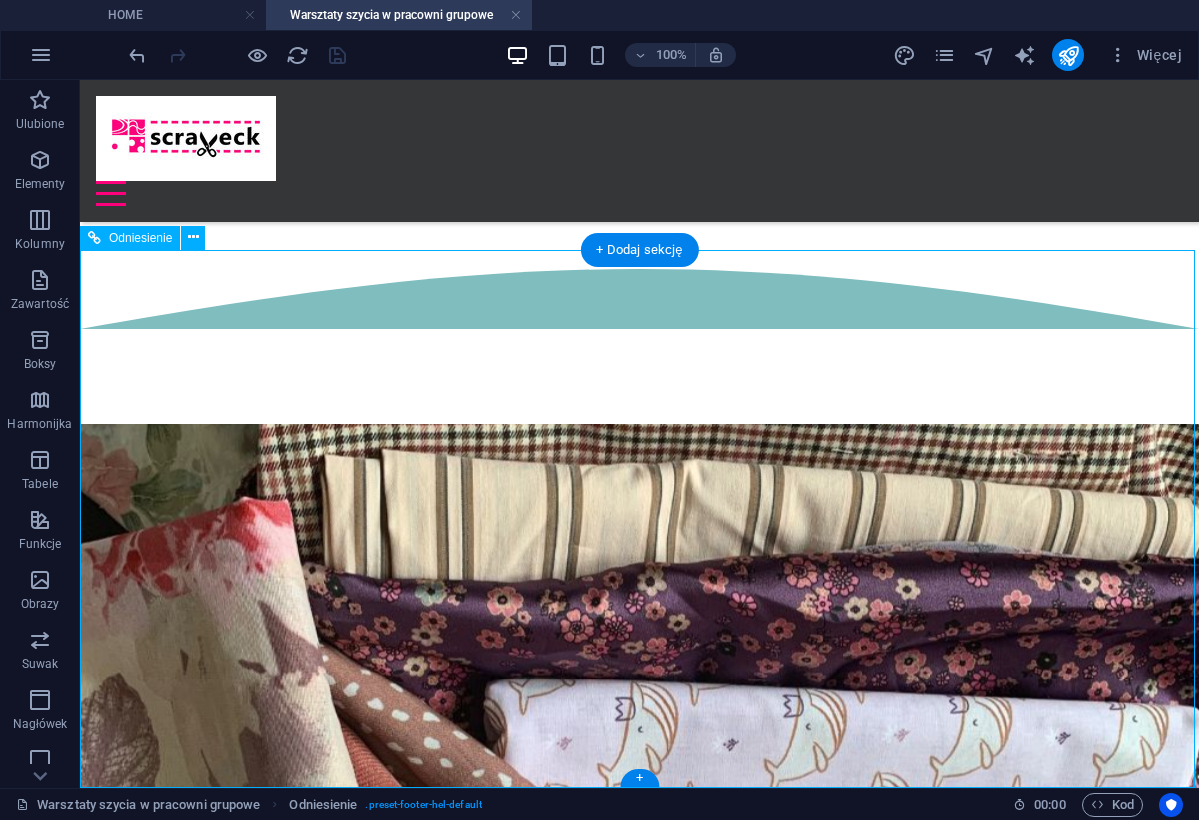click on "Send" 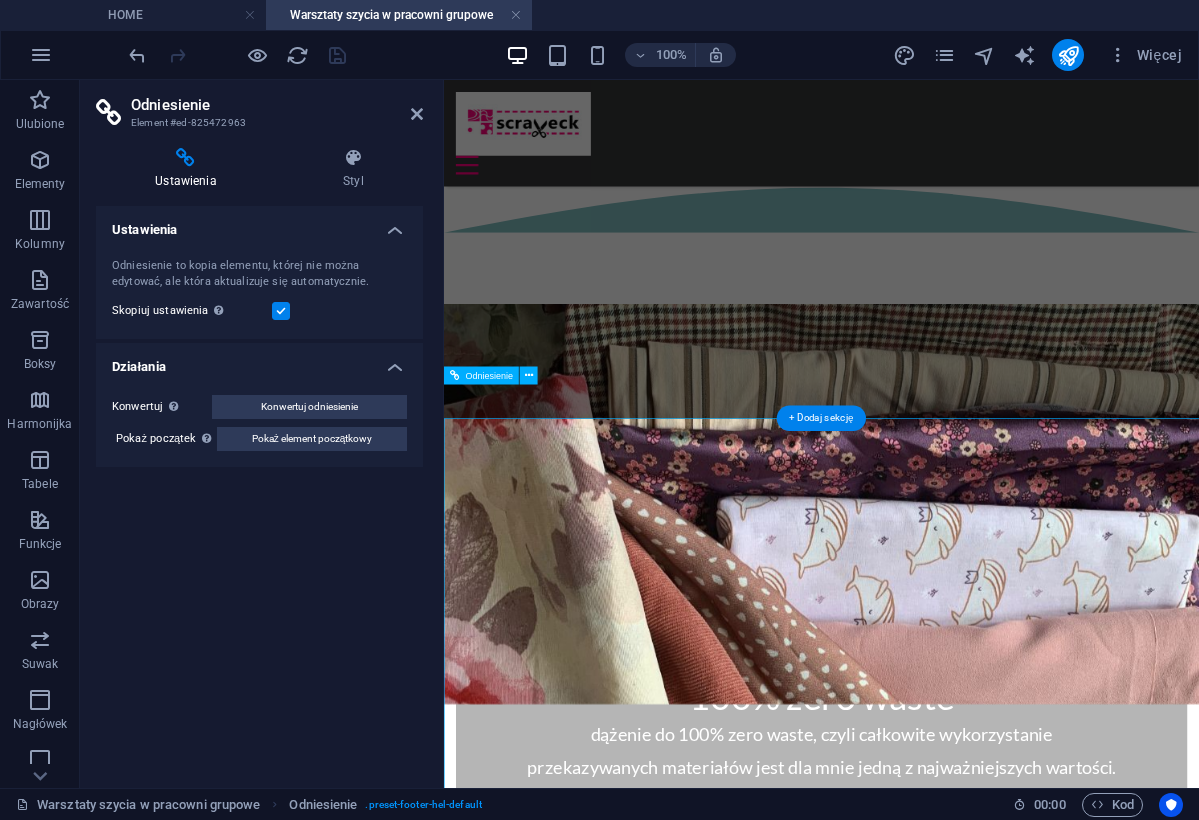 scroll, scrollTop: 2292, scrollLeft: 0, axis: vertical 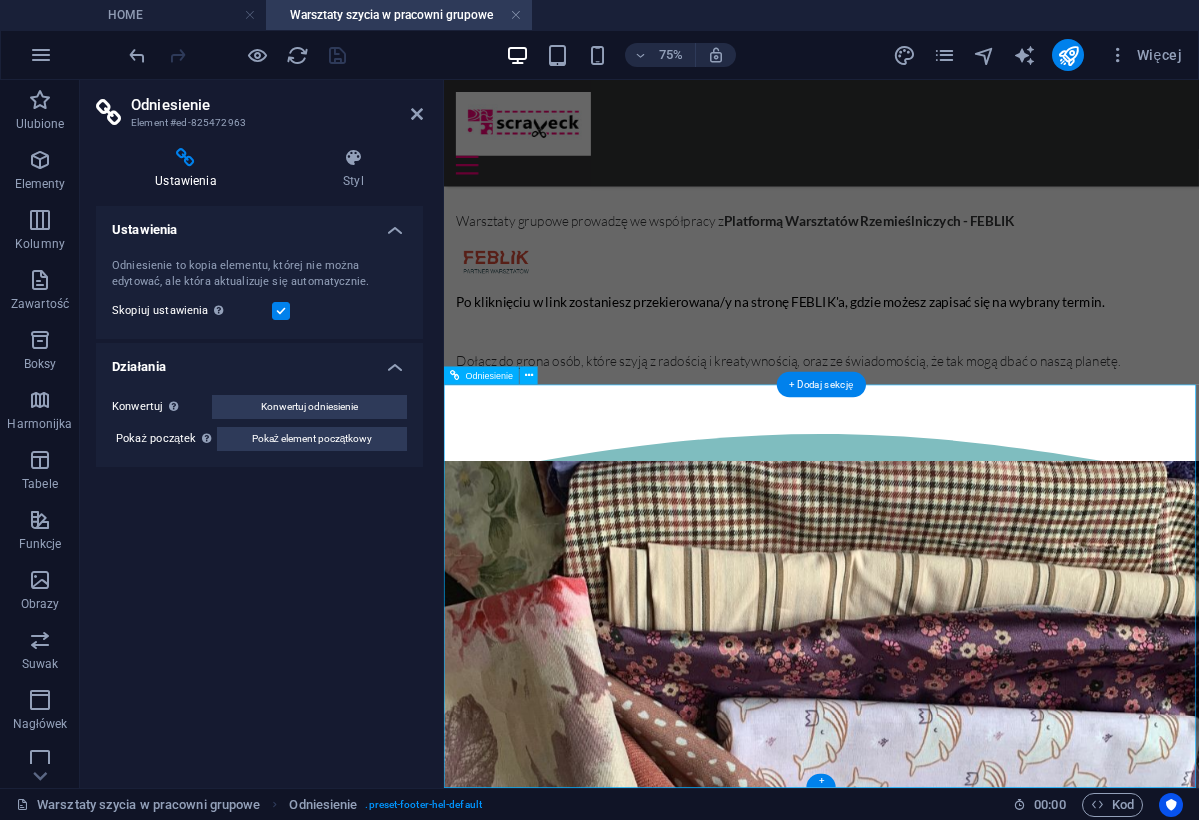 click on "Send" 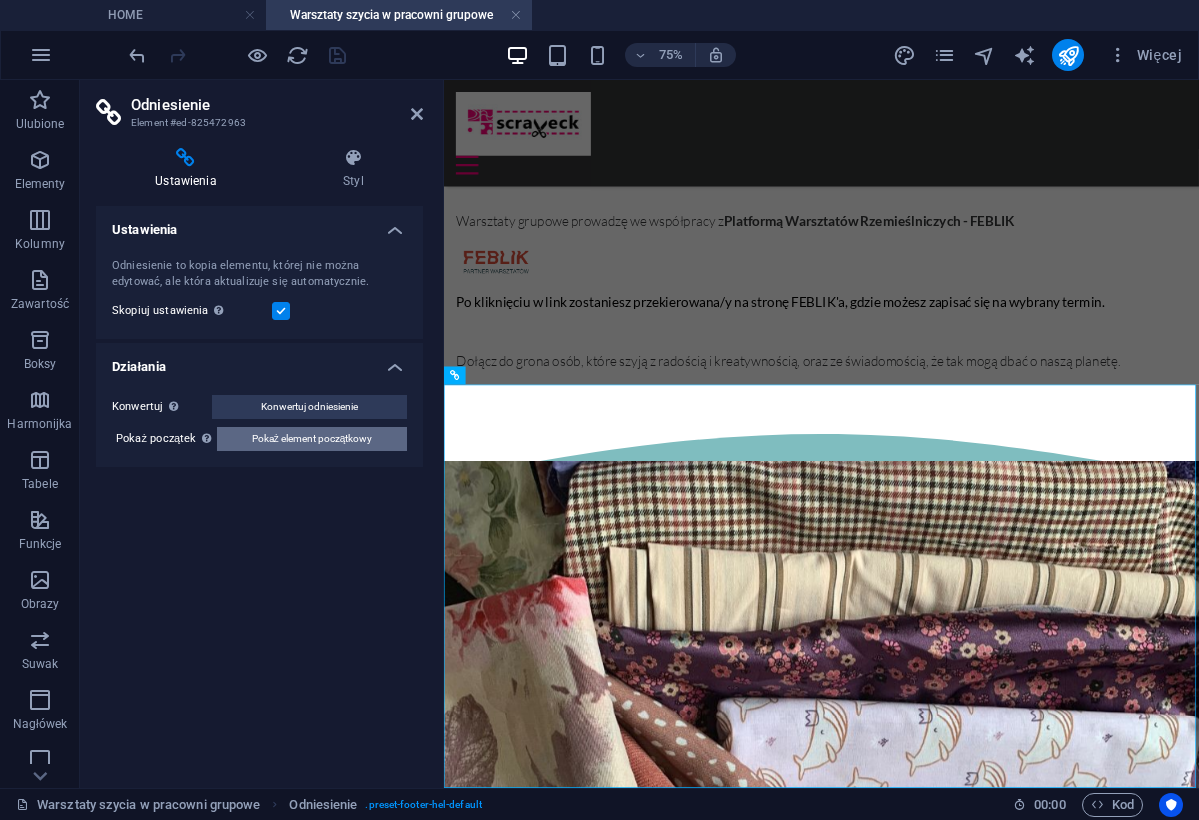 click on "Pokaż element początkowy" at bounding box center [312, 439] 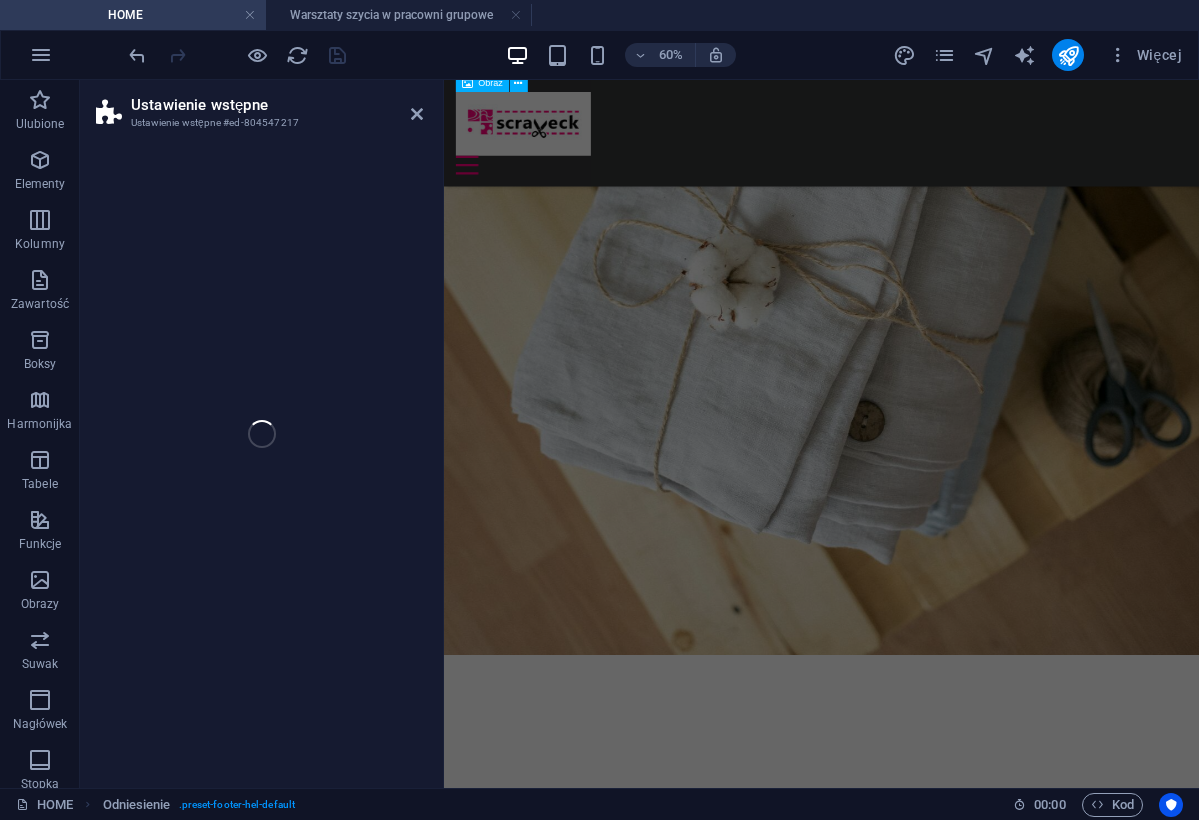 select on "footer" 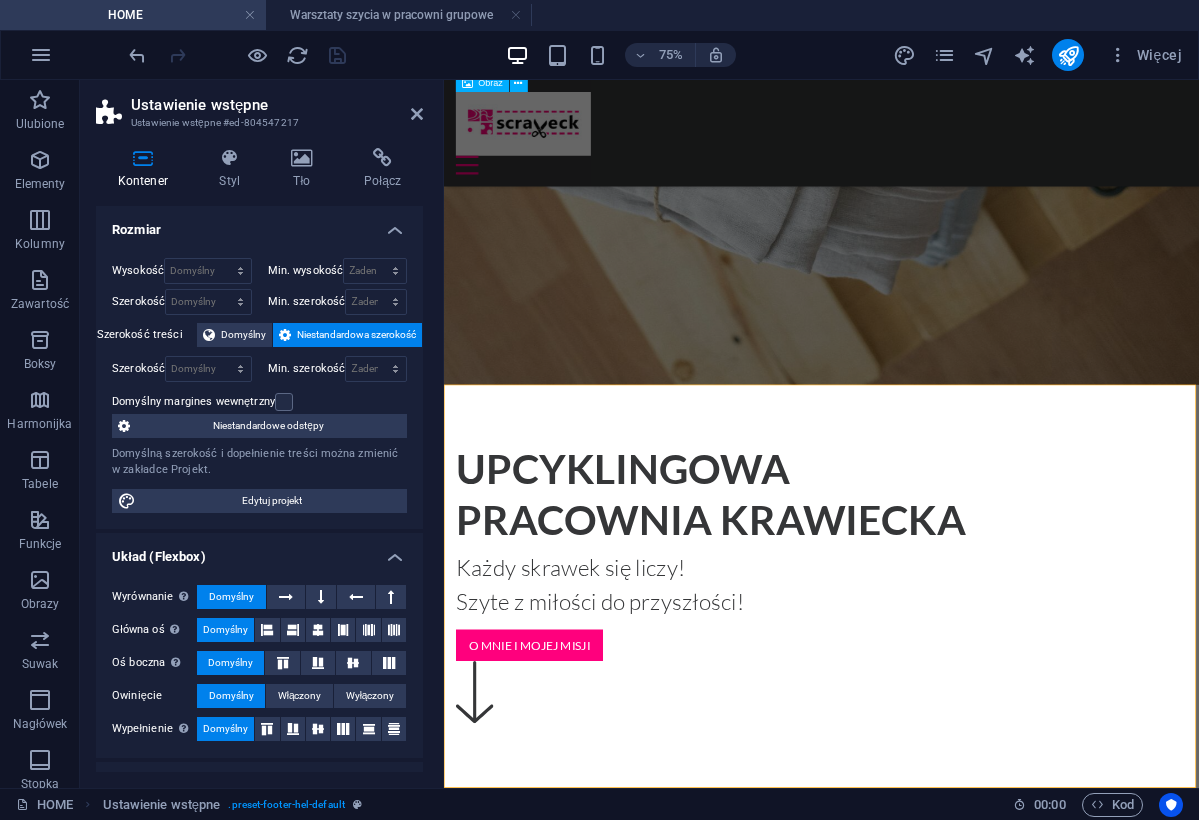 scroll, scrollTop: 2819, scrollLeft: 0, axis: vertical 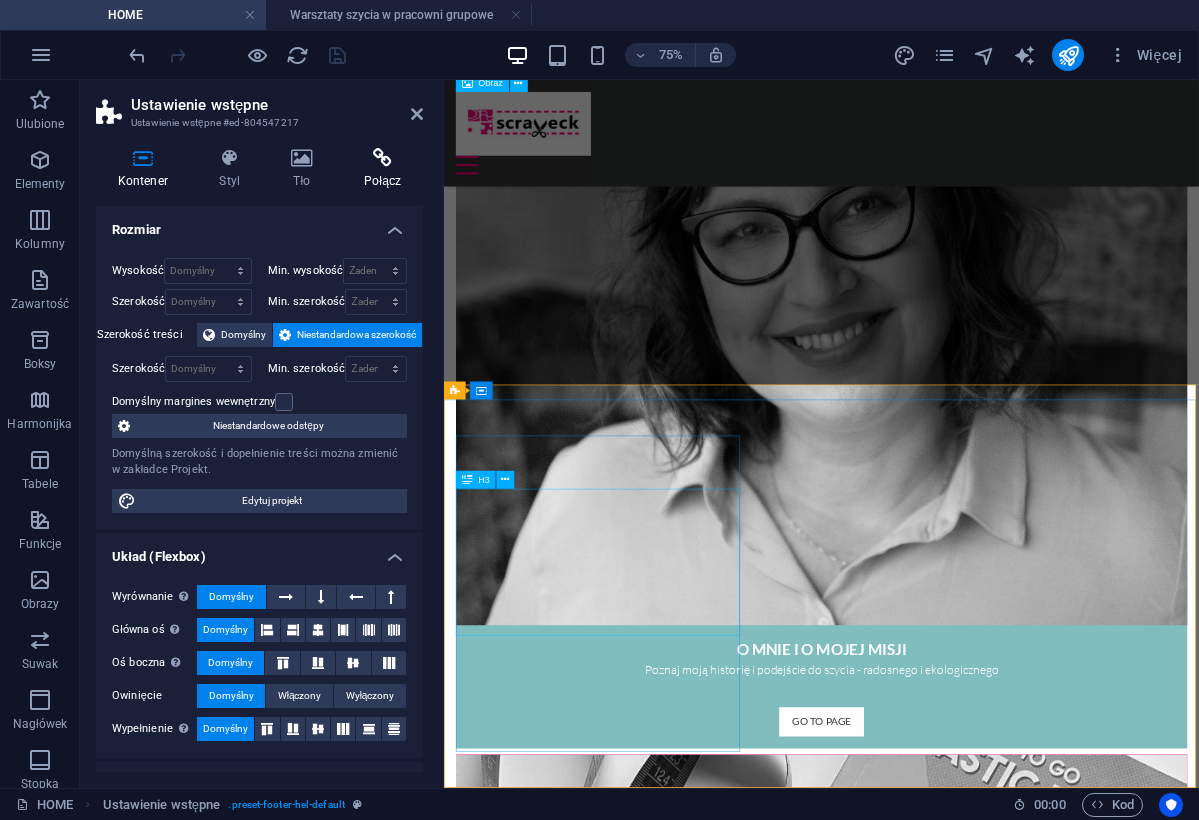 click on "Połącz" at bounding box center [382, 169] 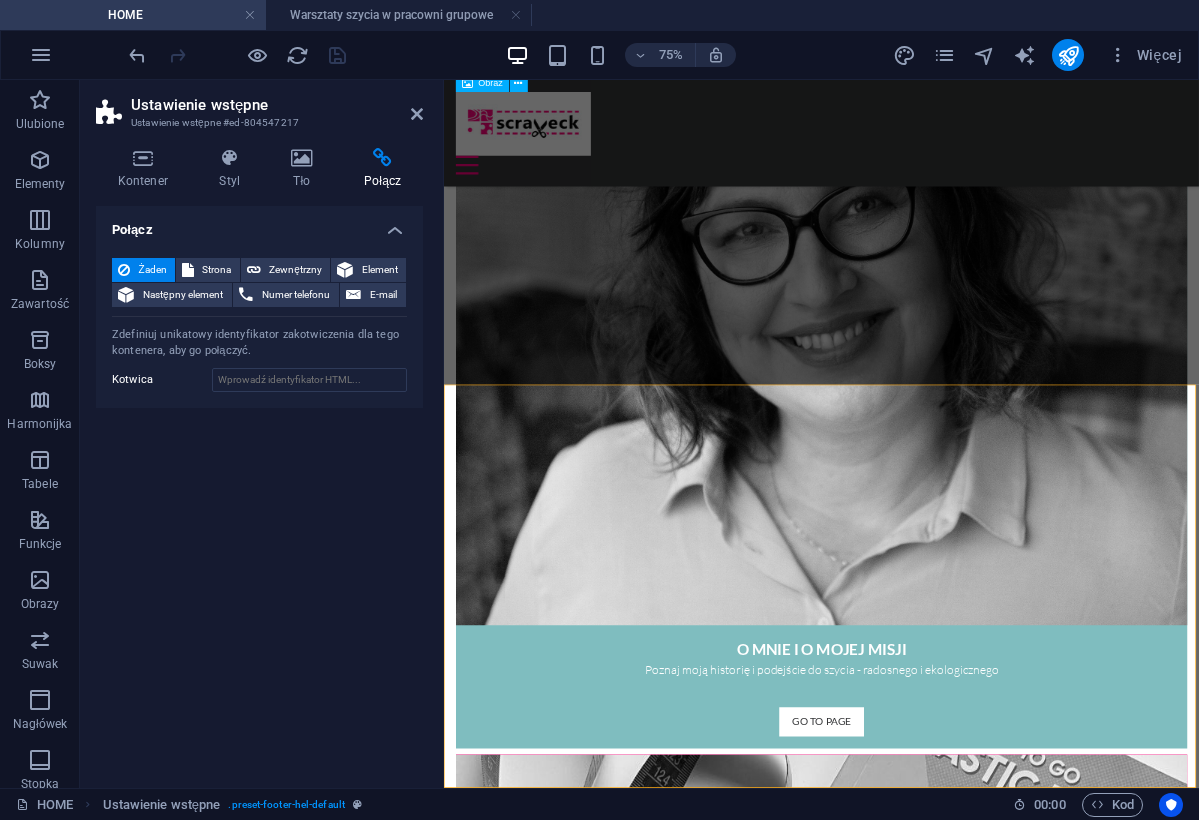 click on "Send" 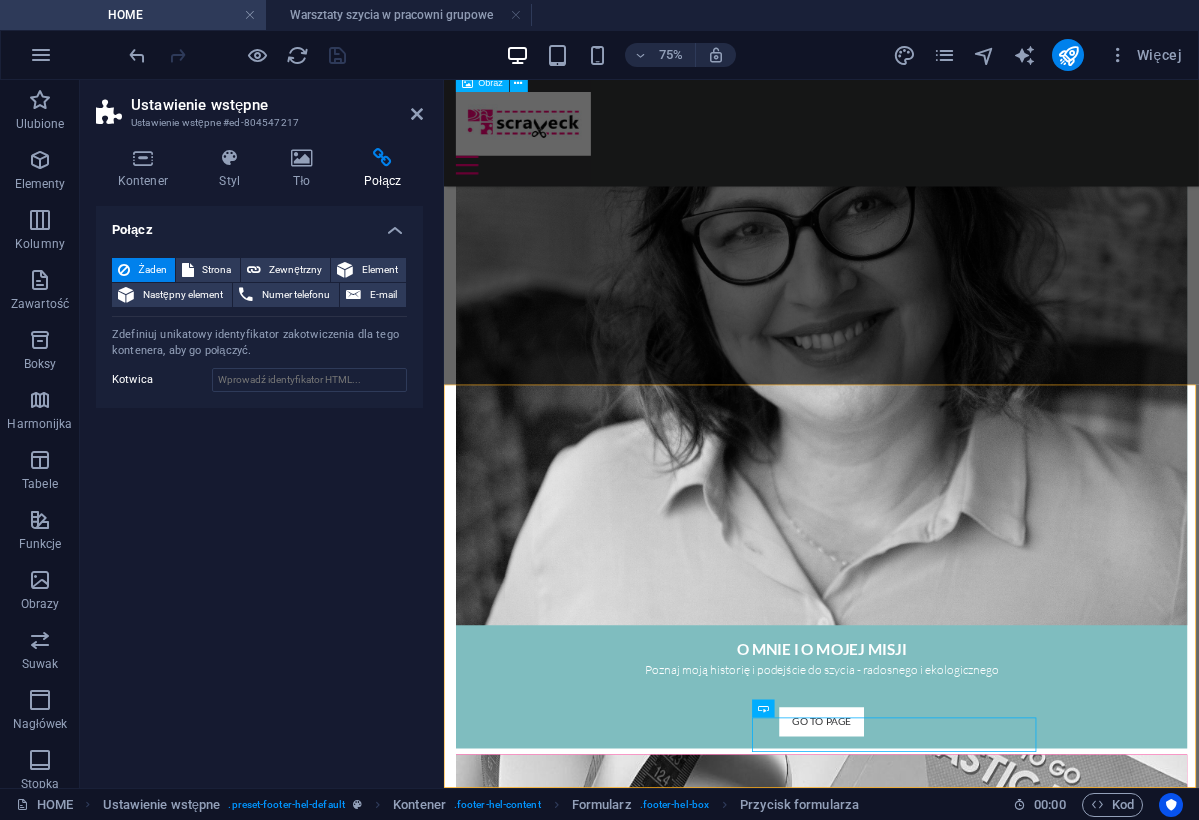 click on "Send" 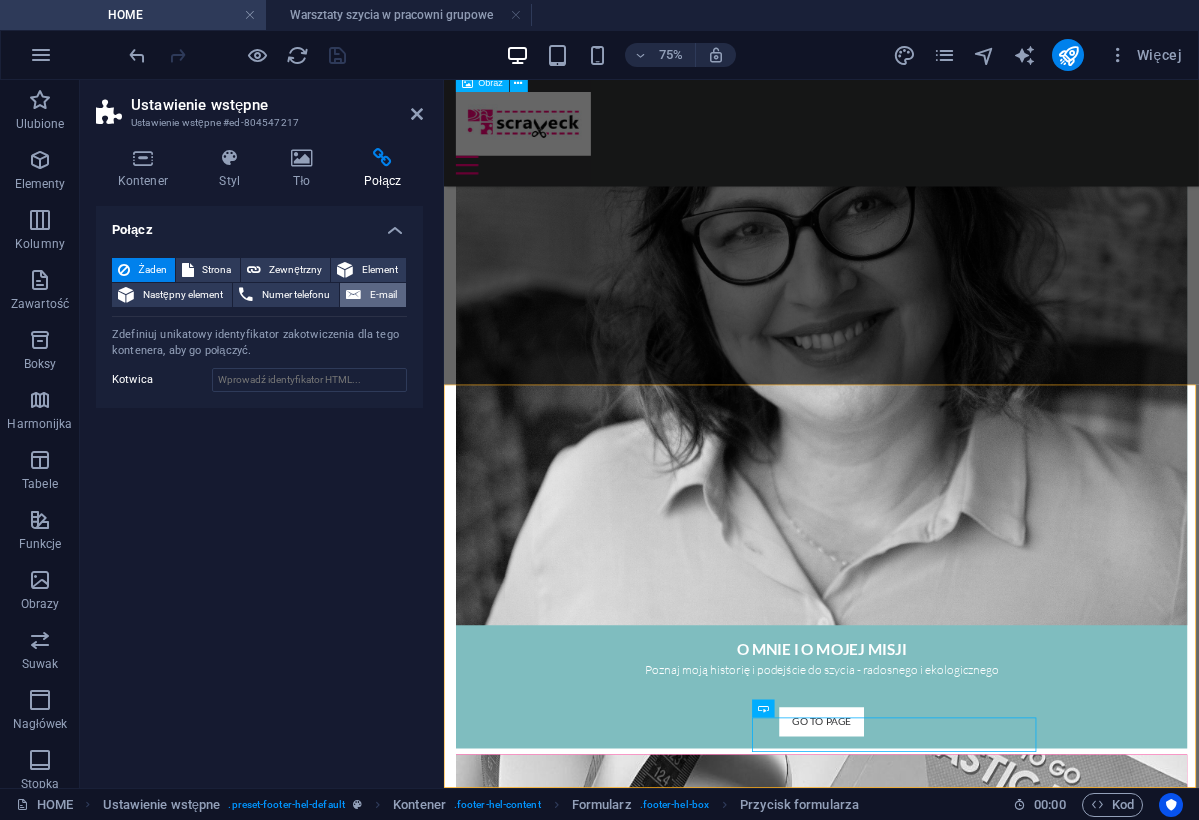 click on "E-mail" at bounding box center [383, 295] 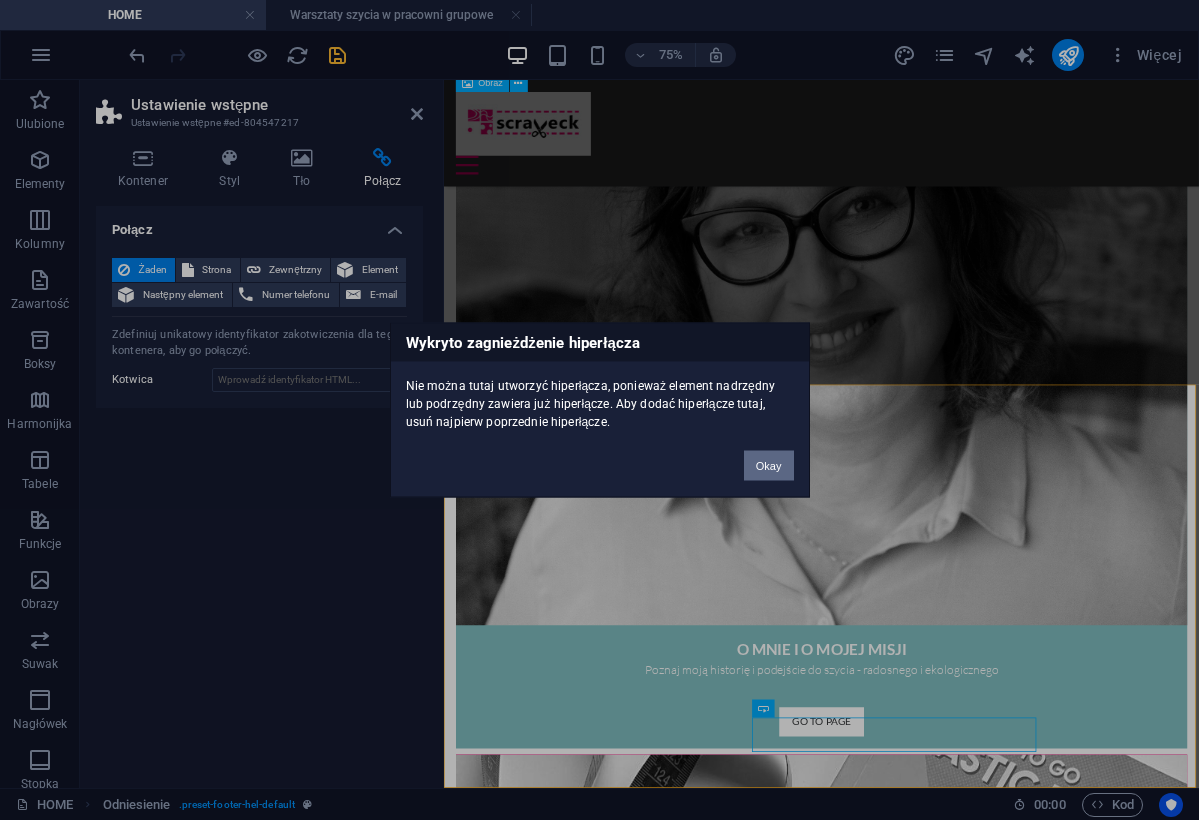 click on "Okay" at bounding box center [769, 466] 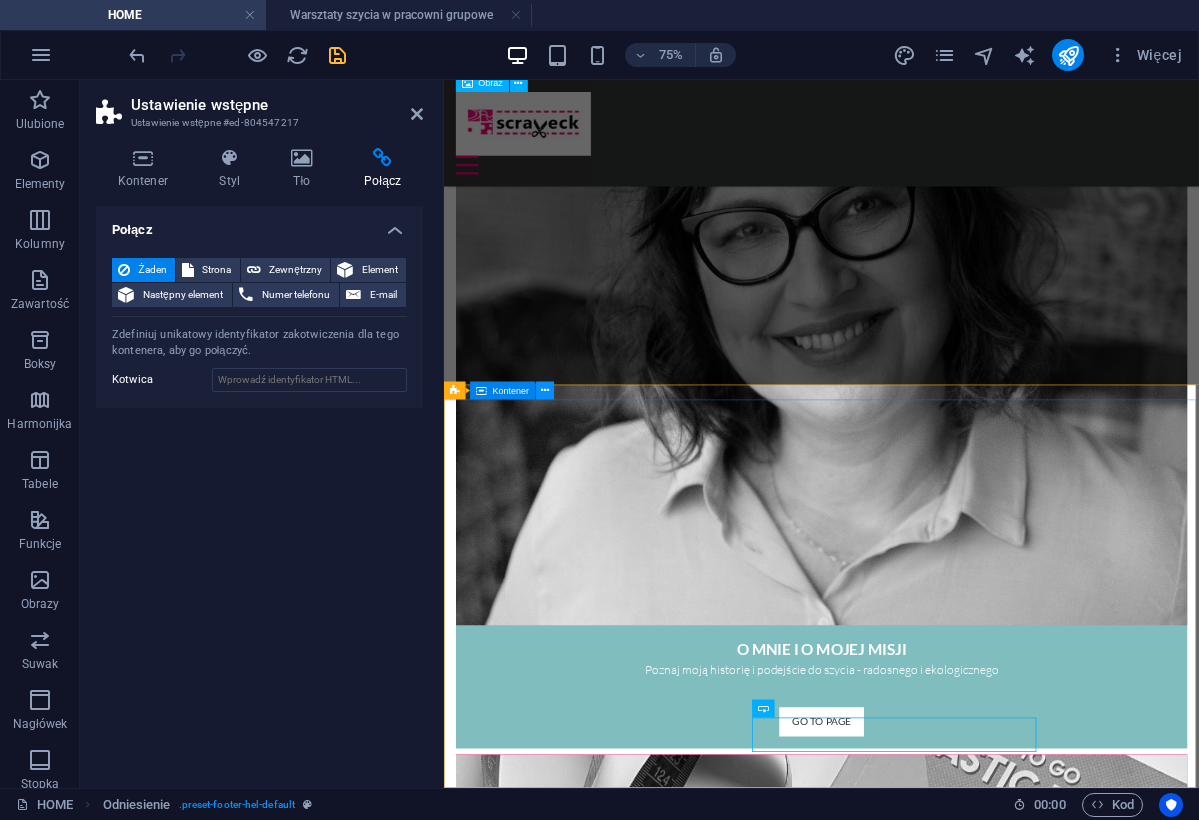 click at bounding box center (545, 390) 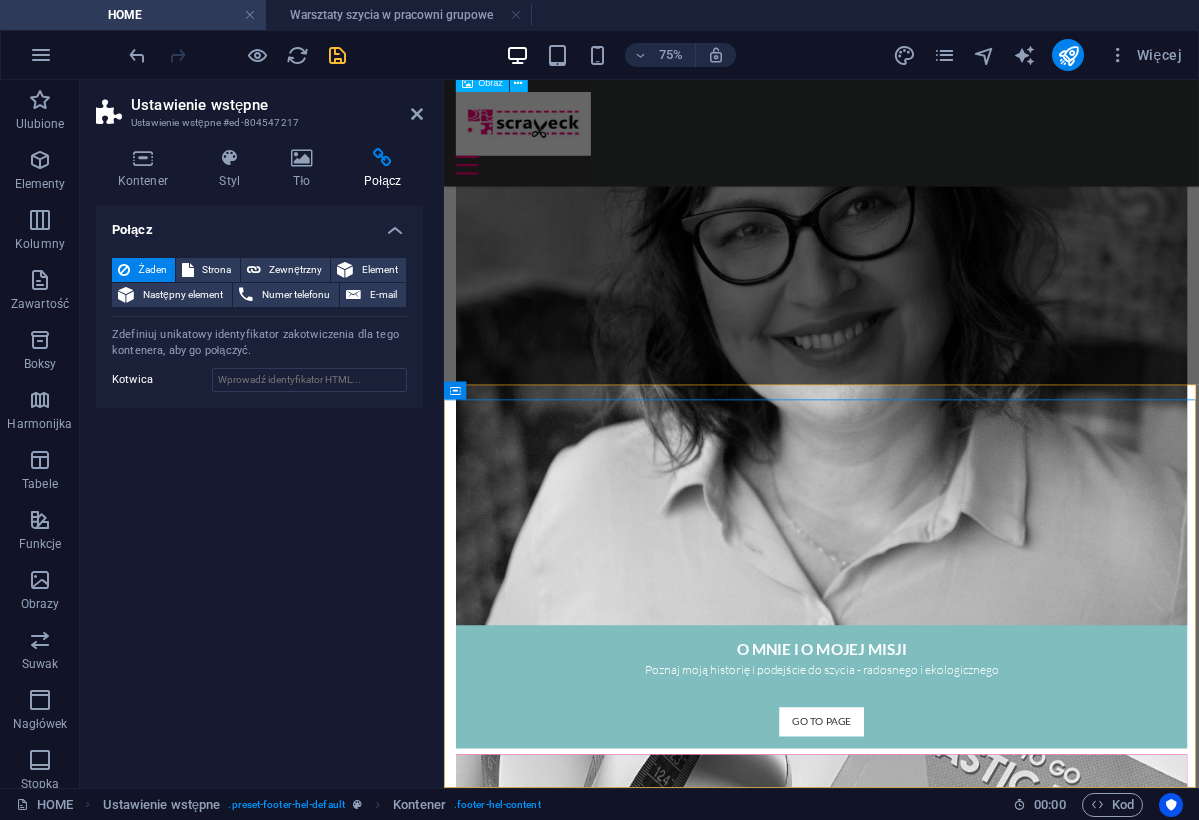 click on "Połącz Żaden Strona Zewnętrzny Element Następny element Numer telefonu E-mail Strona HOME O mnie Kursy online Kurs online Kreatwyne szycie dla zielonych Kurs online Rozwiń skrzydła w szyciu Warsztaty szycia Warsztaty szycia w pracowni grupowe Blog Szycie na zamówienie Niezbędnik Regulamin Polityka prywatności Element URL Numer telefonu E-mail Cel łącza Nowa karta Ta sama karta Nakładka Tytuł Dodatkowy opis linku nie powinien być taki sam jak treść linku. Tytuł jest najczęściej wyświetlany jako tekst podpowiedzi po najechaniu myszką nad element. Jeśli nie jesteś pewien, pozostaw puste. Relacja Ustawia powiązanie tego łącza z celem łącza. Na przykład wartość „nofollow” instruuje wyszukiwarki, aby nie podążały za linkiem. Można pozostawić puste. alternate author bookmark external help license next nofollow noreferrer noopener prev search tag Zdefiniuj unikatowy identyfikator zakotwiczenia dla tego kontenera, aby go połączyć. Kotwica" at bounding box center (259, 489) 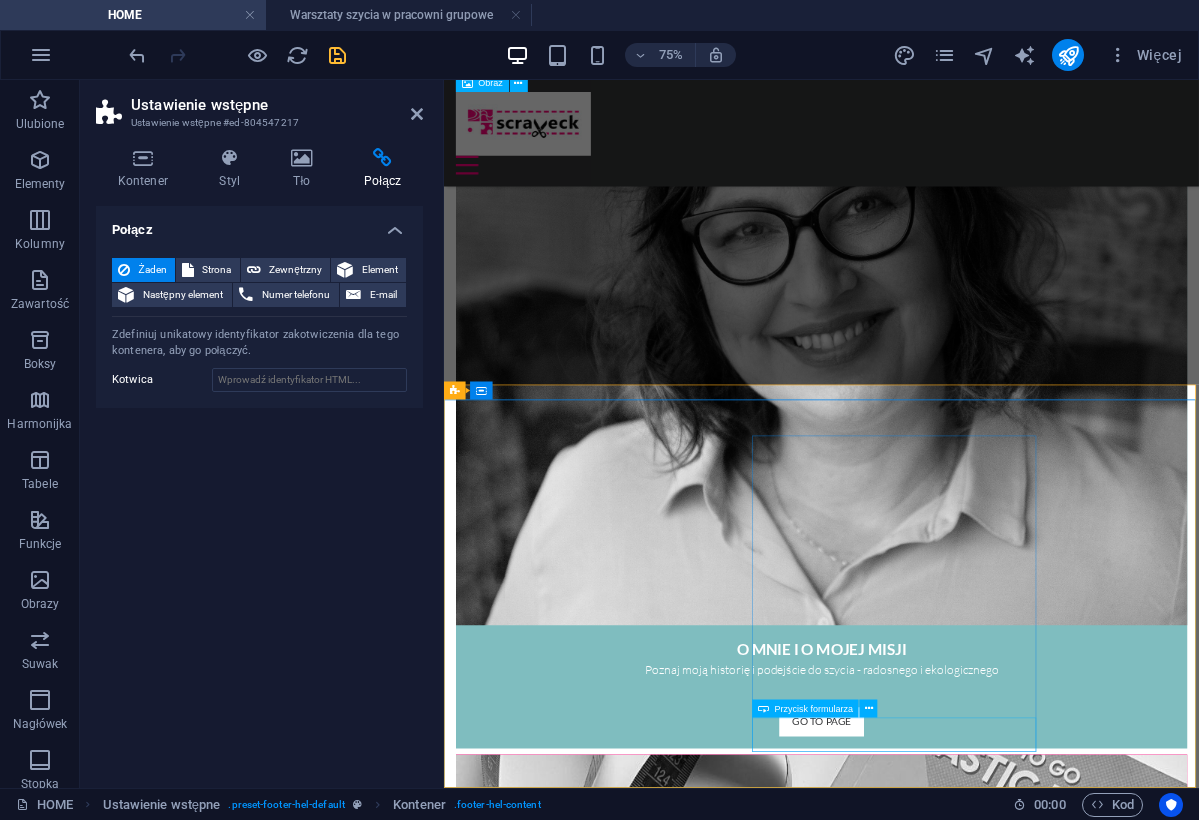 click on "Send" 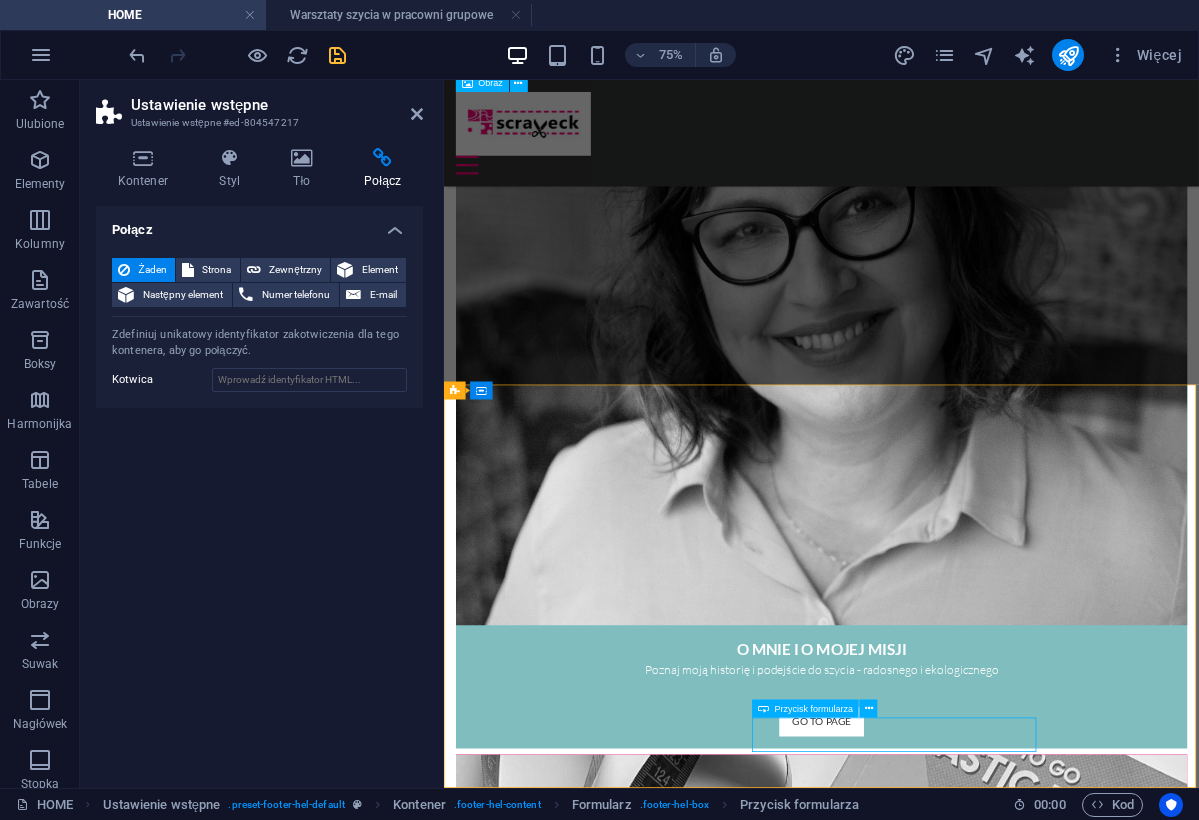 click on "Send" 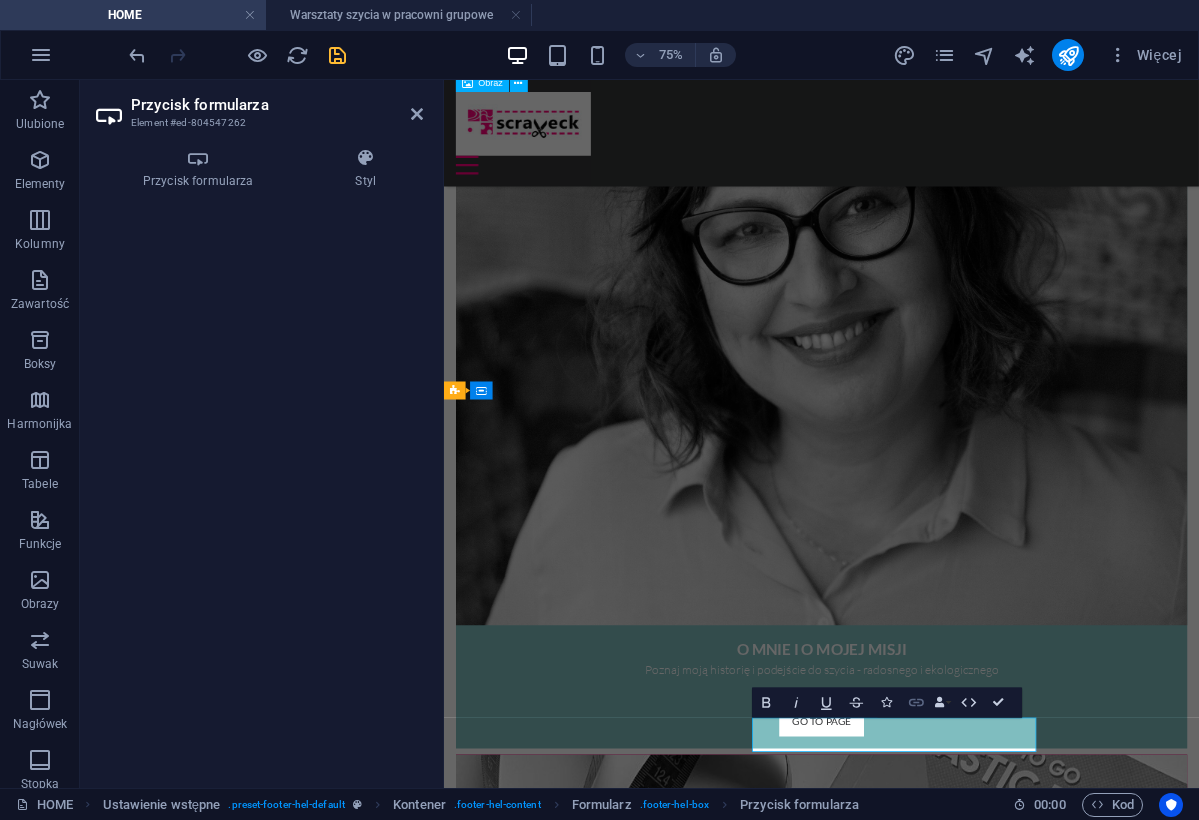 click 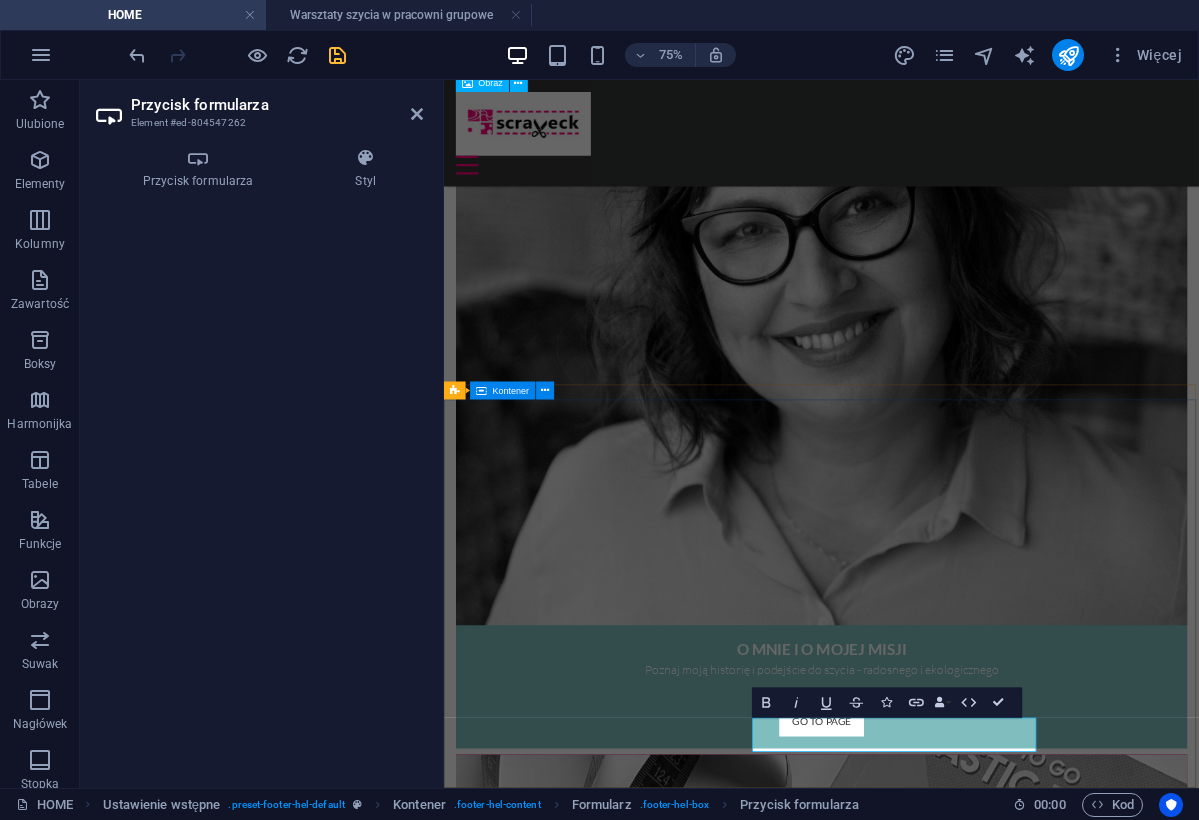 click on "Kontakt Chcesz zapytać o kursy lub warsztaty? Chcesz zamówić unikalny produkt? Chcesz kupić to co widzisz na stronie? Chcesz oddać niepotrzebne tkaniny? Masz jakiekolwiek inne pytanie? Scraveck Studio Monika Bekiesz Traktorzystki 1 , [CITY] [POSTAL_CODE] +[COUNTRY_CODE] [PHONE_NUMBER] contact@[DOMAIN] Regulamin | Polityka prywatności Imię Temat Telefon Zapoznała/em się z Polityką Prywatności. Nieczytelny? Załaduj nowy Send" at bounding box center (947, 9781) 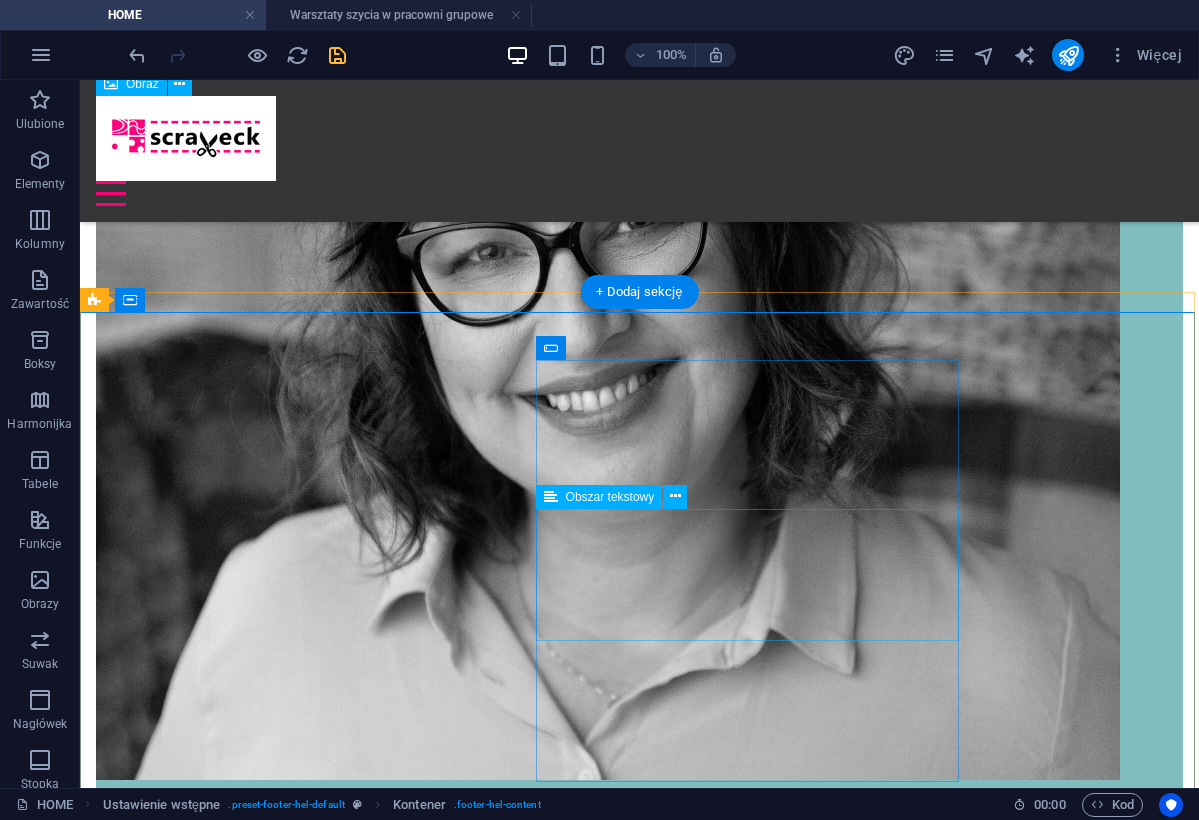 click 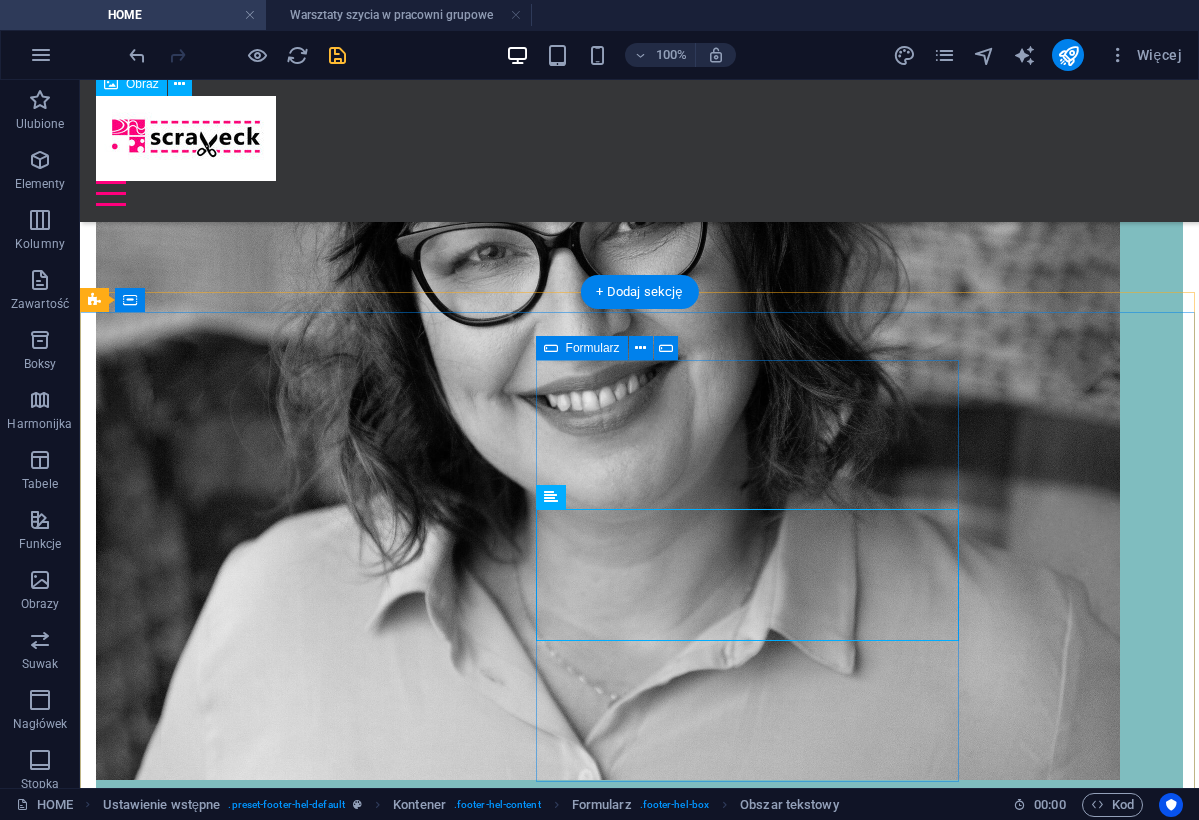 click at bounding box center (551, 348) 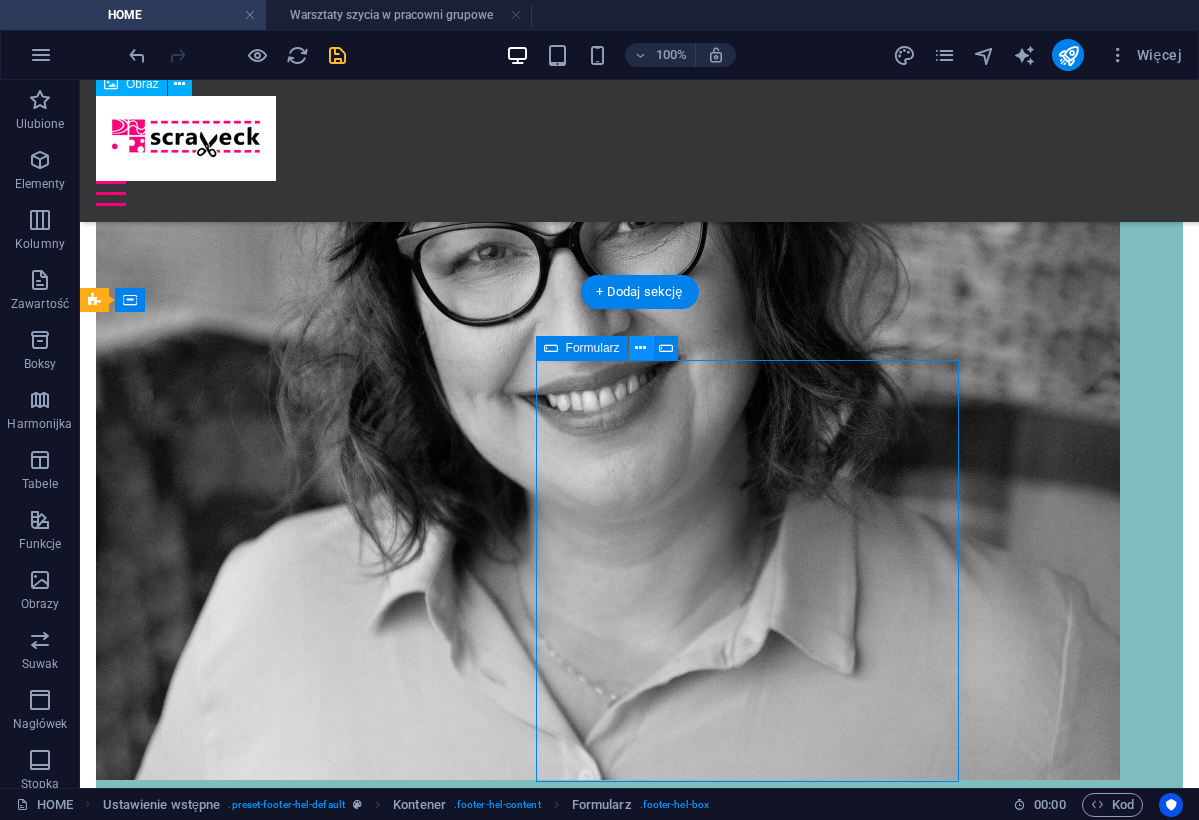 click at bounding box center [640, 348] 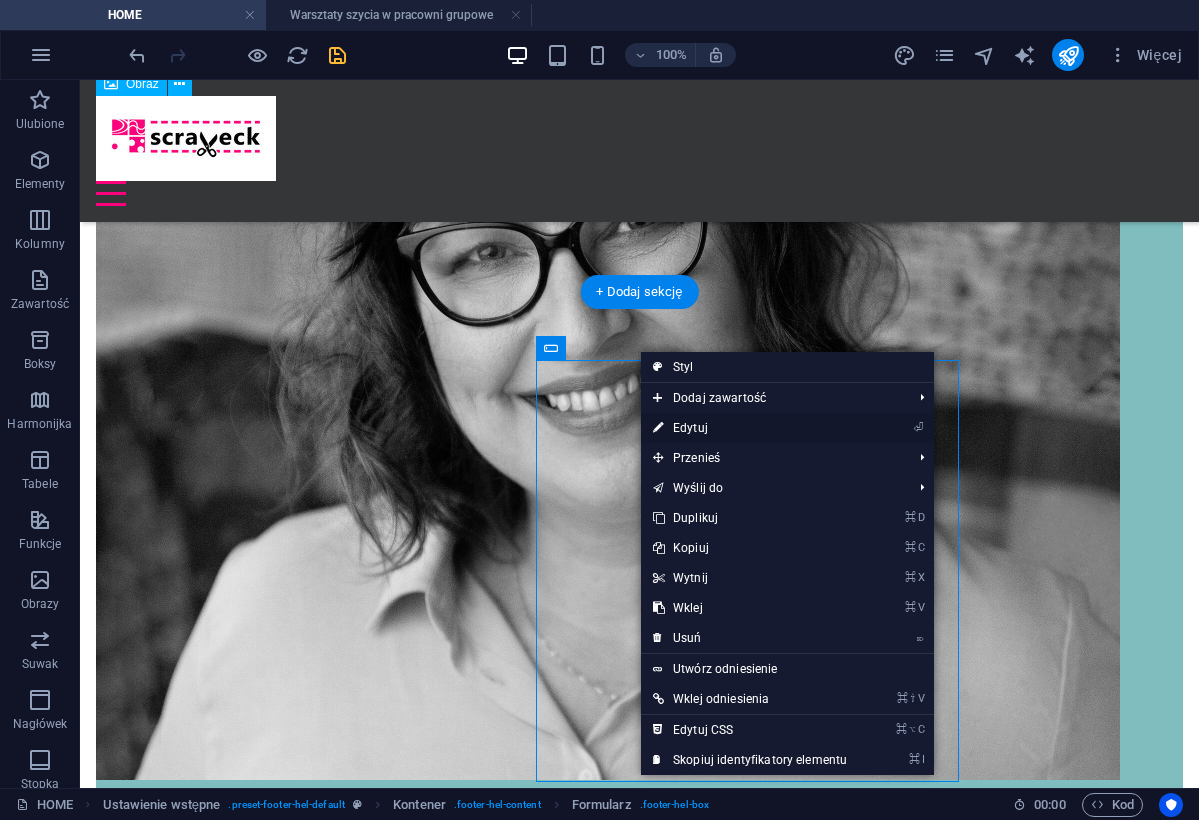 click on "⏎  Edytuj" at bounding box center (750, 428) 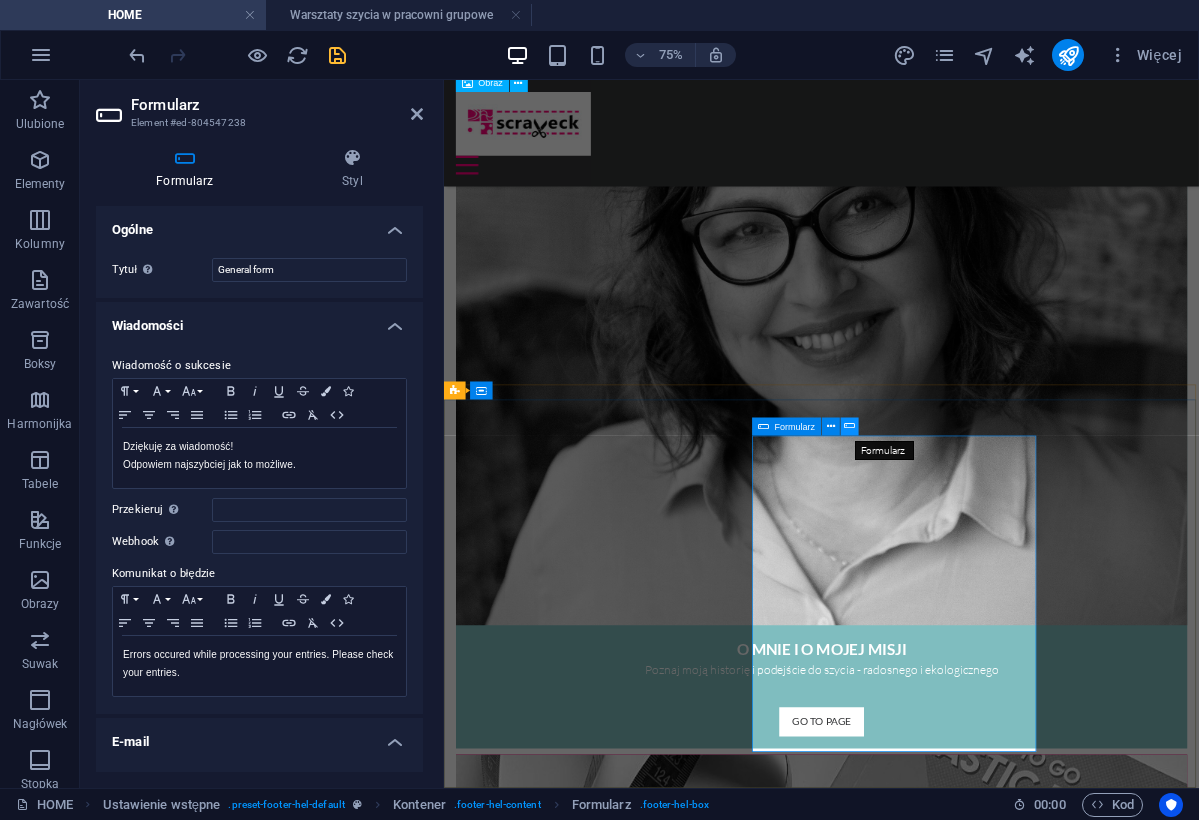 click at bounding box center [849, 426] 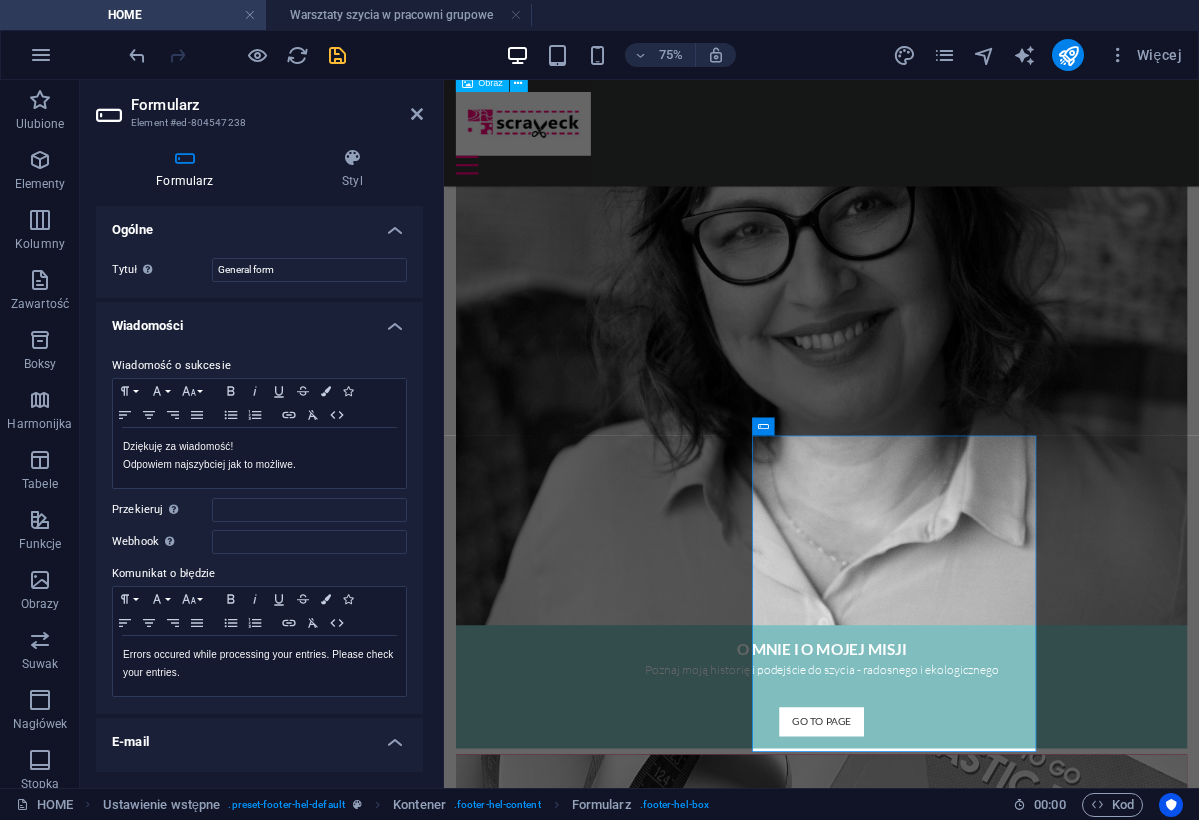 scroll, scrollTop: 0, scrollLeft: 0, axis: both 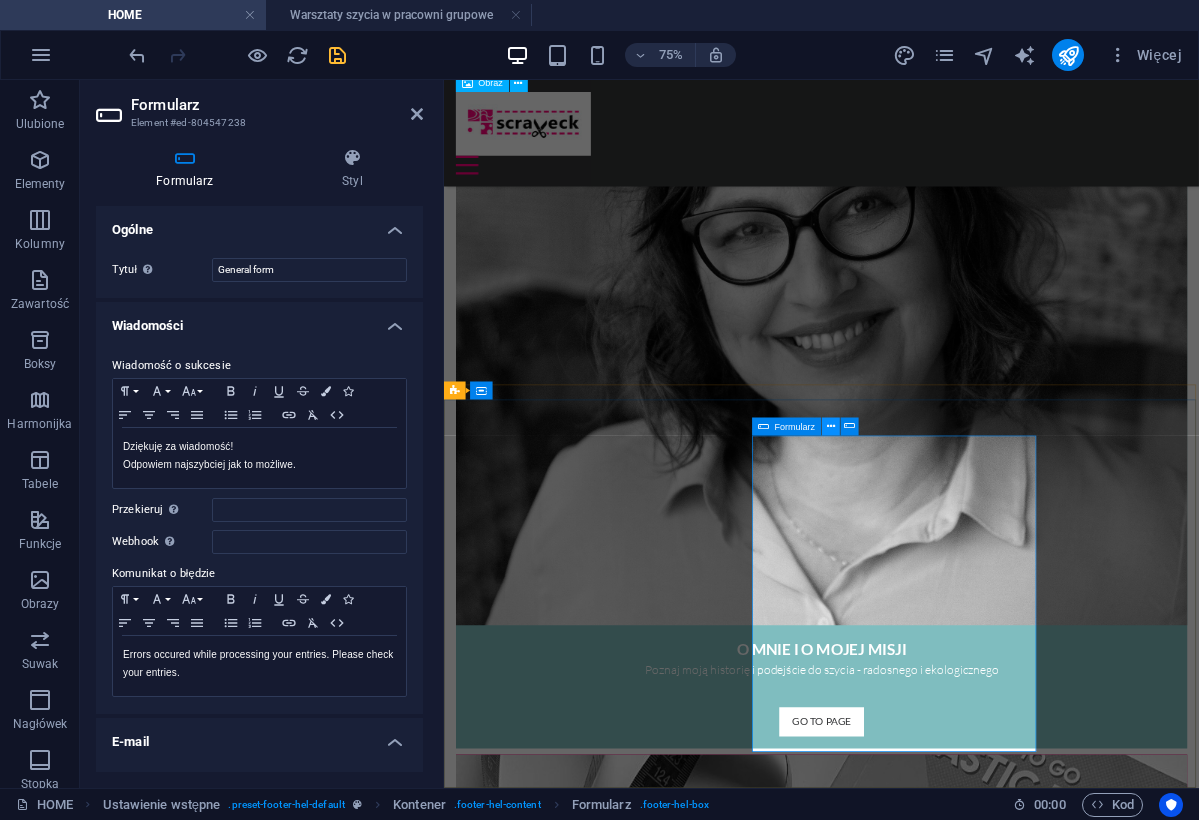 click at bounding box center [831, 426] 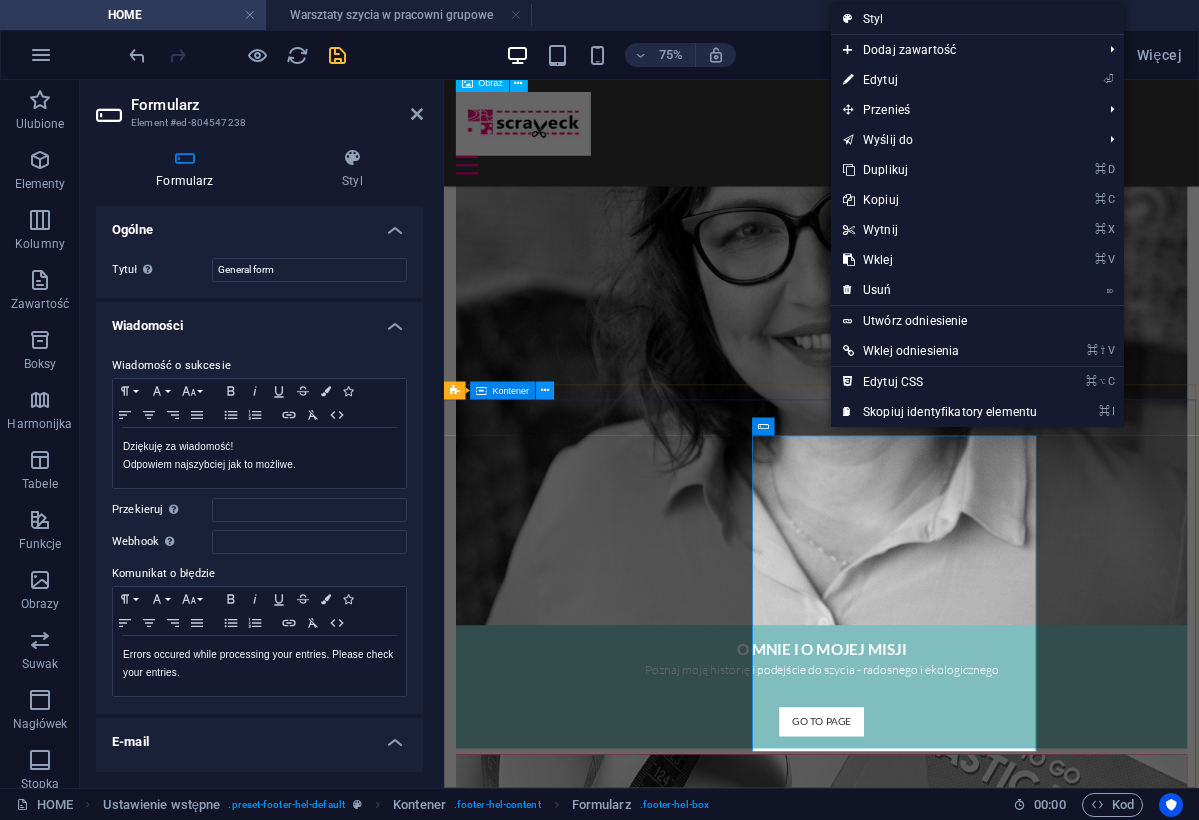 click at bounding box center [545, 390] 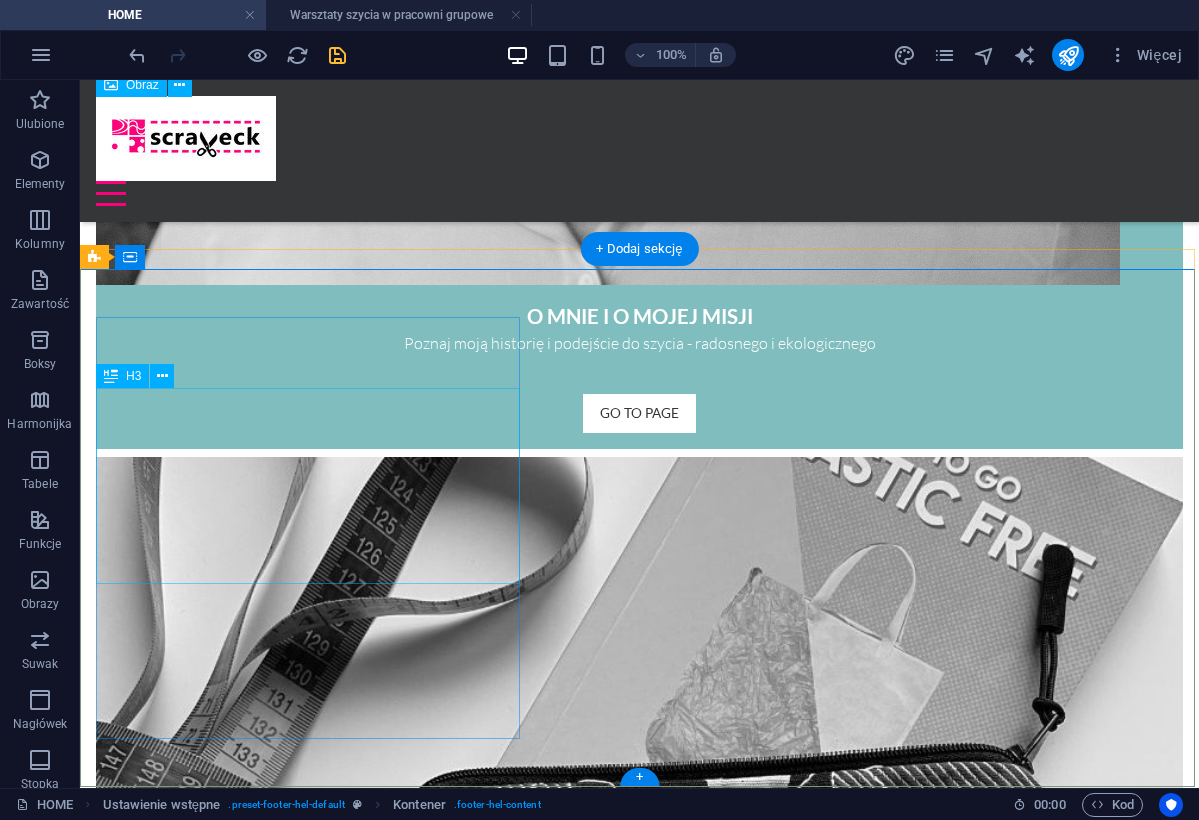 scroll, scrollTop: 2861, scrollLeft: 0, axis: vertical 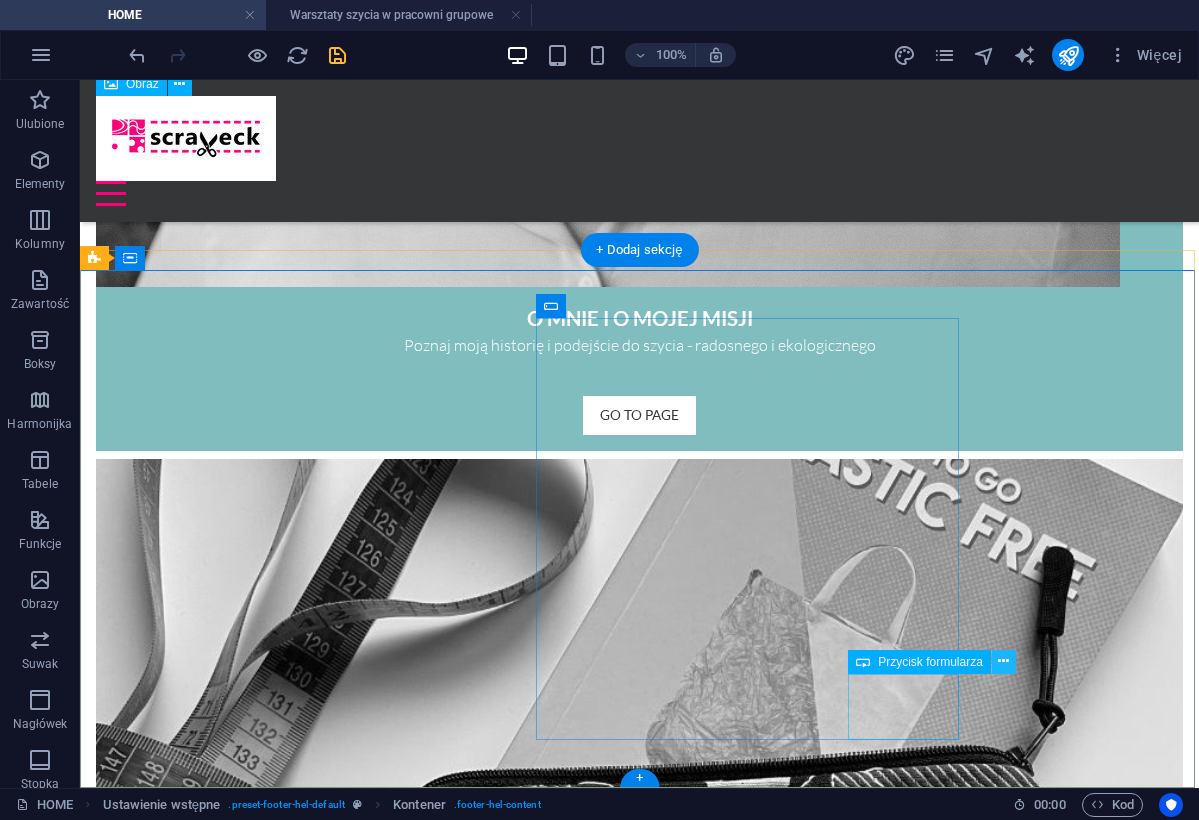 click at bounding box center (1003, 661) 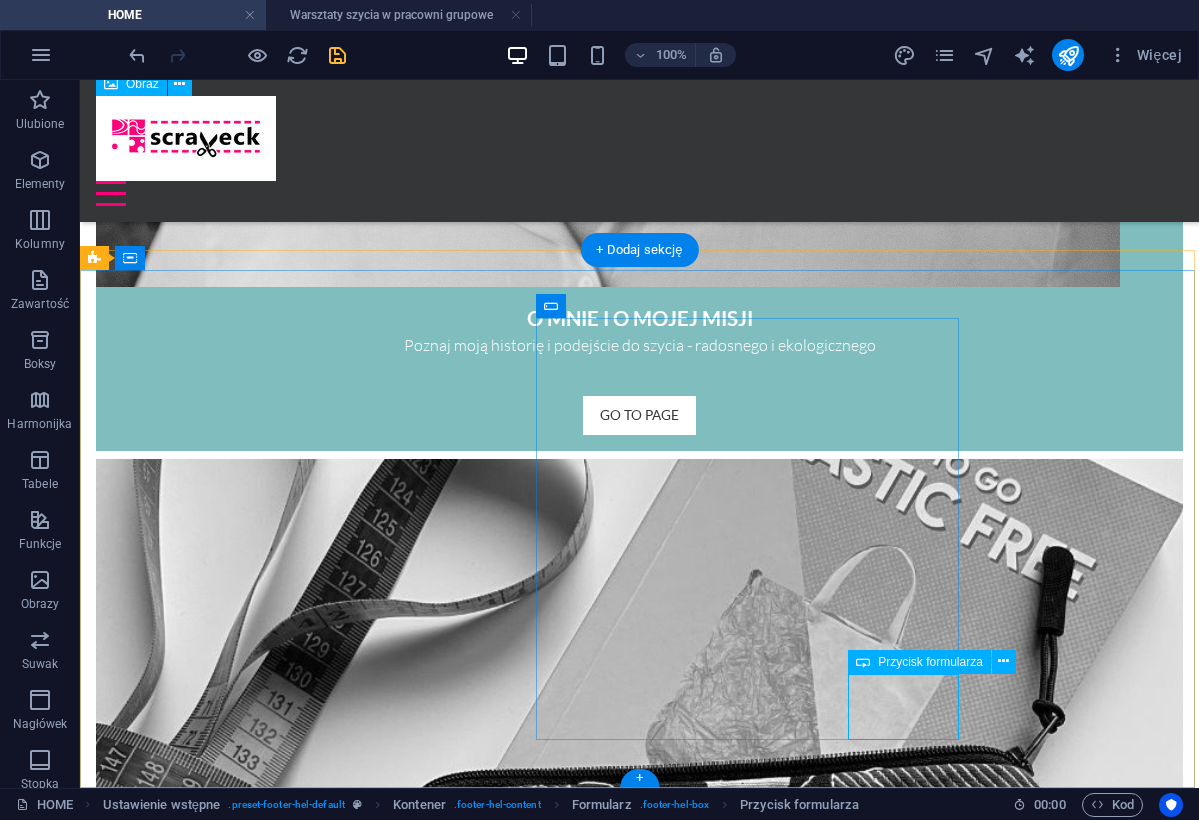 click on "Send" 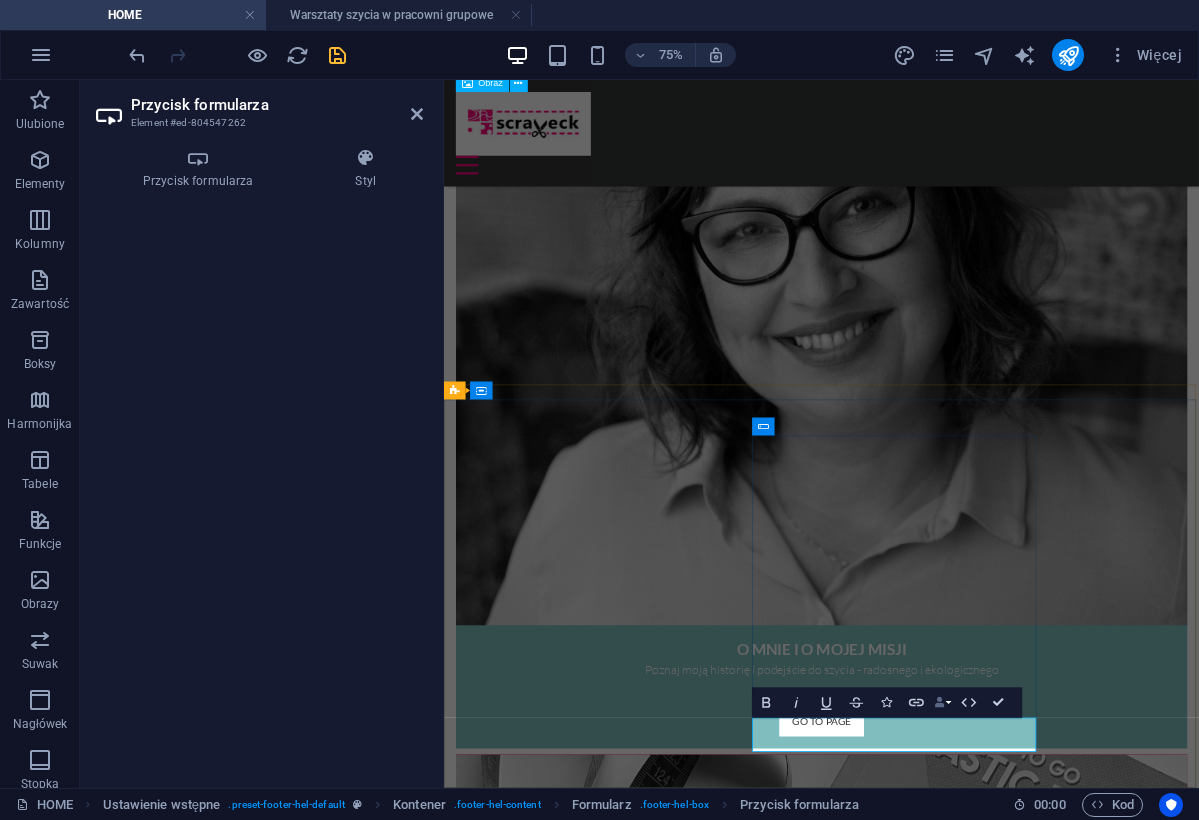 click at bounding box center [939, 702] 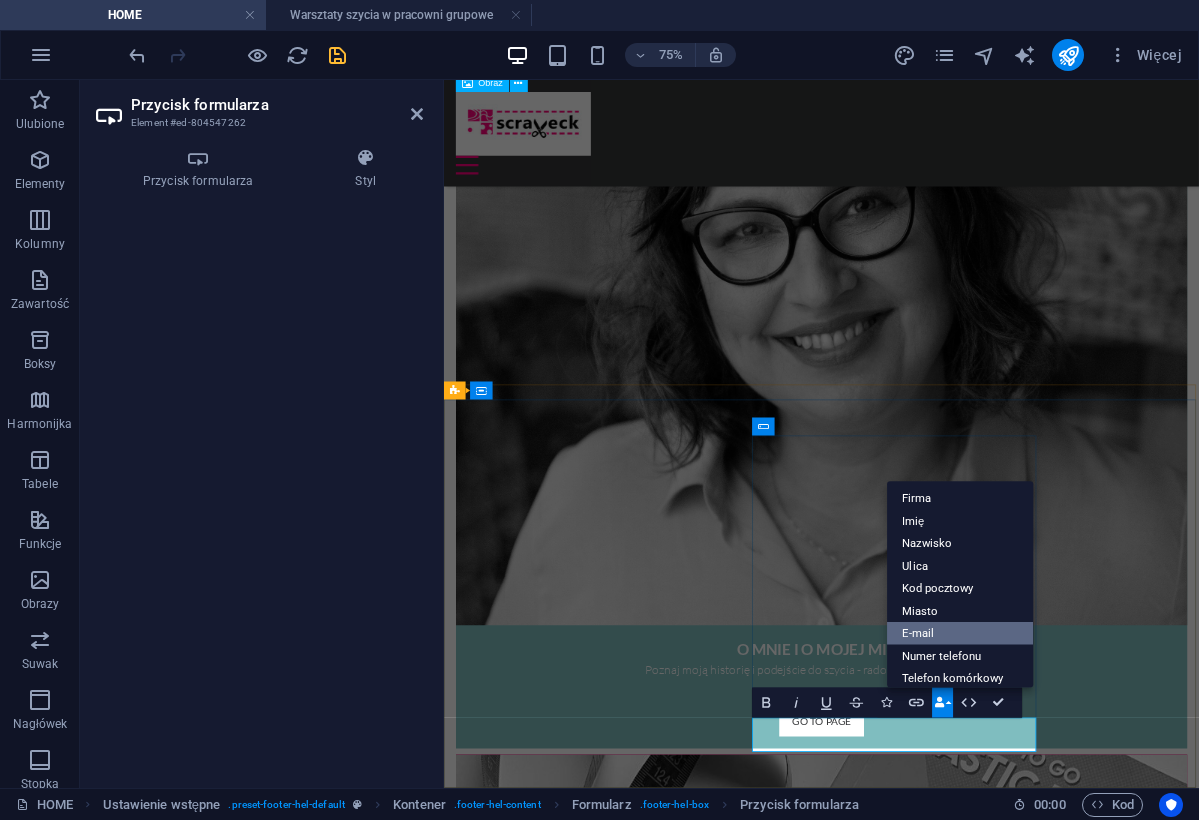 click on "E-mail" at bounding box center [960, 633] 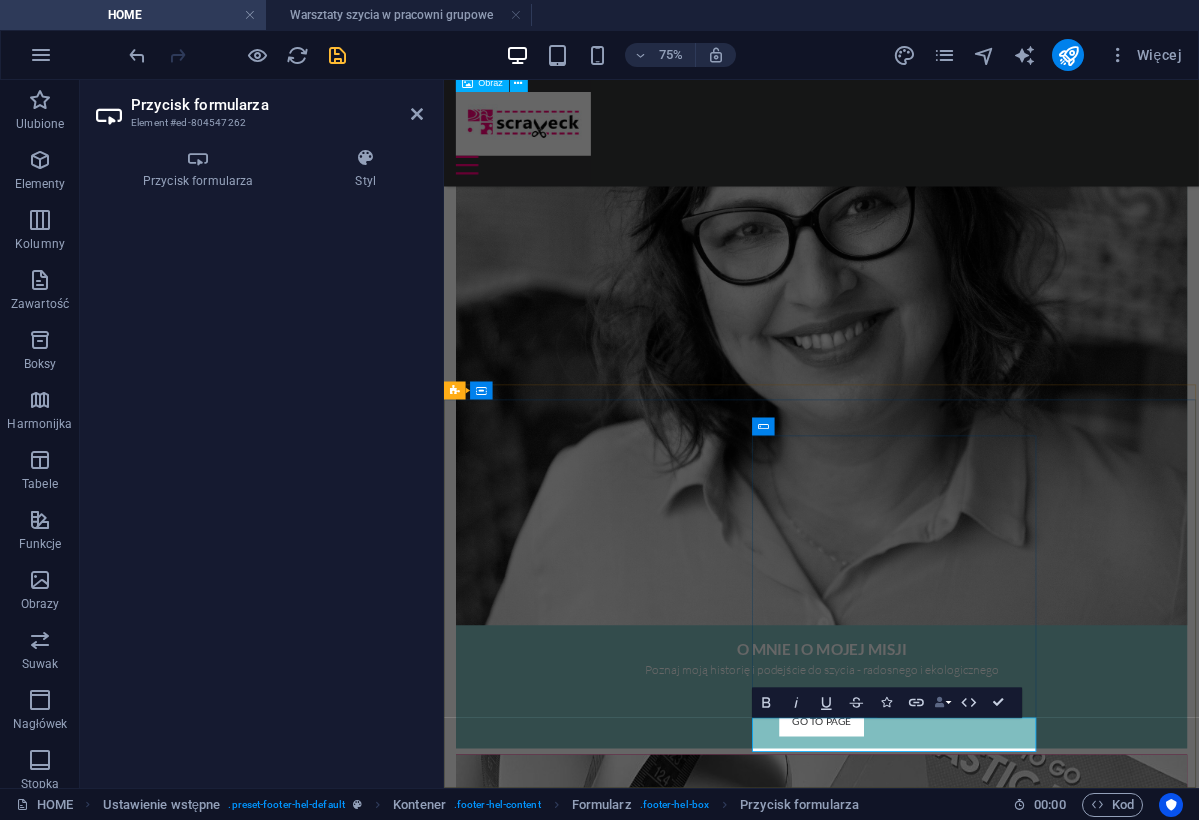 click at bounding box center [939, 702] 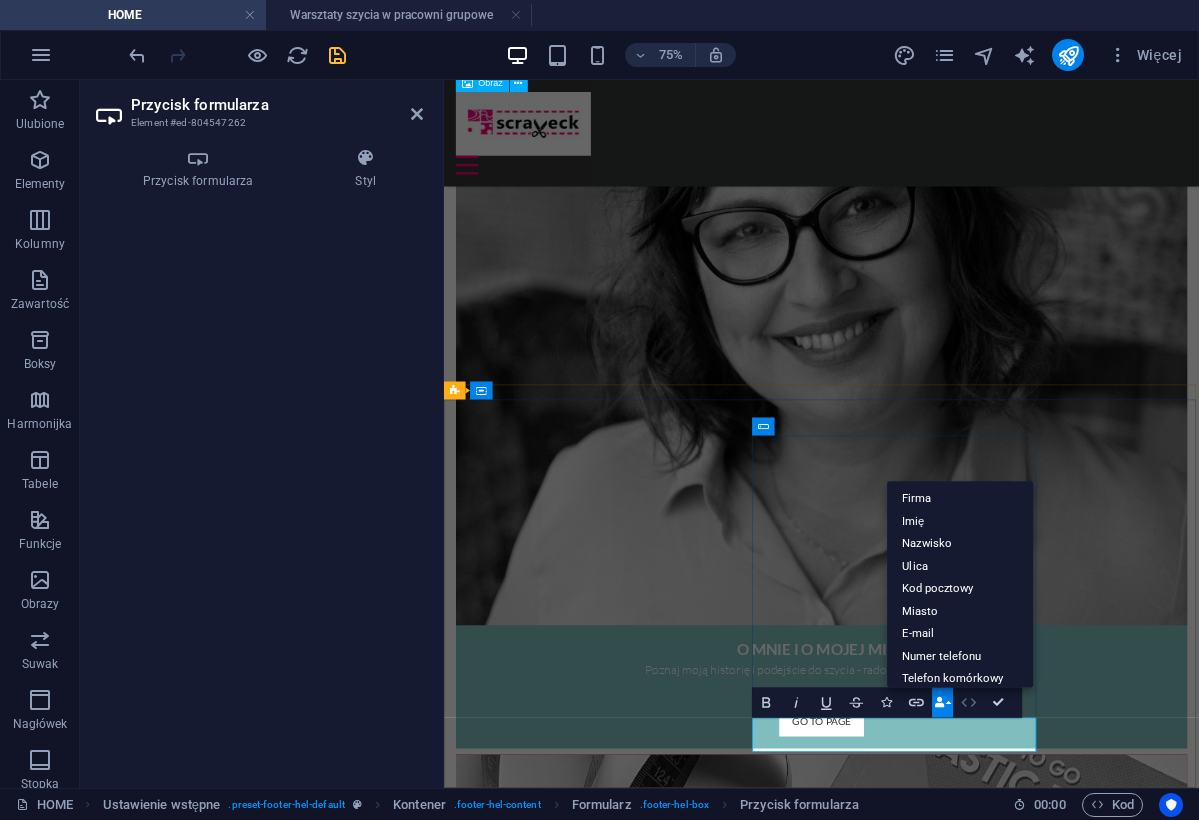 click 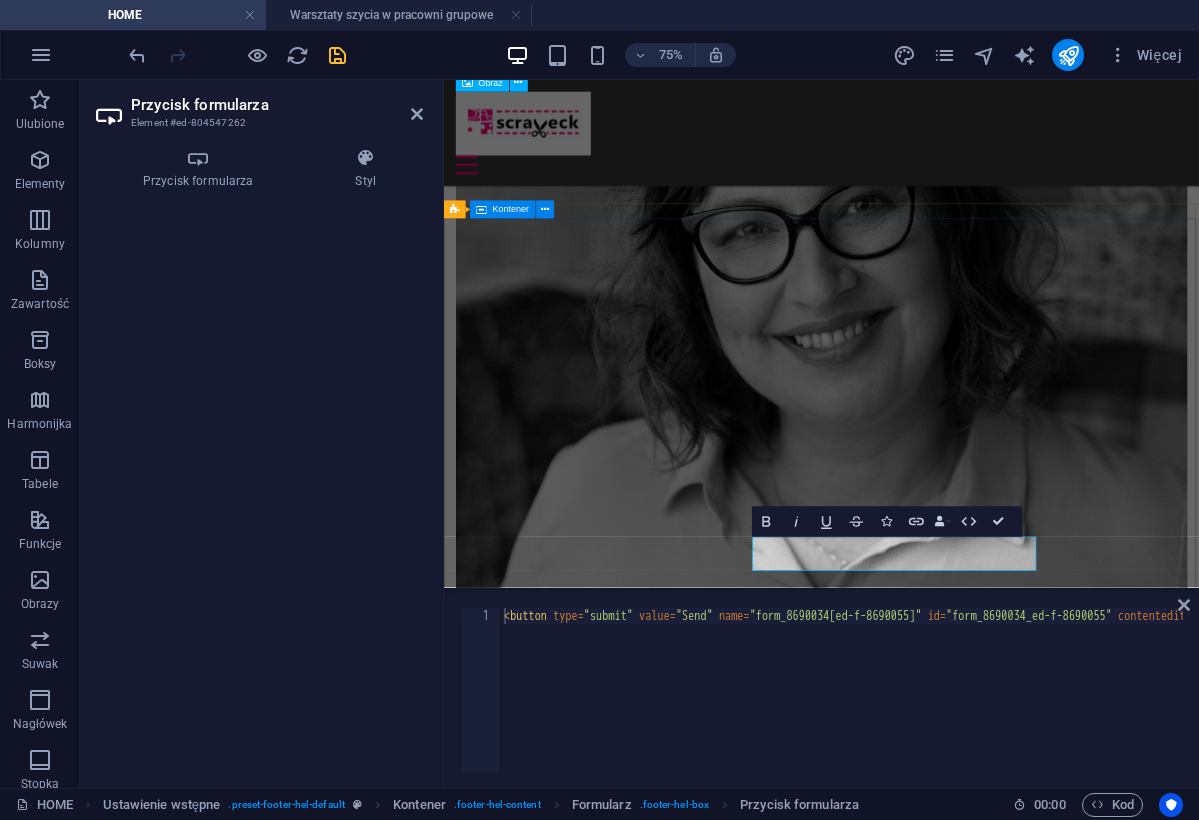 click on "Kontakt Chcesz zapytać o kursy lub warsztaty? Chcesz zamówić unikalny produkt? Chcesz kupić to co widzisz na stronie? Chcesz oddać niepotrzebne tkaniny? Masz jakiekolwiek inne pytanie? Scraveck Studio Monika Bekiesz Traktorzystki 1 , [CITY] [POSTAL_CODE] +[COUNTRY_CODE] [PHONE_NUMBER] contact@[DOMAIN] Regulamin | Polityka prywatności Imię Temat Telefon Zapoznała/em się z Polityką Prywatności. Nieczytelny? Załaduj nowy contact@[DOMAIN]" at bounding box center [947, 9781] 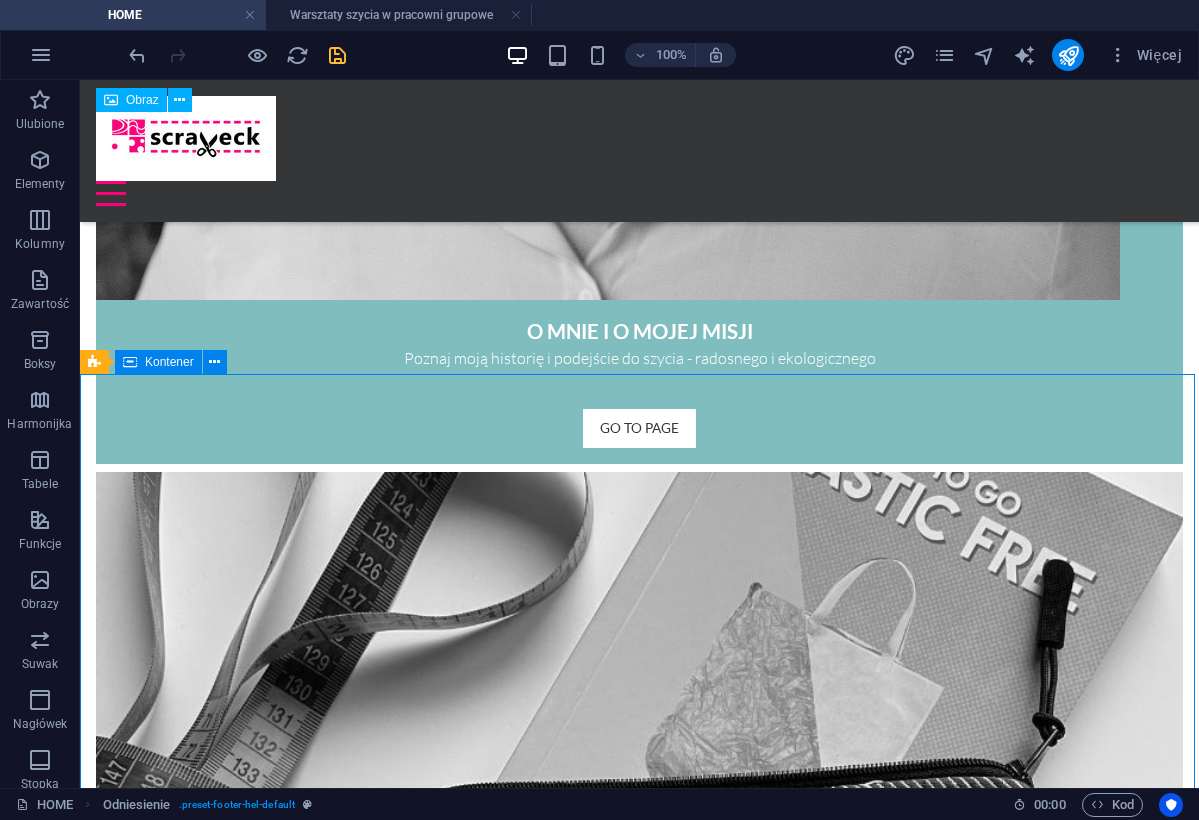 scroll, scrollTop: 2861, scrollLeft: 0, axis: vertical 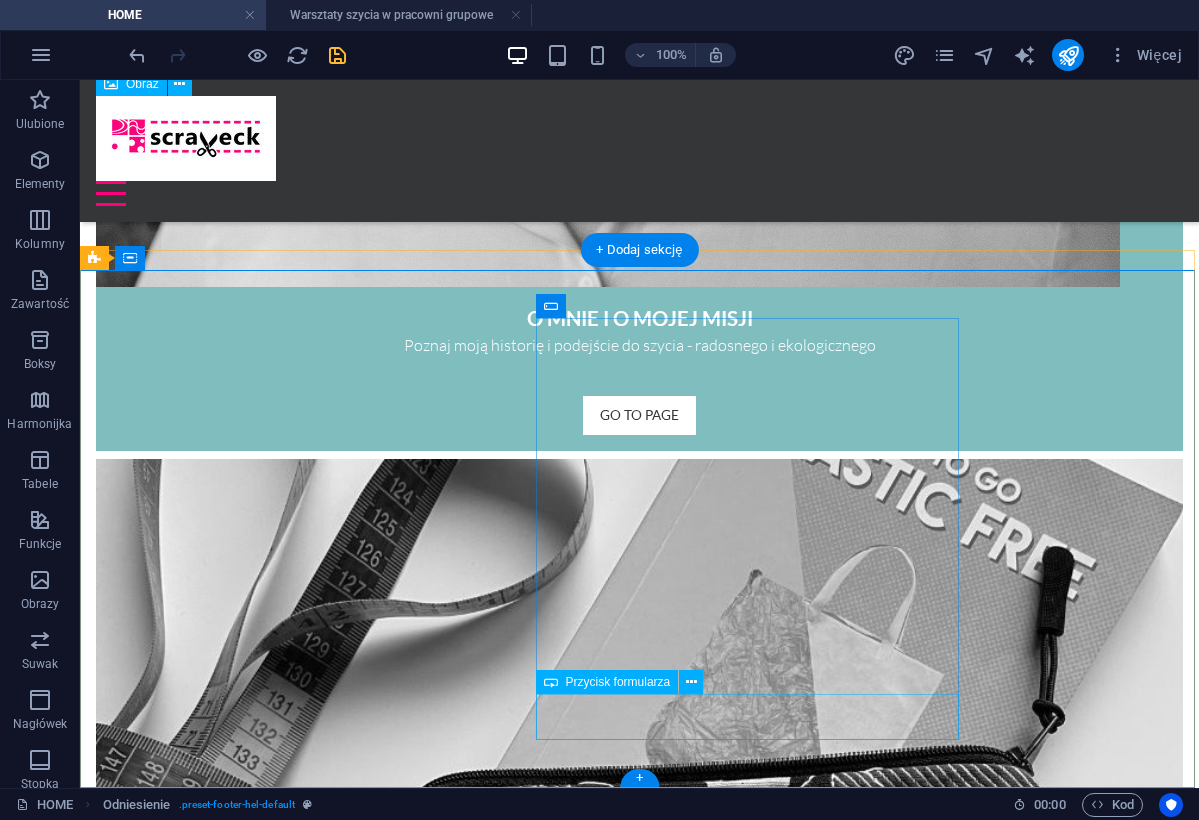click on "contact@[DOMAIN]" 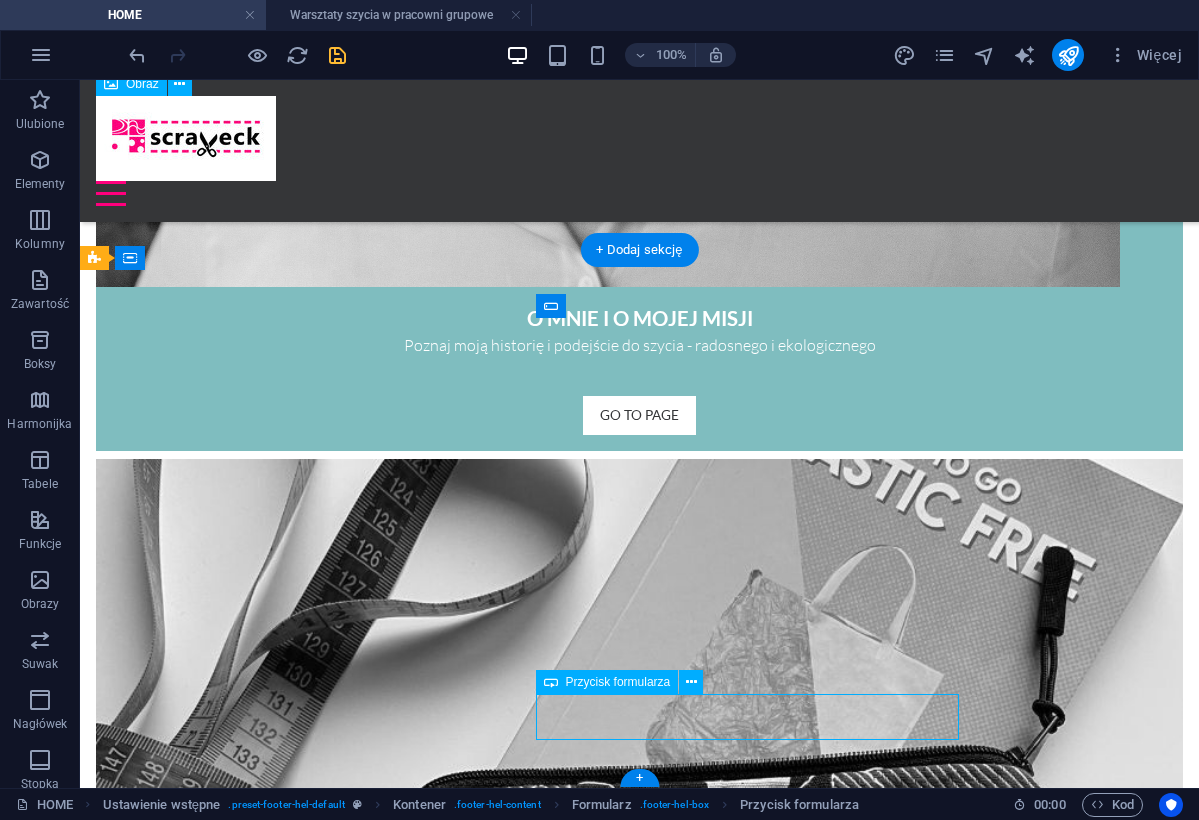 click on "contact@[DOMAIN]" 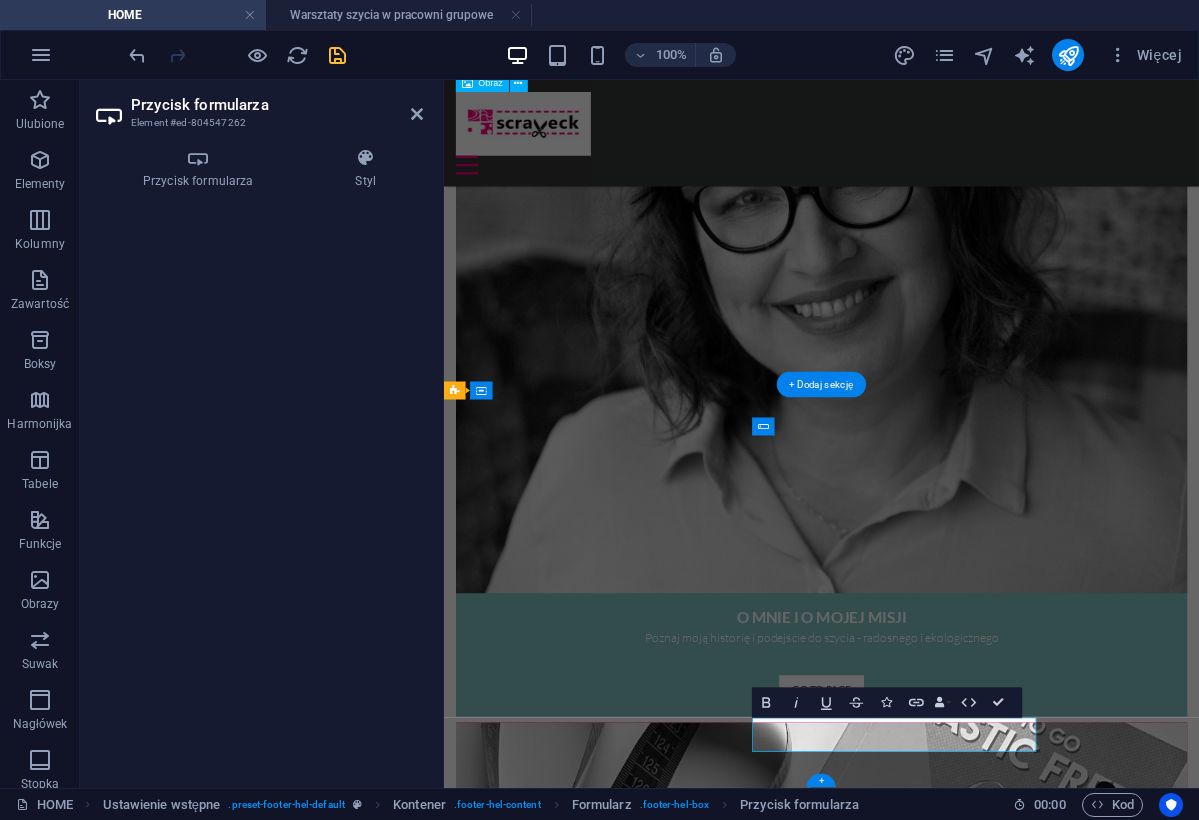 scroll, scrollTop: 2819, scrollLeft: 0, axis: vertical 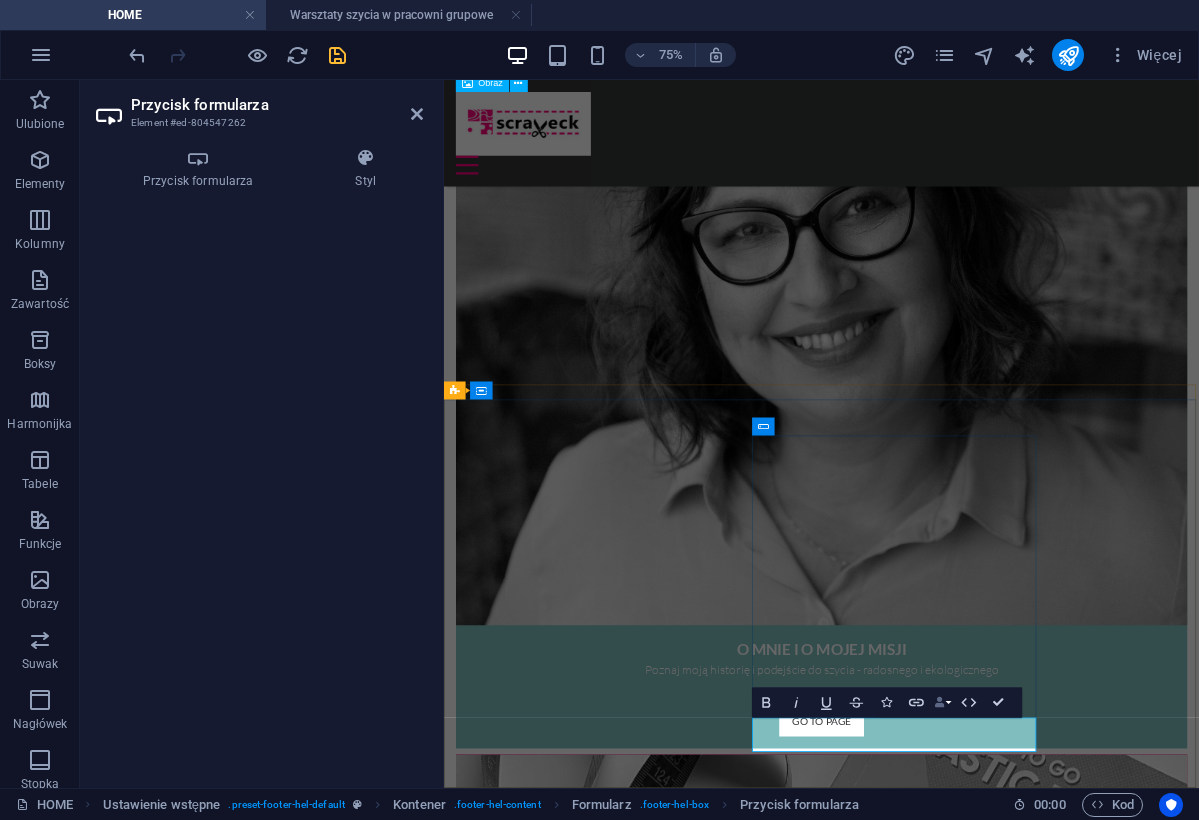 click at bounding box center (939, 702) 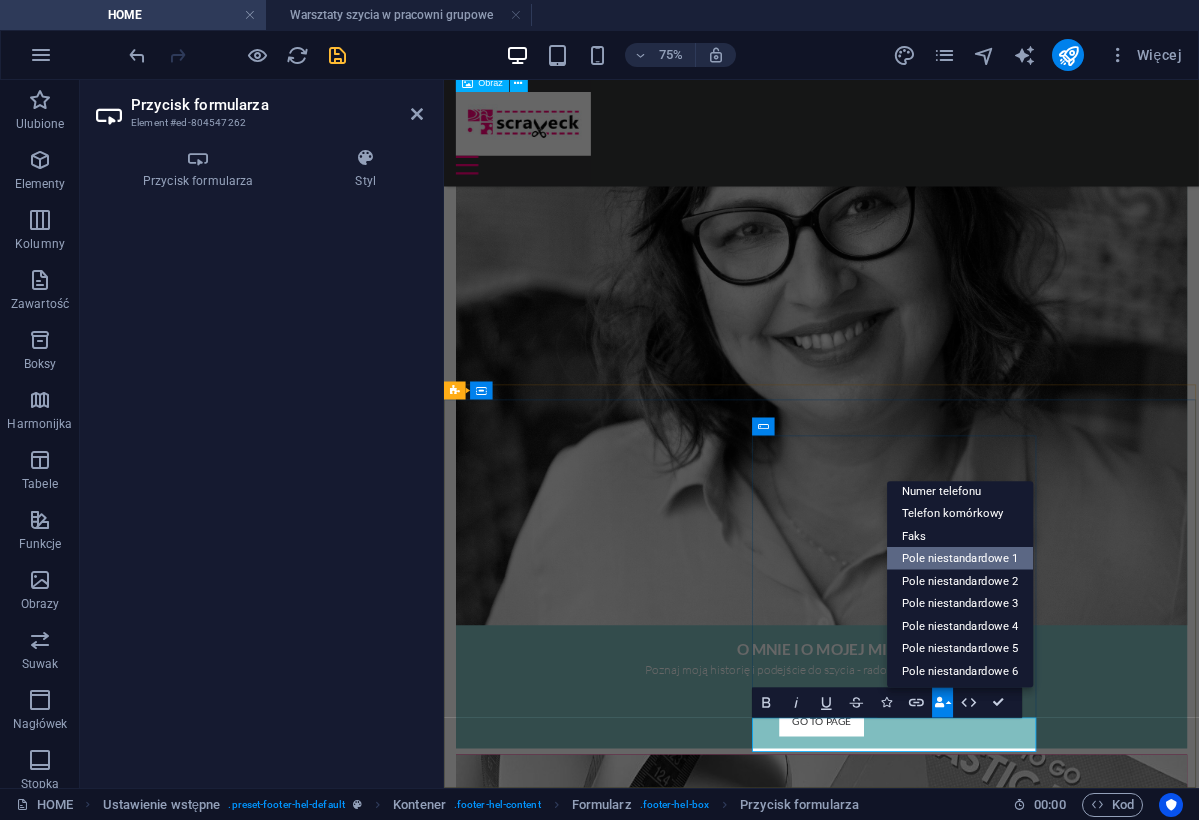 scroll, scrollTop: 221, scrollLeft: 0, axis: vertical 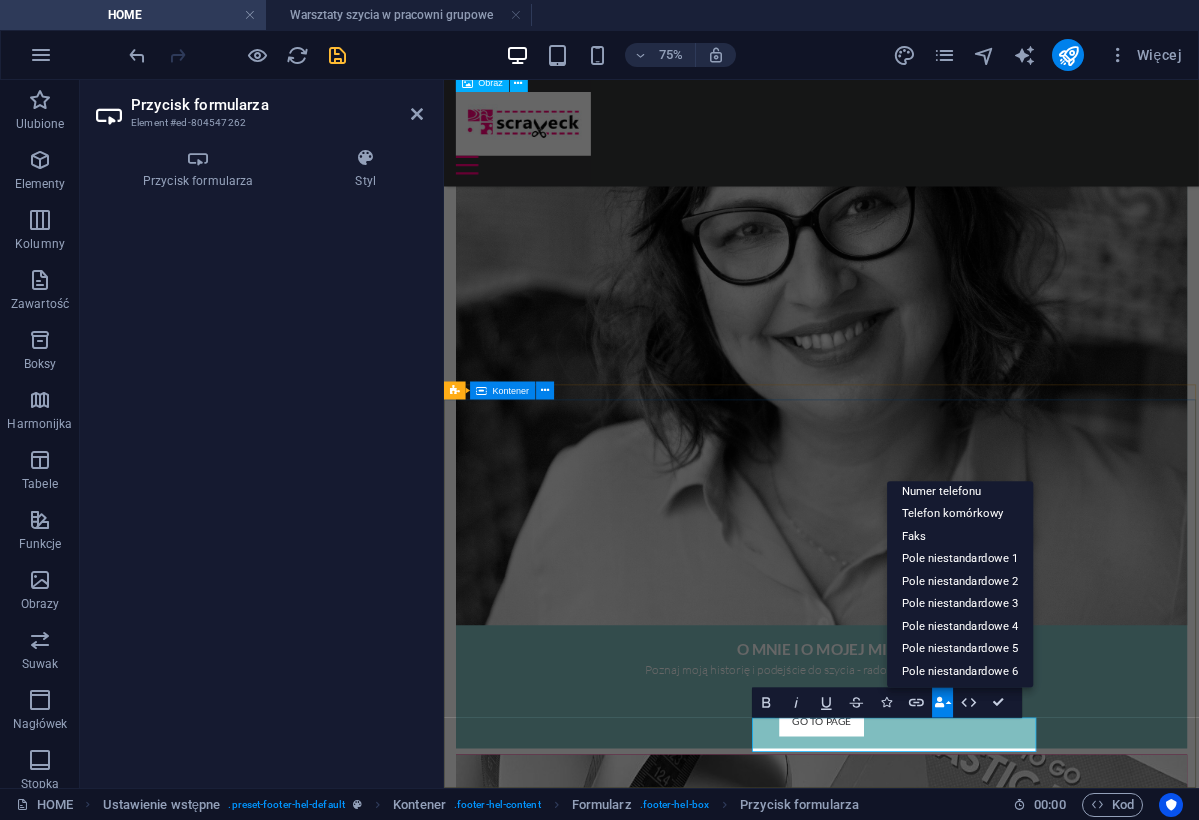 click on "Kontakt Chcesz zapytać o kursy lub warsztaty? Chcesz zamówić unikalny produkt? Chcesz kupić to co widzisz na stronie? Chcesz oddać niepotrzebne tkaniny? Masz jakiekolwiek inne pytanie? Scraveck Studio Monika Bekiesz Traktorzystki 1 , [CITY] [POSTAL_CODE] +[COUNTRY_CODE] [PHONE_NUMBER] contact@[DOMAIN] Regulamin | Polityka prywatności Imię Temat Telefon Zapoznała/em się z Polityką Prywatności. Nieczytelny? Załaduj nowy contact@[DOMAIN]" at bounding box center [947, 9781] 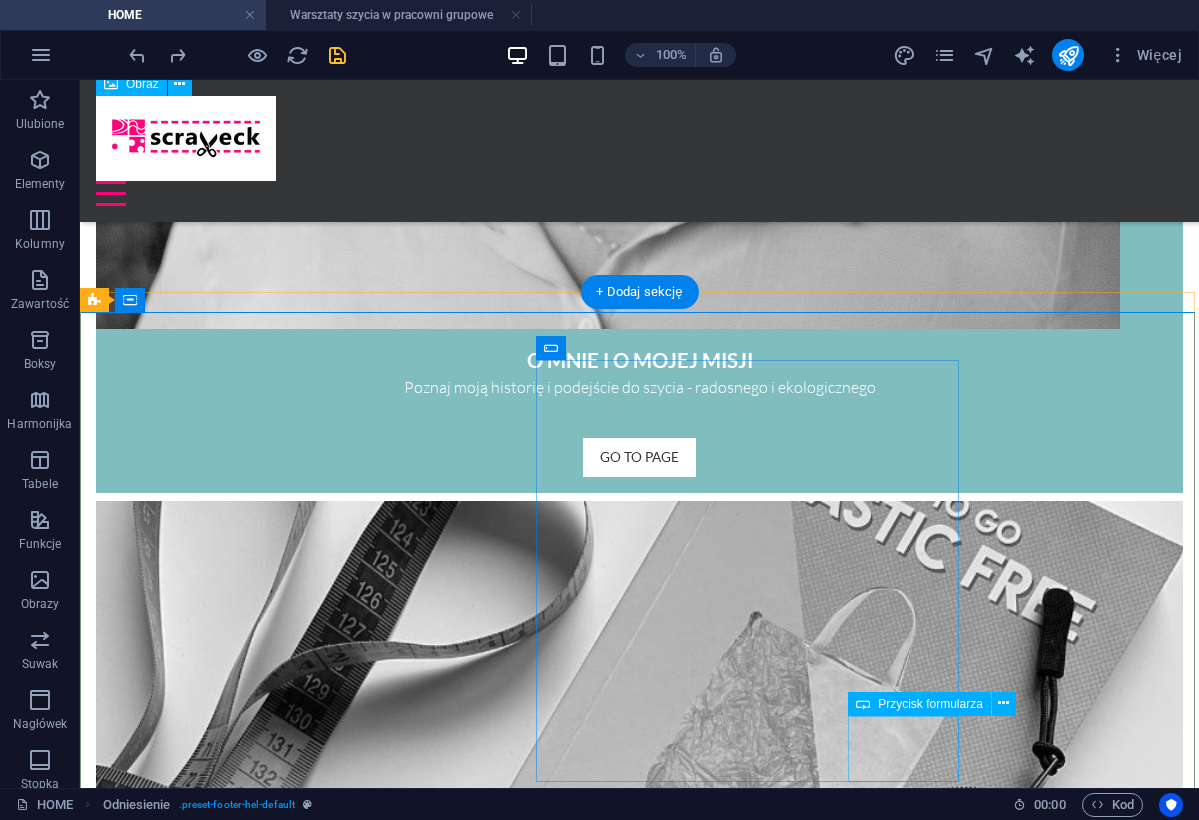 click on "Send" 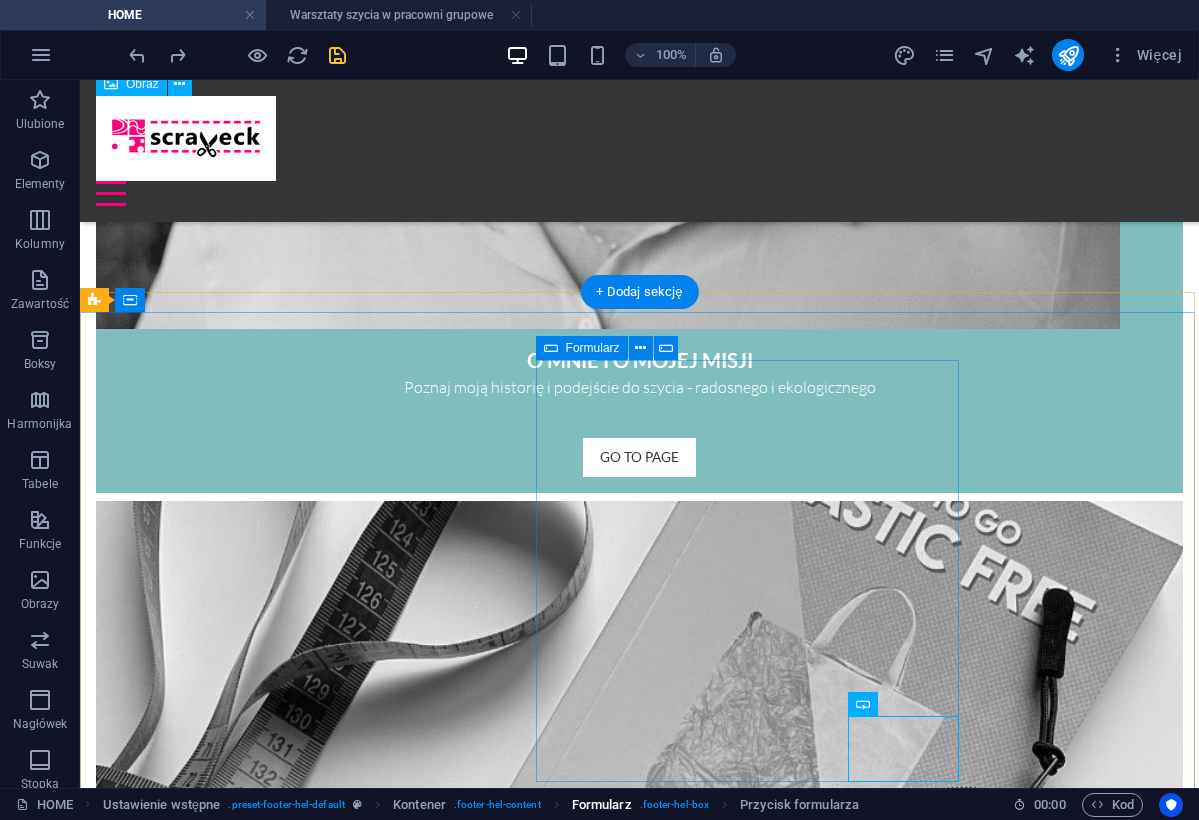click on ". footer-hel-box" at bounding box center [674, 805] 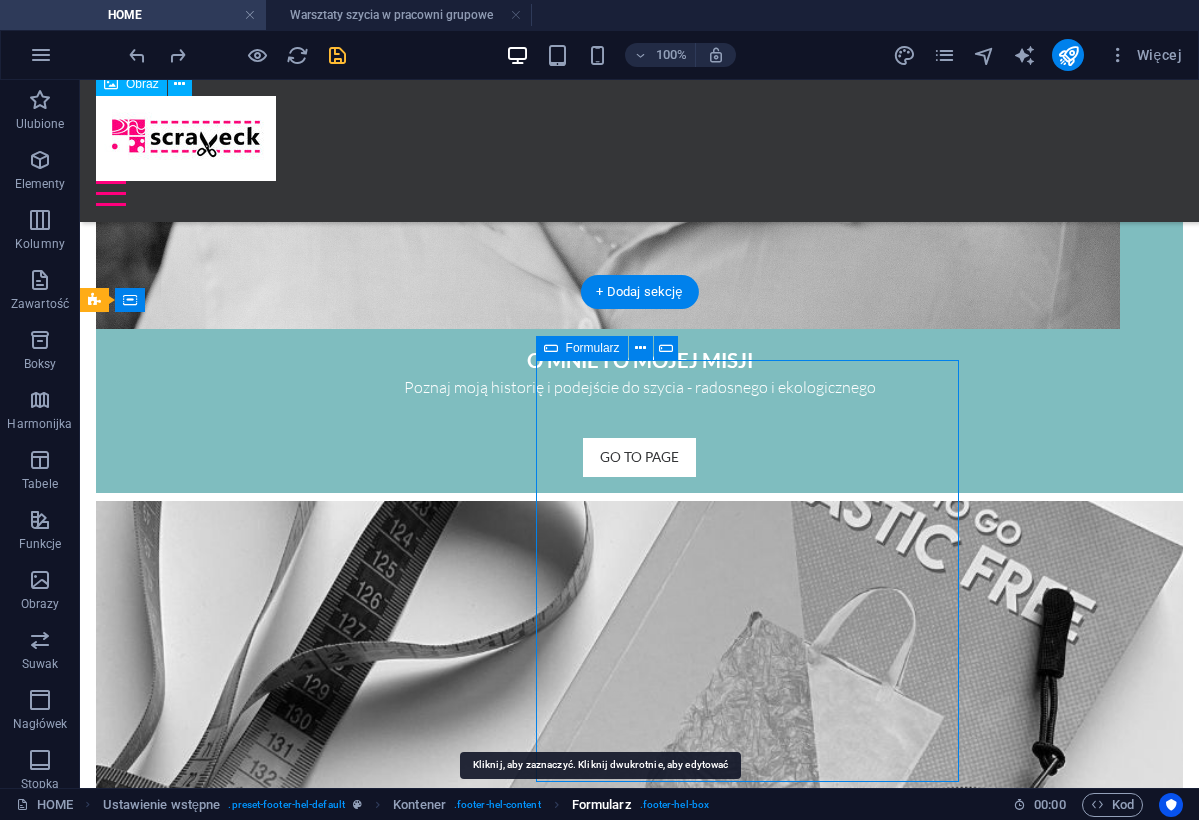 click on "Formularz" at bounding box center [602, 805] 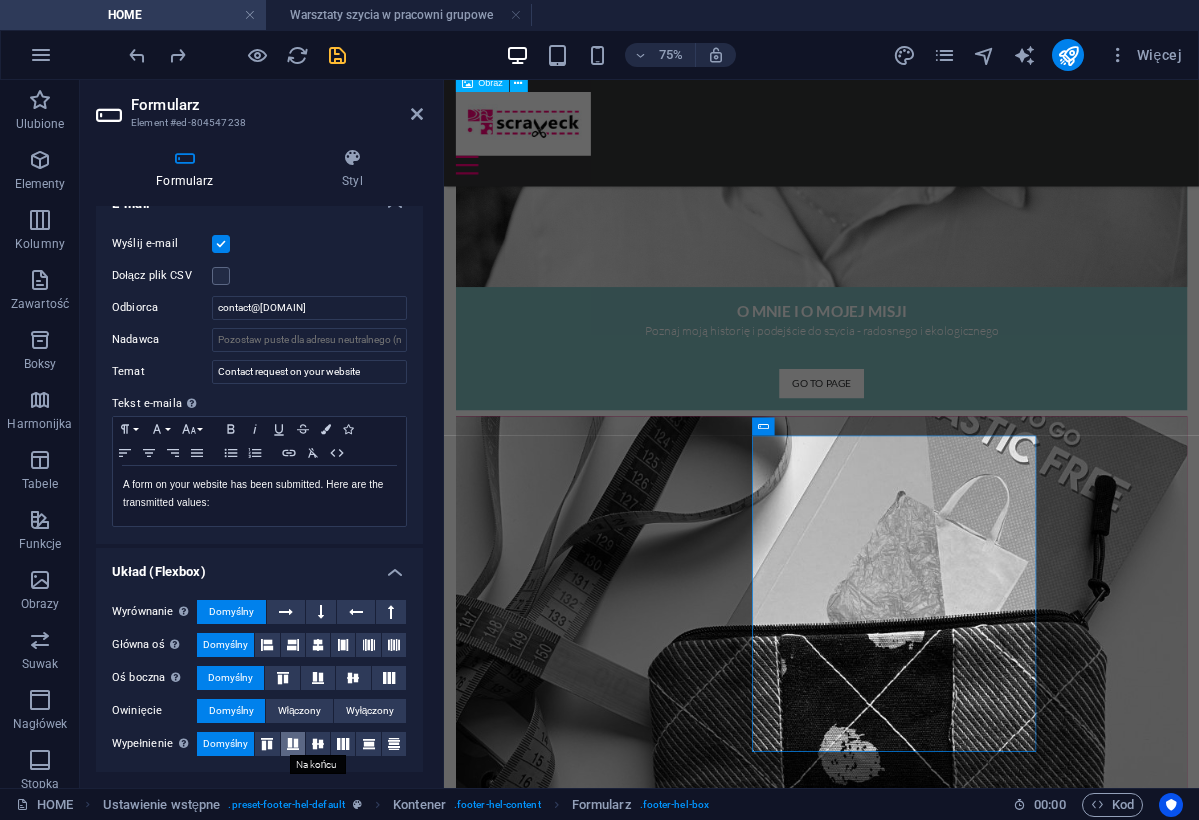 scroll, scrollTop: 523, scrollLeft: 0, axis: vertical 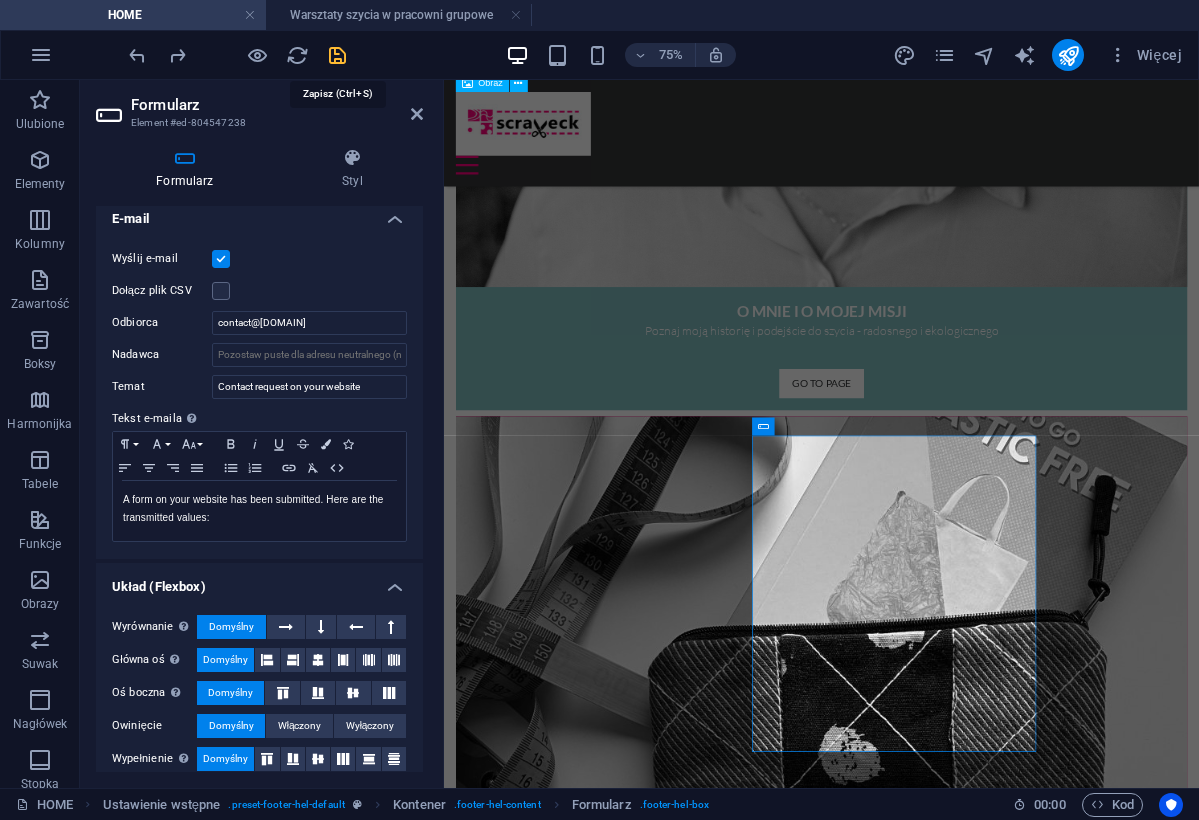 click at bounding box center (337, 55) 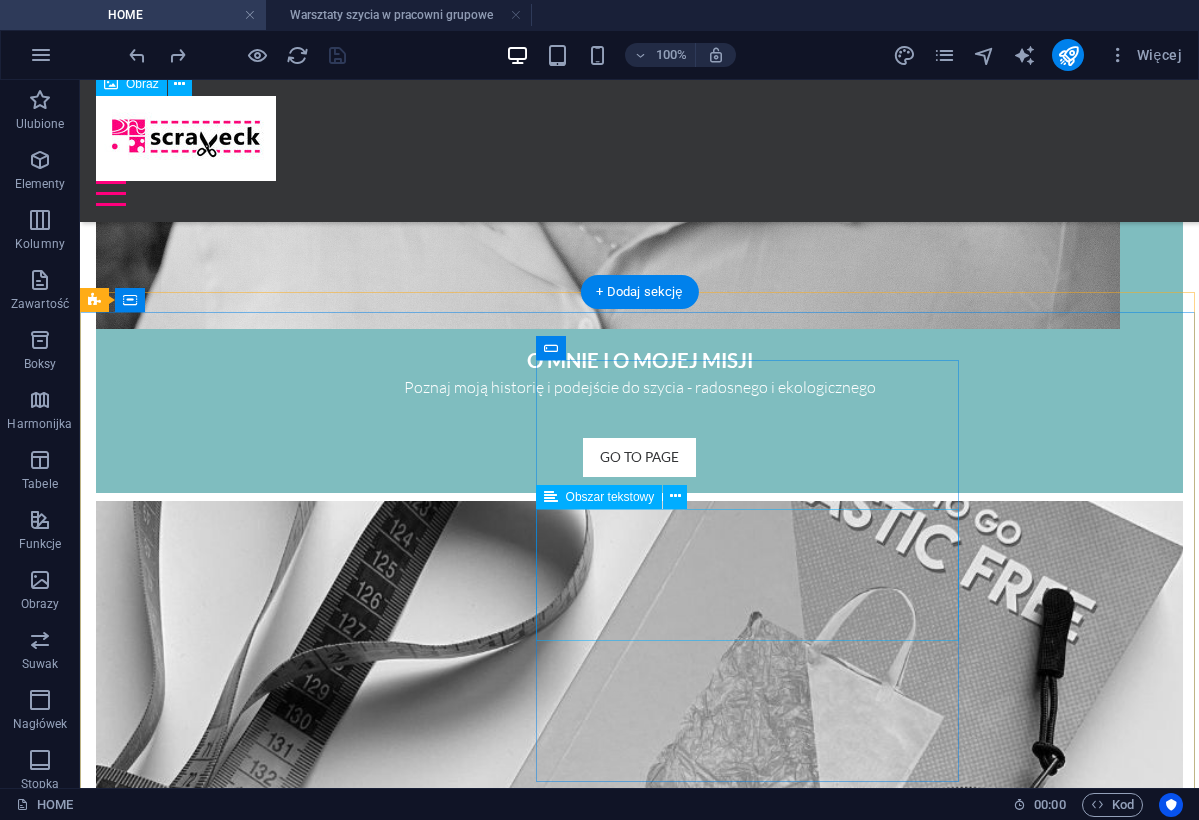 click 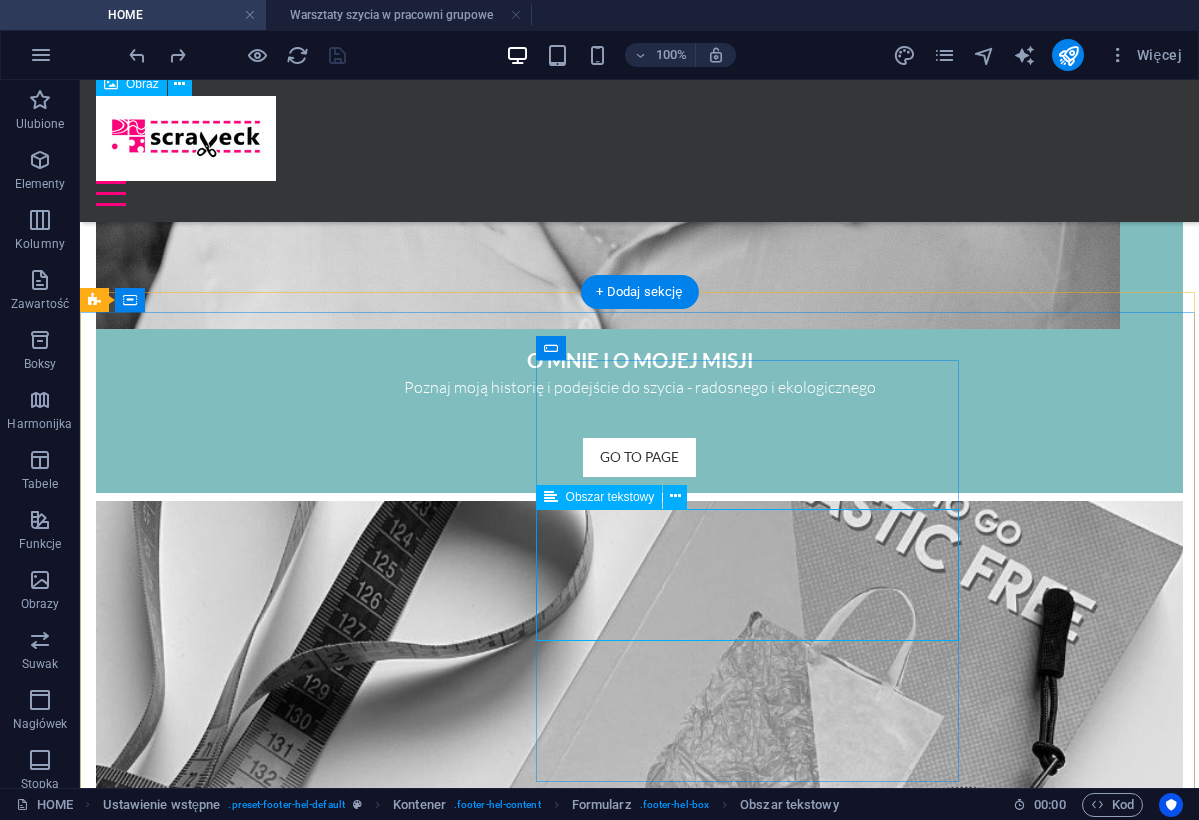 click 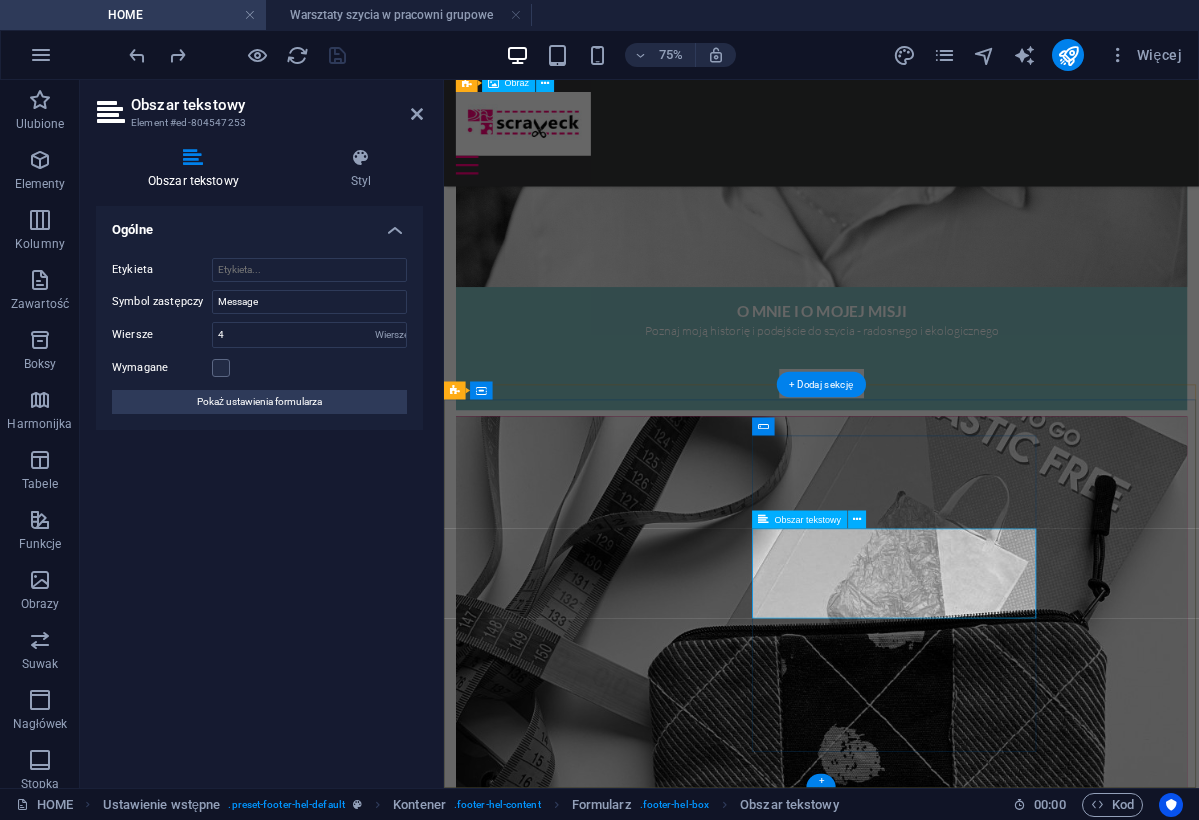 click on "Zapoznała/em się z Polityką Prywatności." 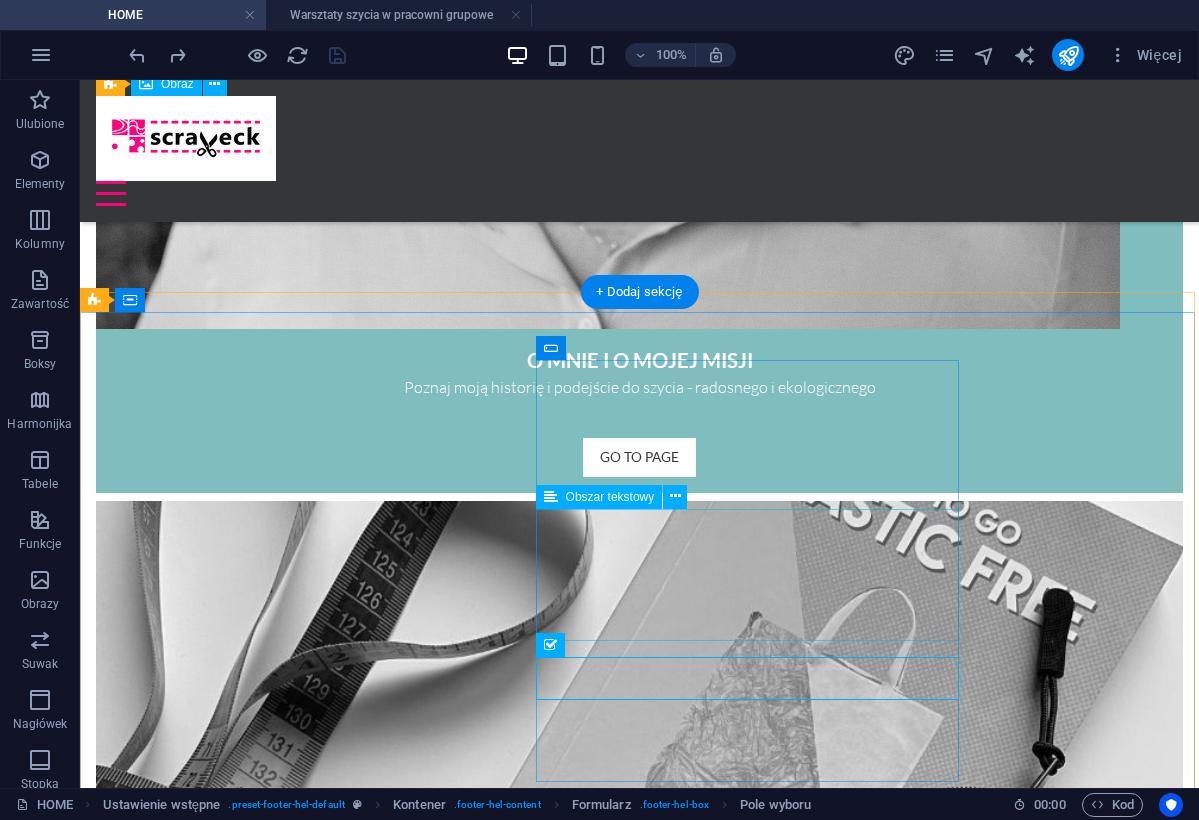 click 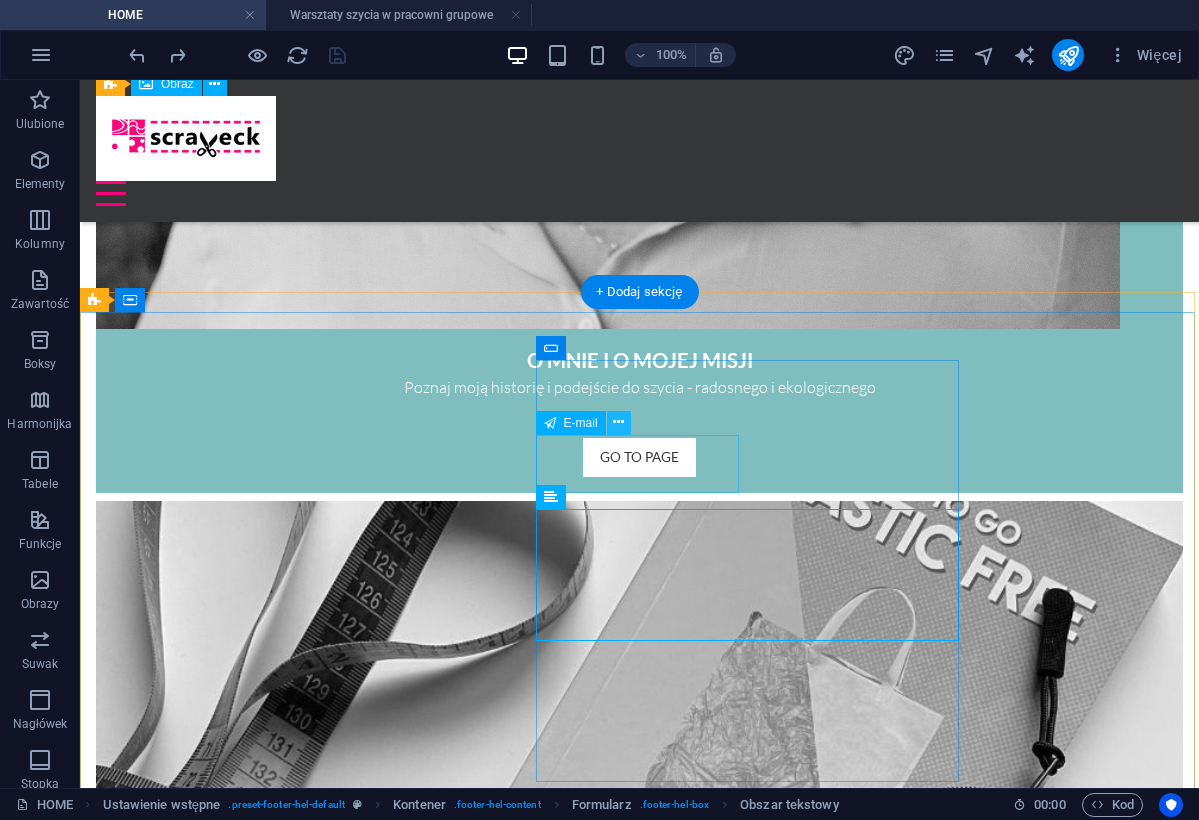 click at bounding box center [618, 422] 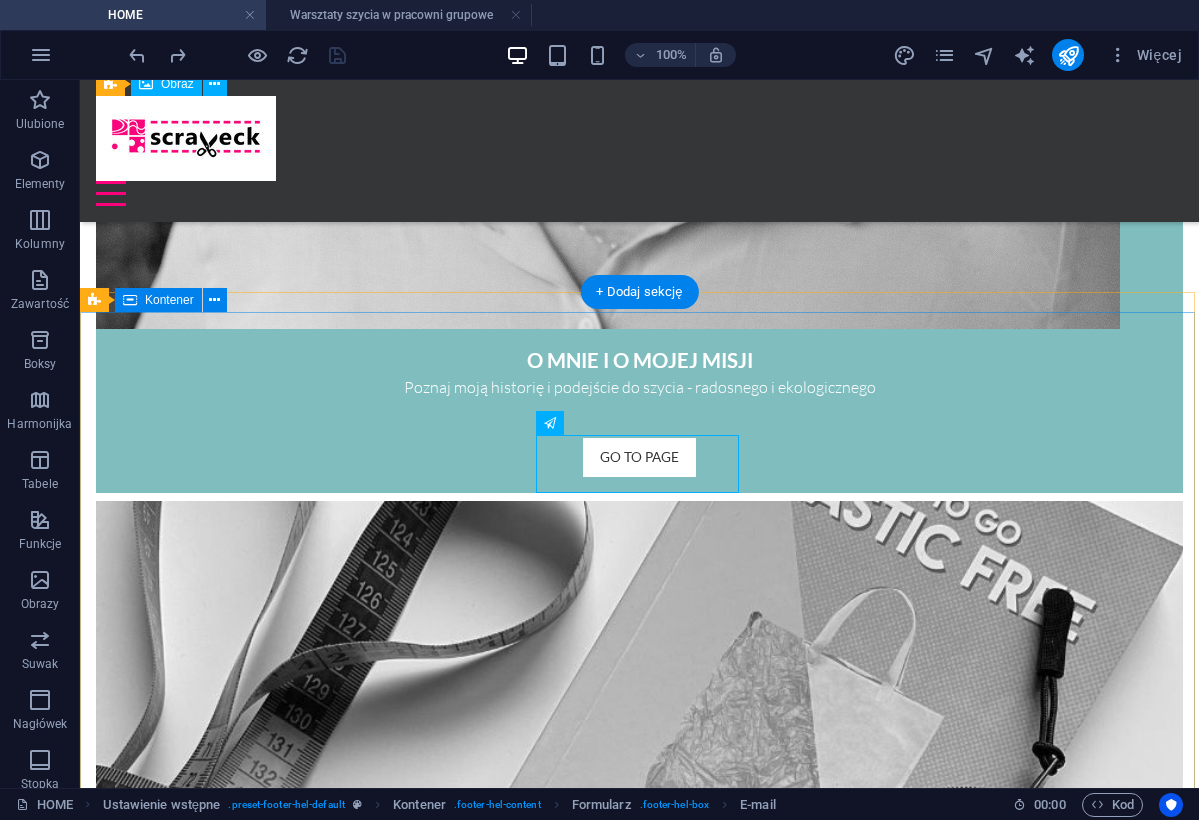 click on "Kontakt Chcesz zapytać o kursy lub warsztaty? Chcesz zamówić unikalny produkt? Chcesz kupić to co widzisz na stronie? Chcesz oddać niepotrzebne tkaniny? Masz jakiekolwiek inne pytanie? Scraveck Studio Monika Bekiesz Traktorzystki 1 , [CITY] [POSTAL_CODE] +[COUNTRY_CODE] [PHONE_NUMBER] contact@[DOMAIN] Regulamin | Polityka prywatności Imię Temat Telefon Zapoznała/em się z Polityką Prywatności. Nieczytelny? Załaduj nowy Send" at bounding box center [639, 9971] 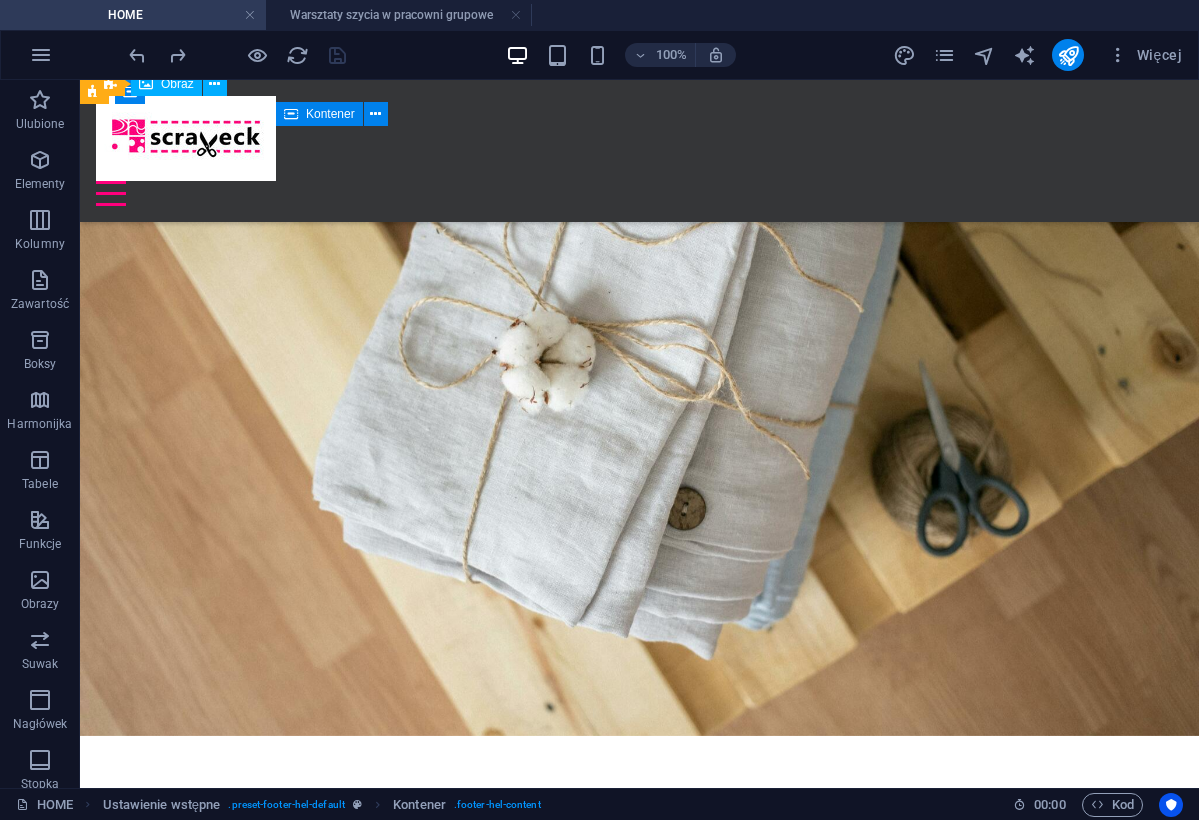 scroll, scrollTop: 737, scrollLeft: 0, axis: vertical 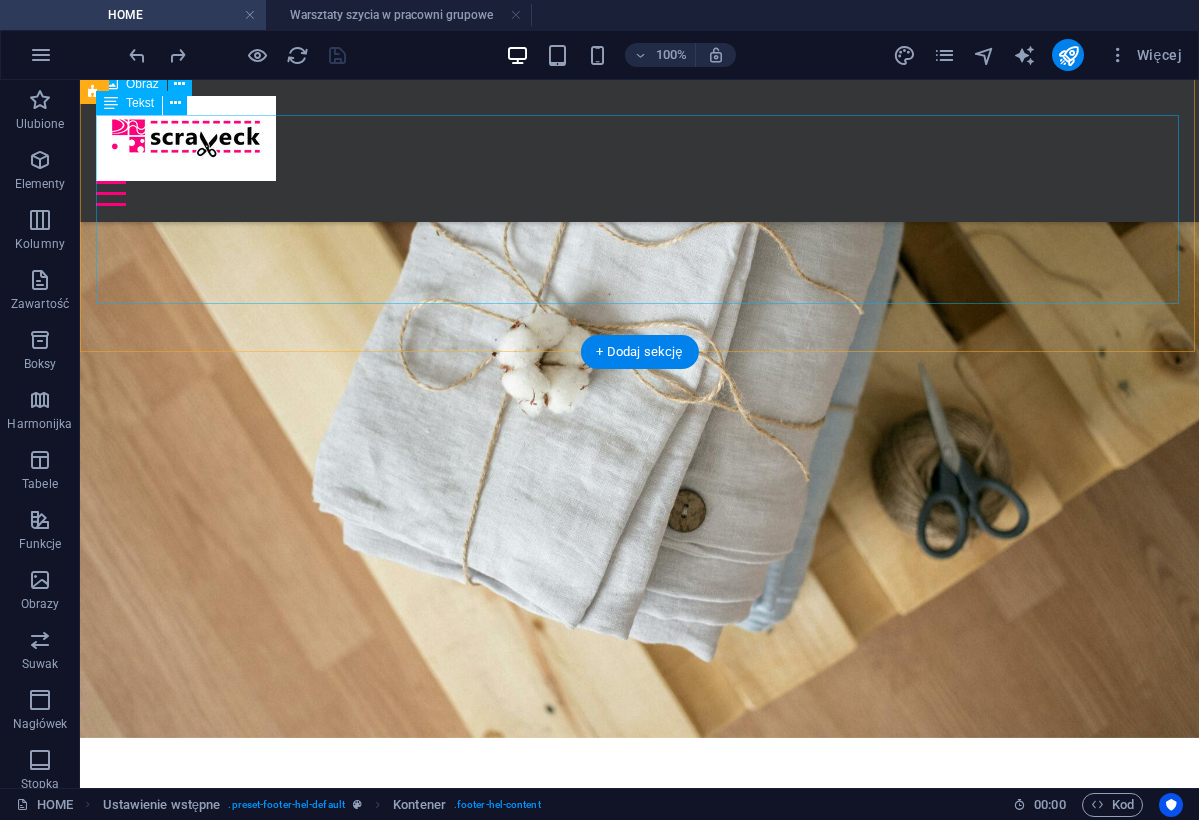 click on "Scraveck Studio to upcyklingowa pracownia krawiecka, gdzie każdy skrawek się liczy - a szycie to sposób na wyrażenie siebie i troski o planetę. Werzę, że szycie może być realną zmianą - może być piękne, kreatywne i równocześnie ekologiczne i z sensem. Dlatego uczę jak szyć z radością i odpowiedzialnością - upcyklingowo, w duchu zero waste. Kursy online, warsztaty stacjonarne, szycie na zamówienie - wszystko tu jest szyte z miłości do przyszłości! Wejdź do świata upcyklingu i zero waste. Uszyj coś dla siebie. Dla Kogoś. I zawsze - z sercem." at bounding box center [639, 1455] 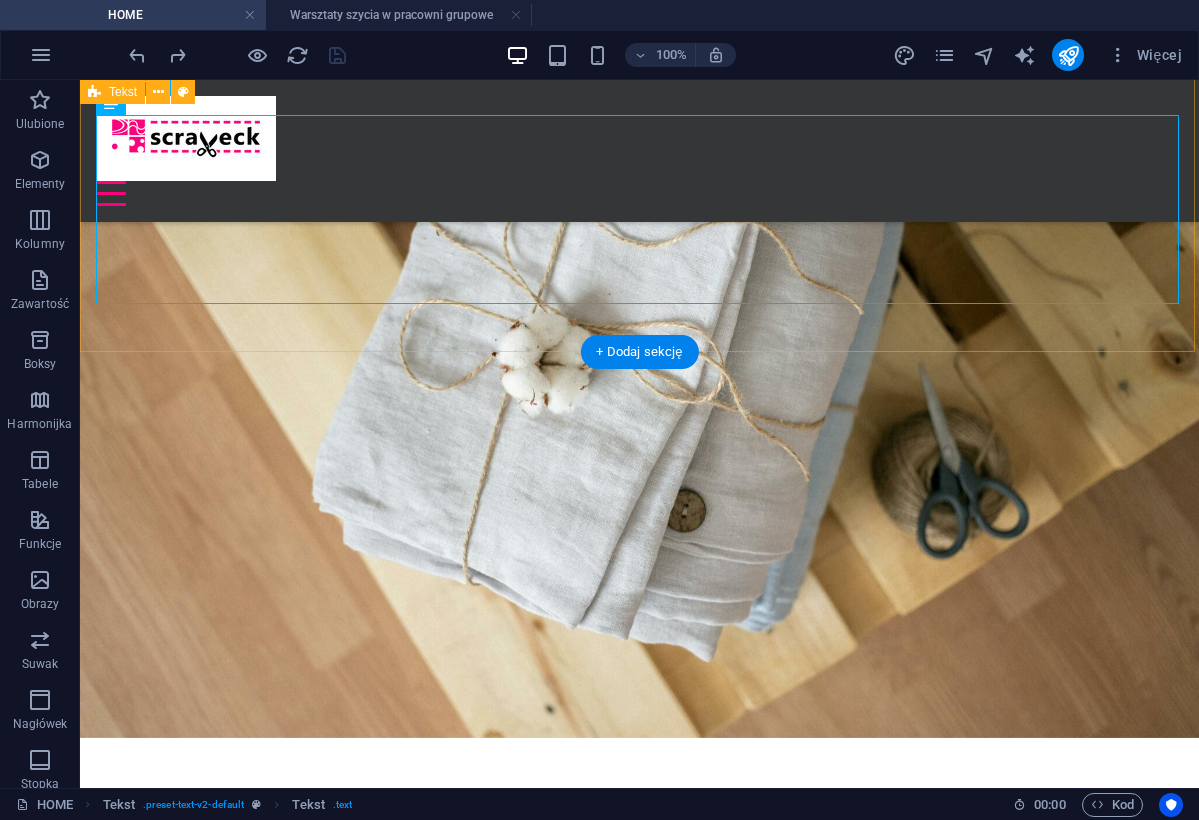 click on "Scraveck Studio Scraveck Studio to upcyklingowa pracownia krawiecka, gdzie każdy skrawek się liczy - a szycie to sposób na wyrażenie siebie i troski o planetę. Werzę, że szycie może być realną zmianą - może być piękne, kreatywne i równocześnie ekologiczne i z sensem. Dlatego uczę jak szyć z radością i odpowiedzialnością - upcyklingowo, w duchu zero waste. Kursy online, warsztaty stacjonarne, szycie na zamówienie - wszystko tu jest szyte z miłości do przyszłości! Wejdź do świata upcyklingu i zero waste. Uszyj coś dla siebie. Dla Kogoś. I zawsze - z sercem." at bounding box center [639, 1411] 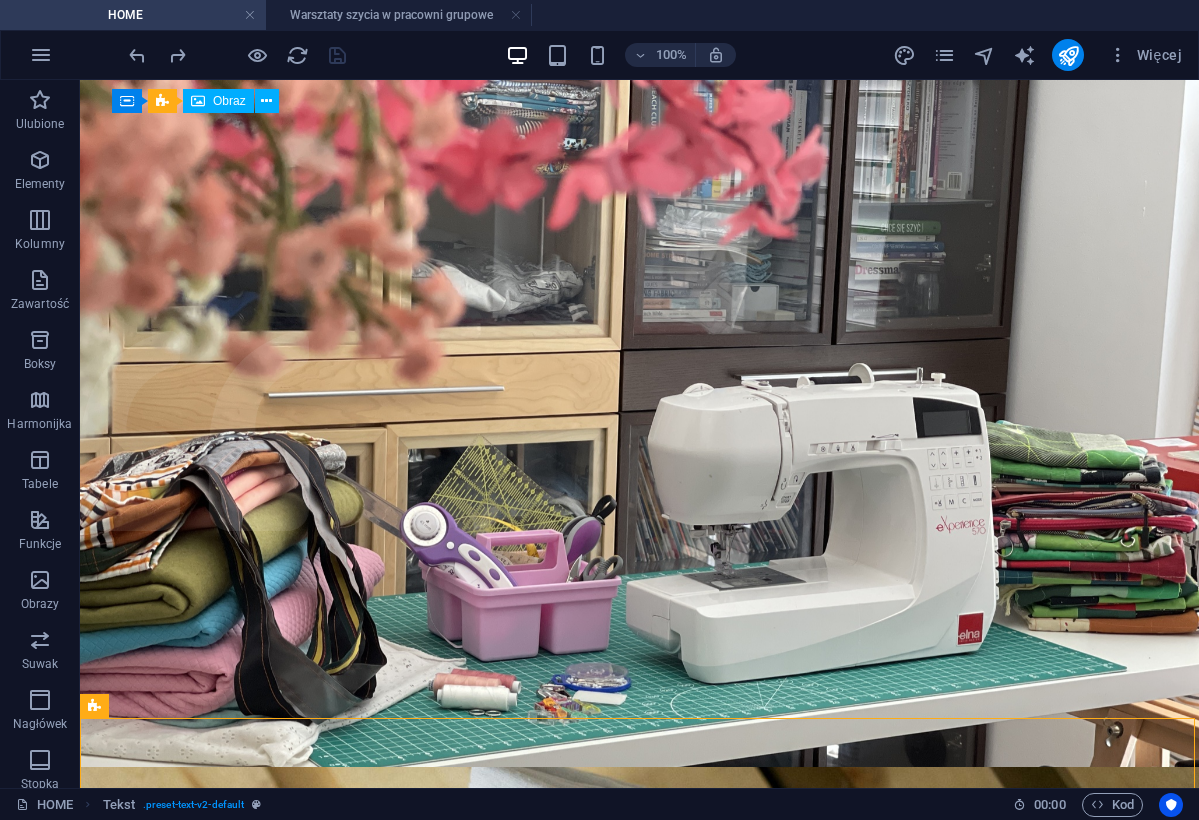 scroll, scrollTop: 0, scrollLeft: 0, axis: both 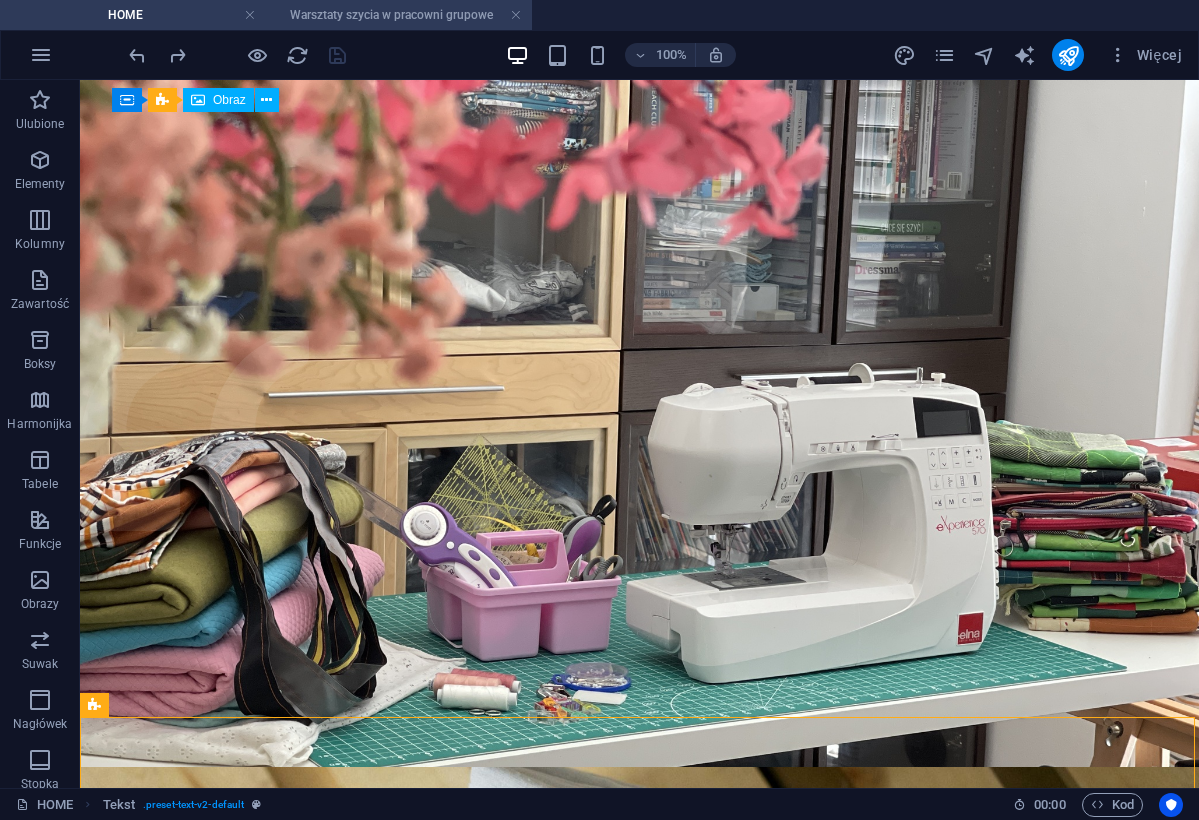 click on "Warsztaty szycia w pracowni grupowe" at bounding box center [399, 15] 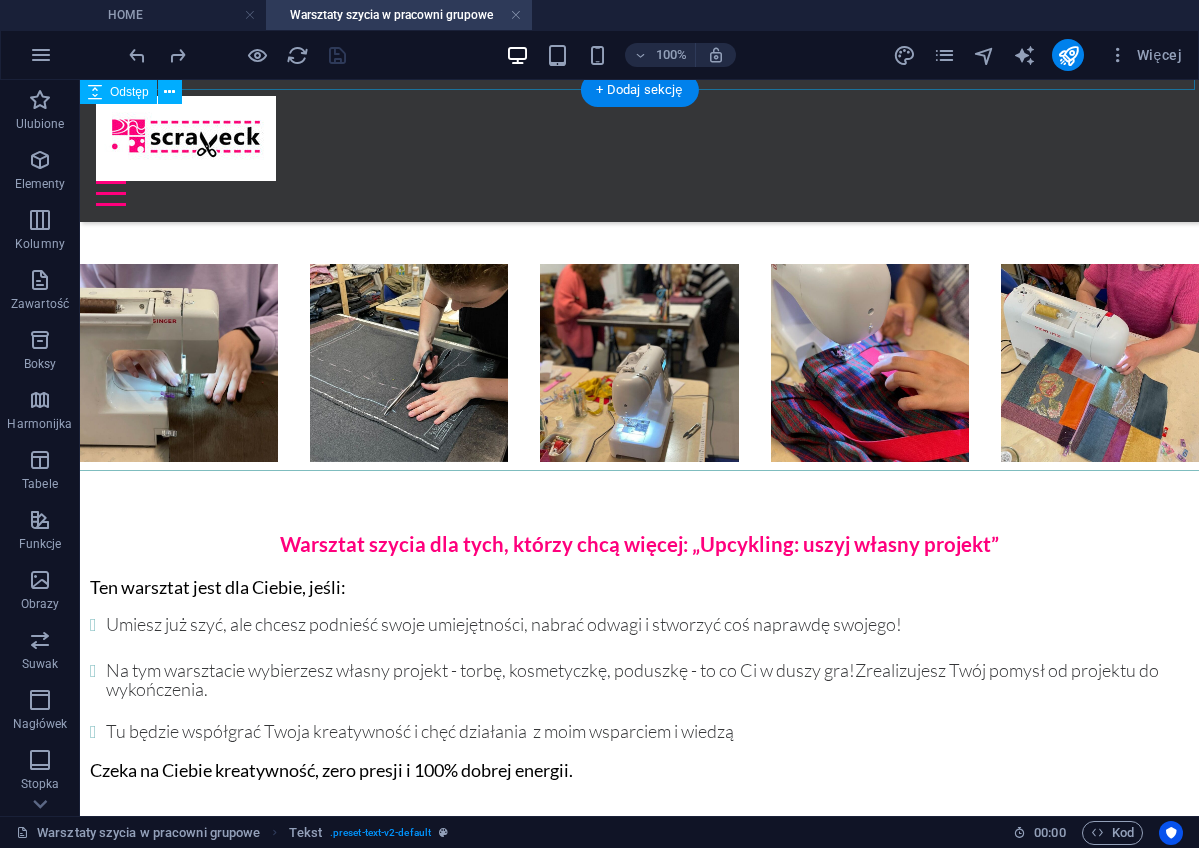 scroll, scrollTop: 1384, scrollLeft: 0, axis: vertical 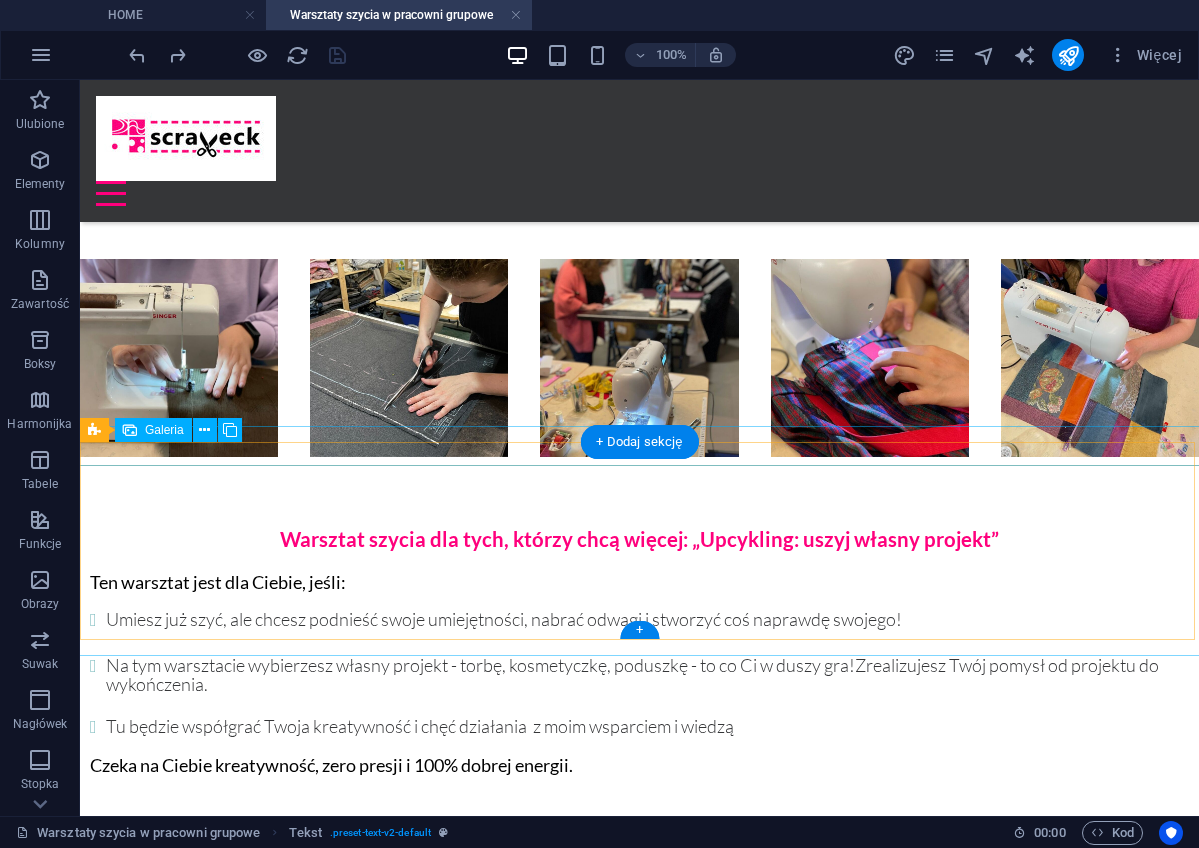 click at bounding box center [409, 985] 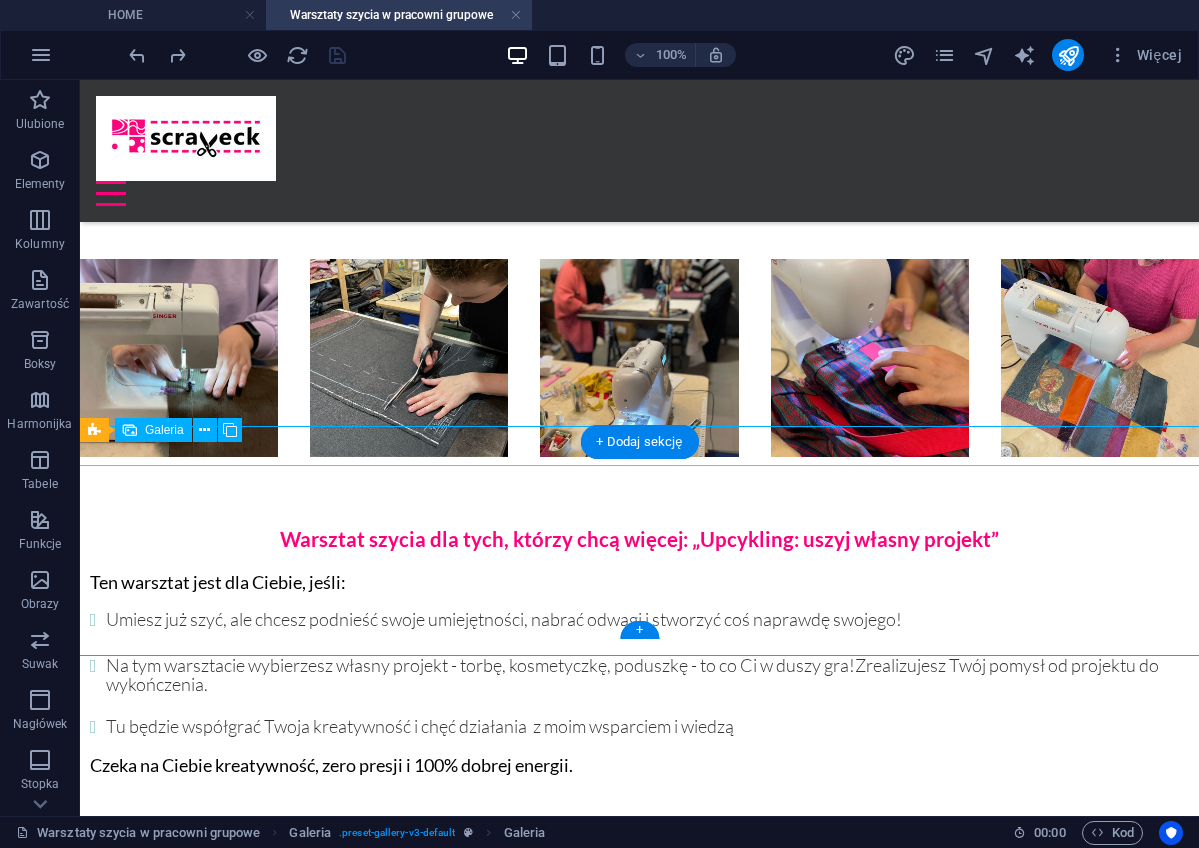 click at bounding box center [409, 985] 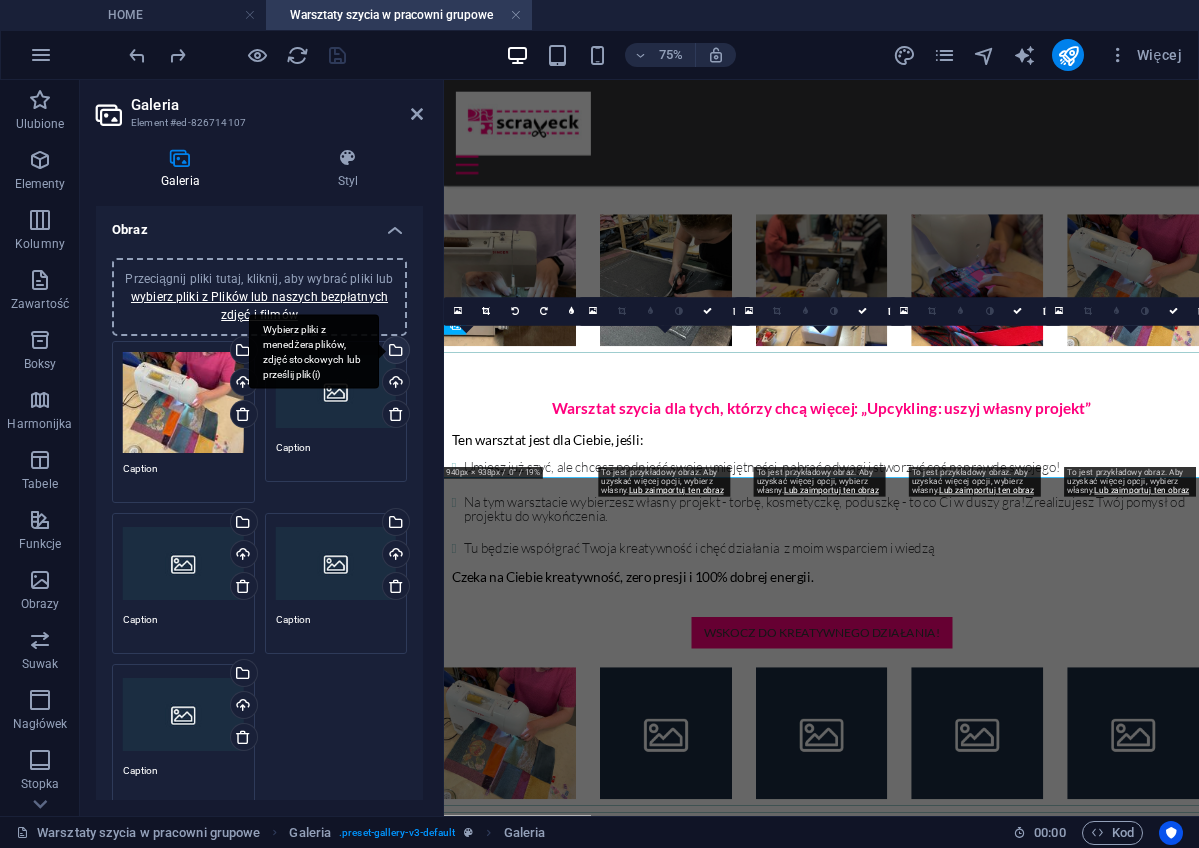 click on "Wybierz pliki z menedżera plików, zdjęć stockowych lub prześlij plik(i)" at bounding box center (394, 352) 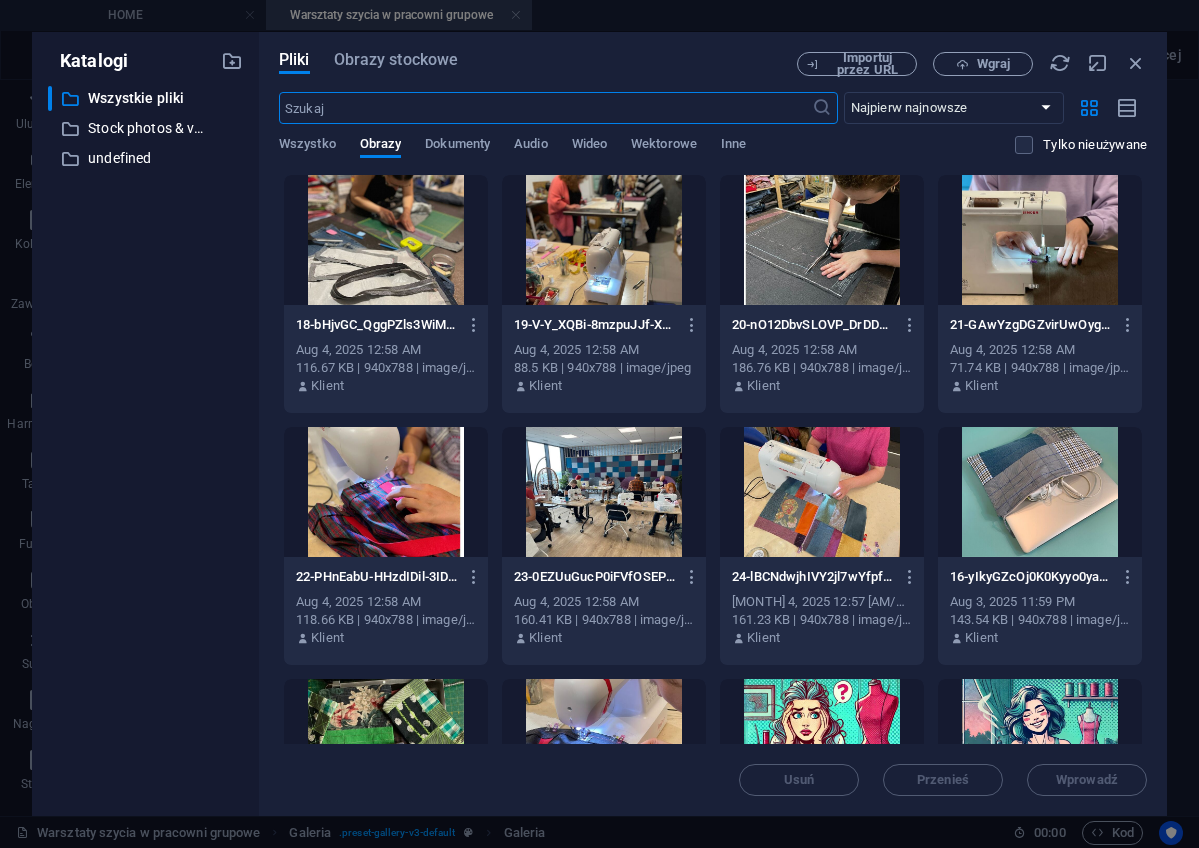 scroll, scrollTop: 313, scrollLeft: 0, axis: vertical 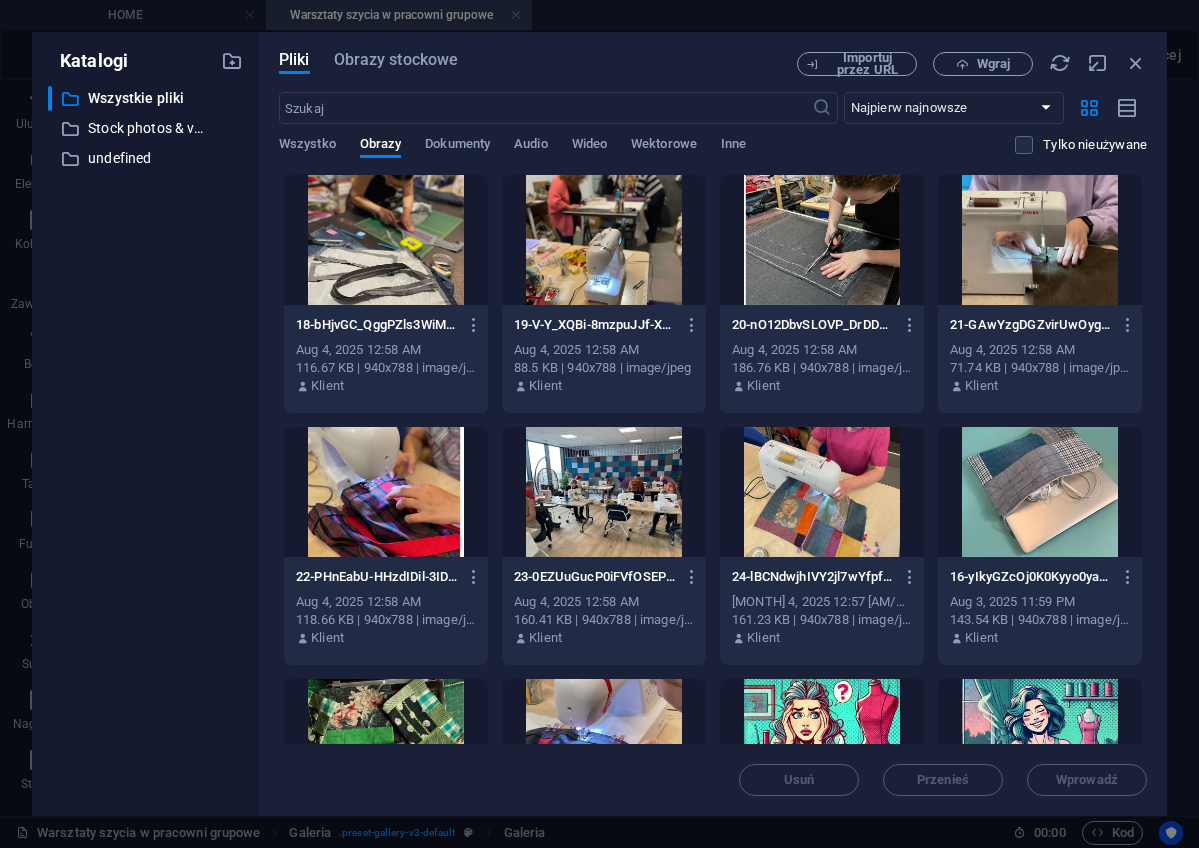 click at bounding box center [386, 240] 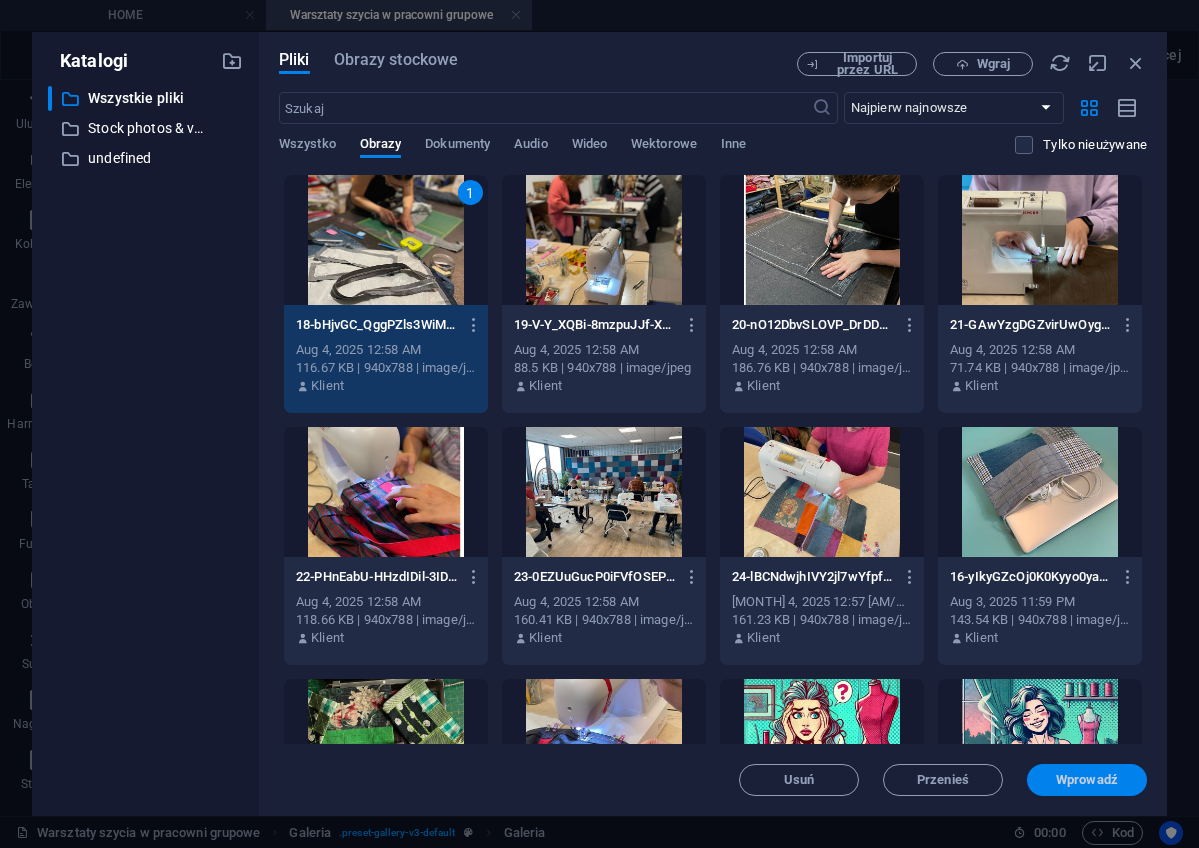 click on "Wprowadź" at bounding box center (1087, 780) 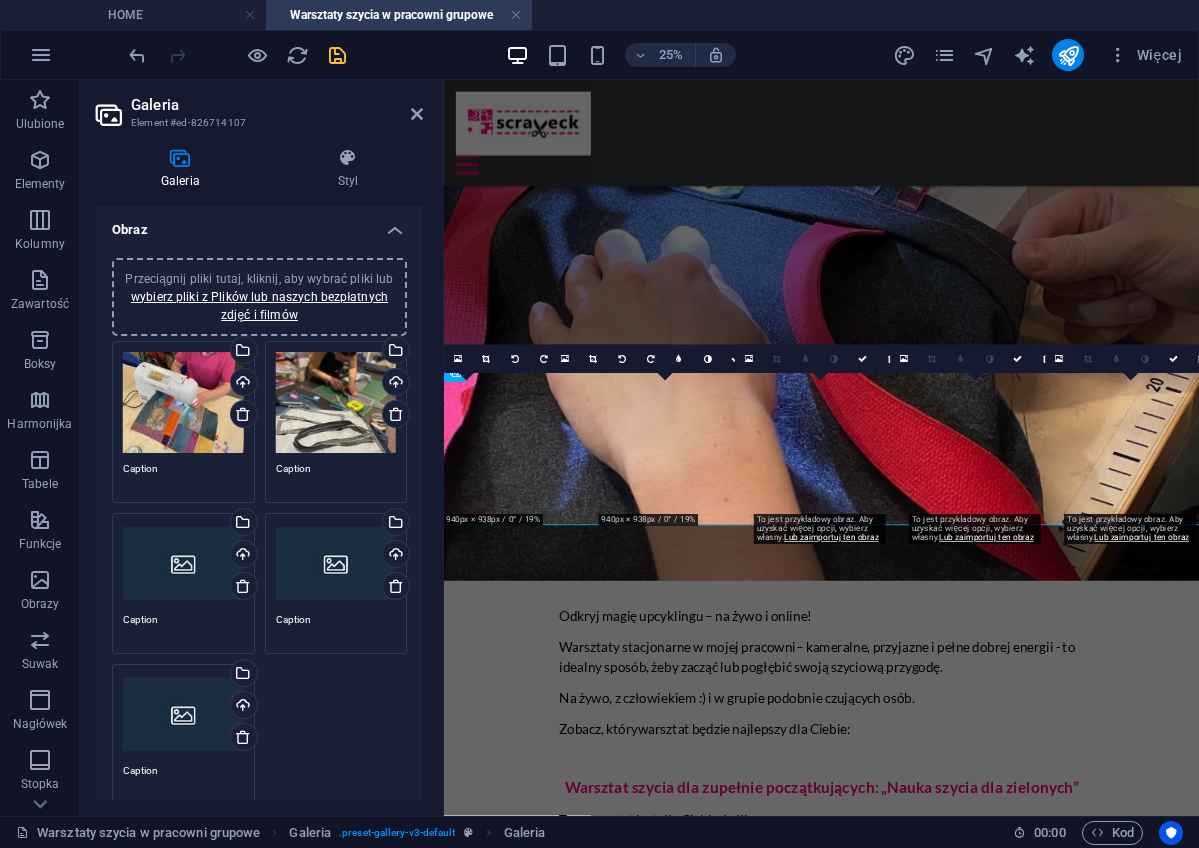 scroll, scrollTop: 1321, scrollLeft: 0, axis: vertical 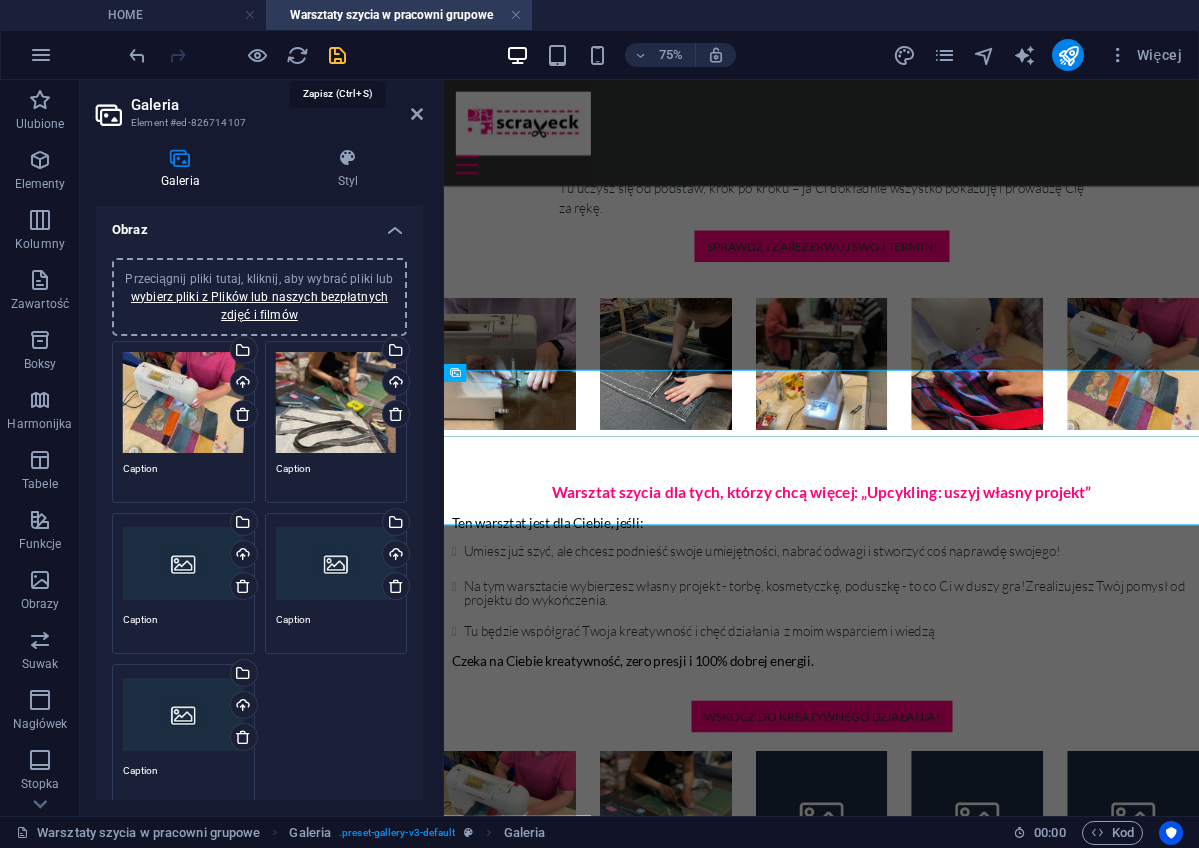 click at bounding box center (337, 55) 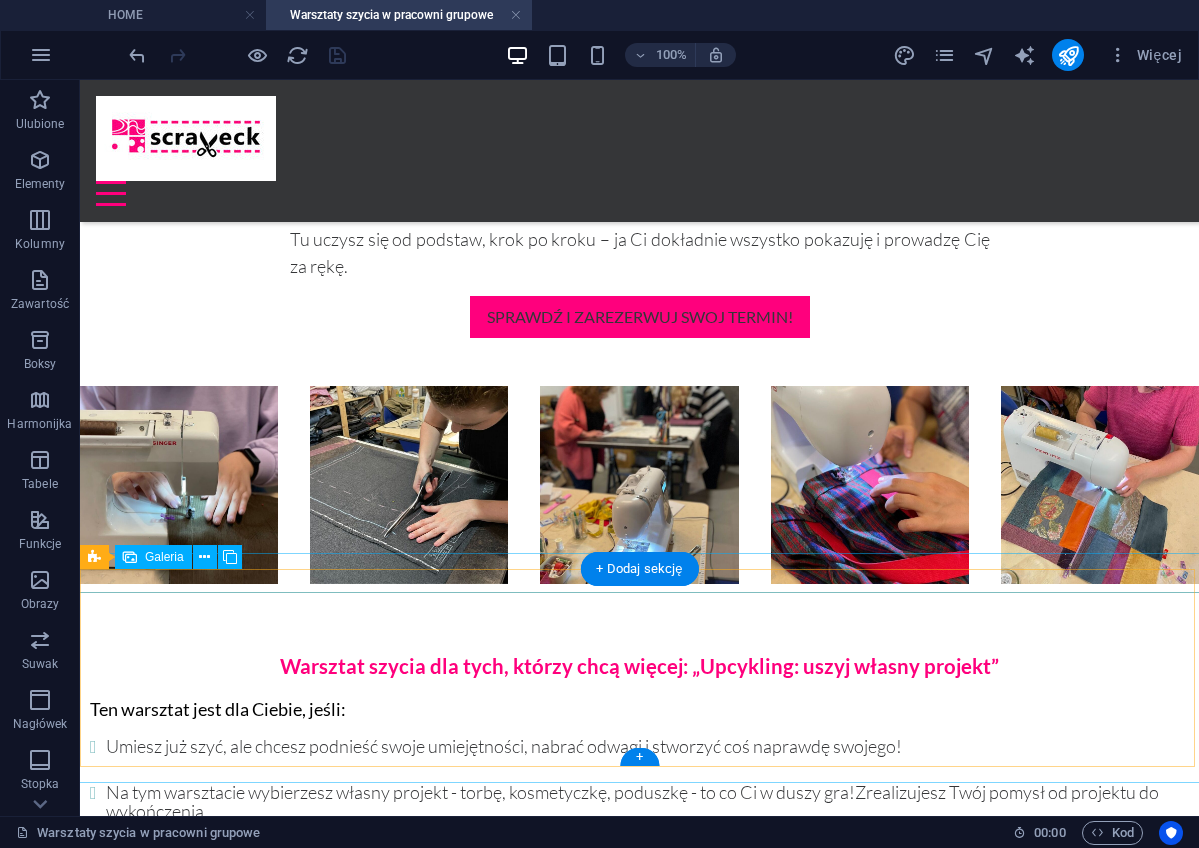 scroll, scrollTop: 1256, scrollLeft: 0, axis: vertical 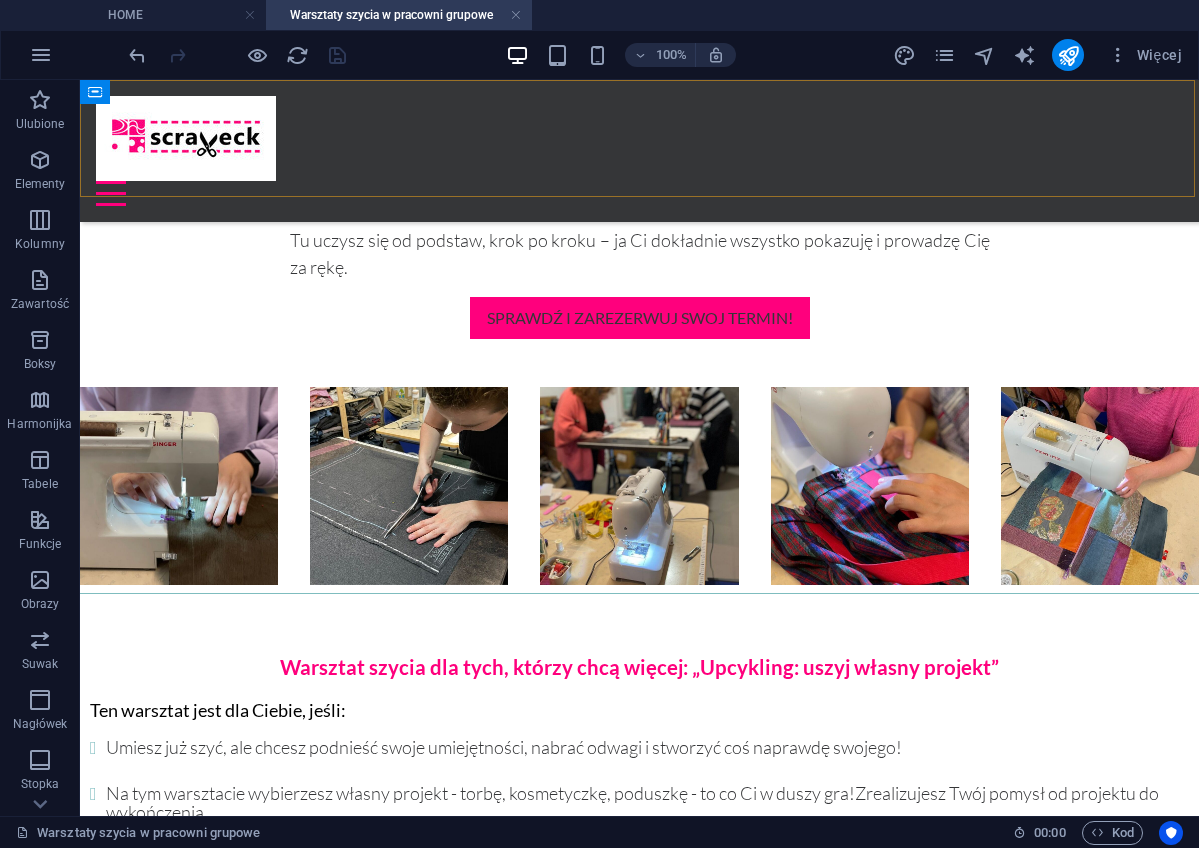 click on "HOME O mnie Kursy online Warsztaty szycia Blog Szycie na zamówienie Niezbędnik" at bounding box center [639, 151] 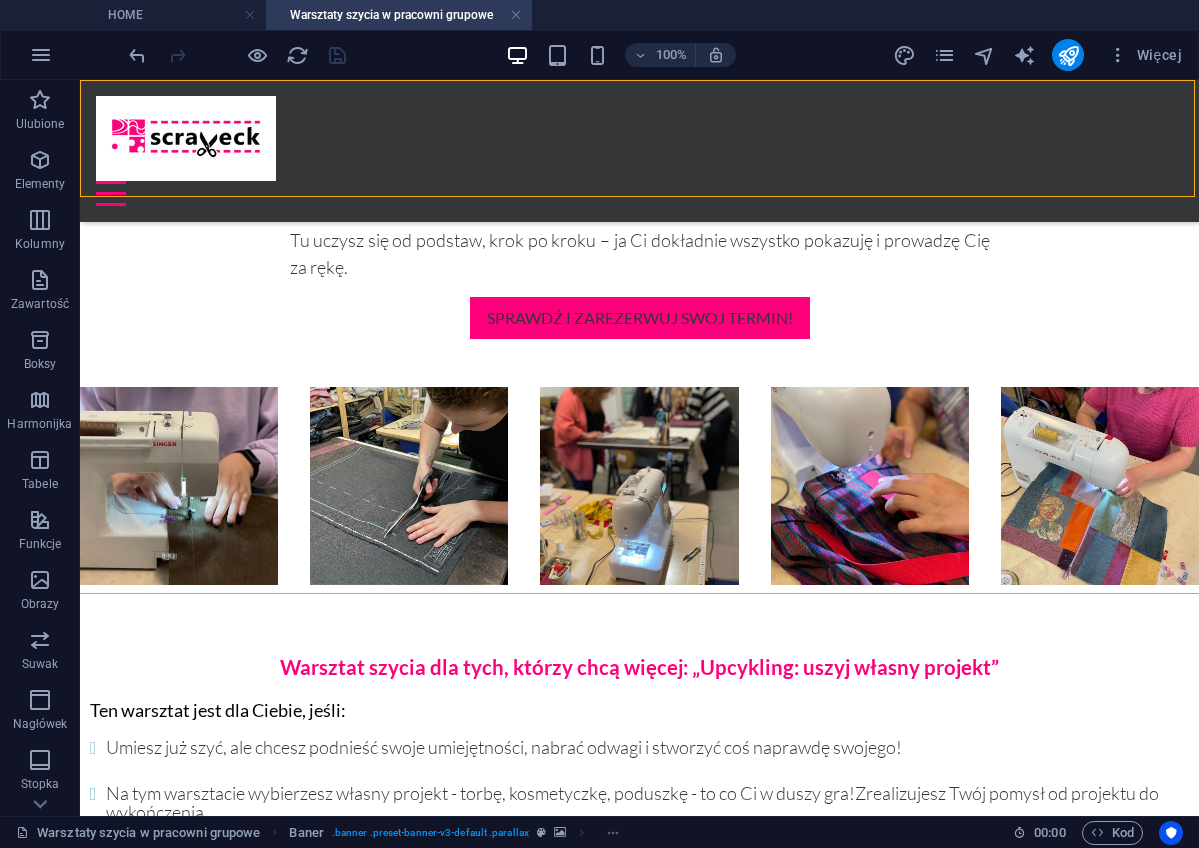 click on "100% Więcej" at bounding box center (657, 55) 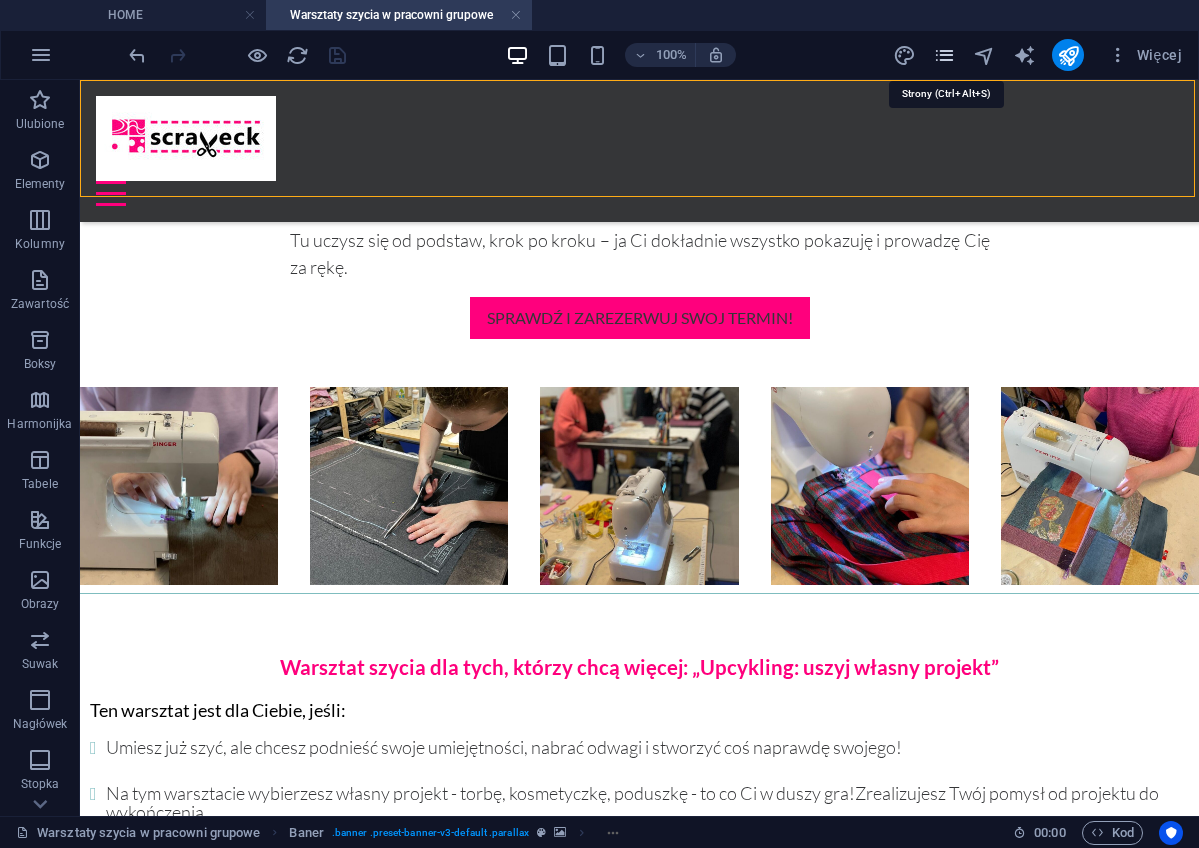 click at bounding box center (944, 55) 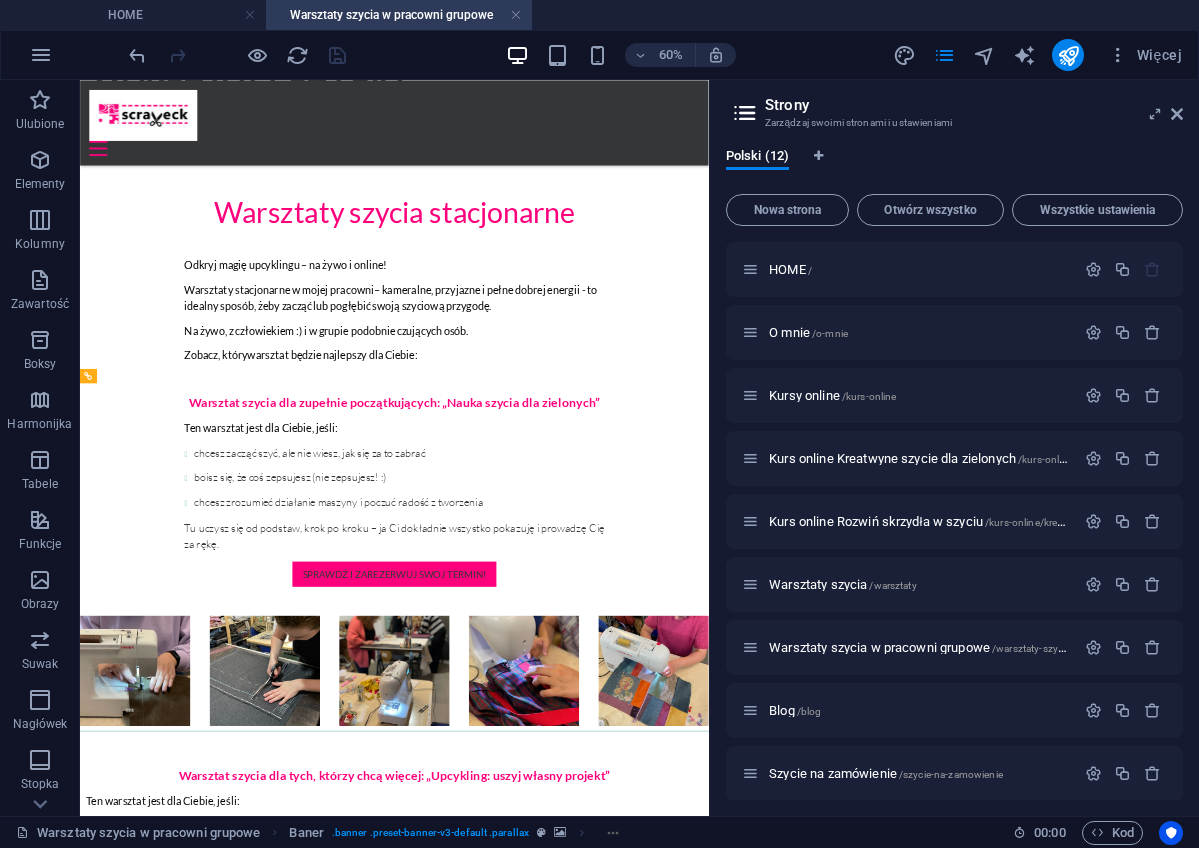 scroll, scrollTop: 757, scrollLeft: 0, axis: vertical 